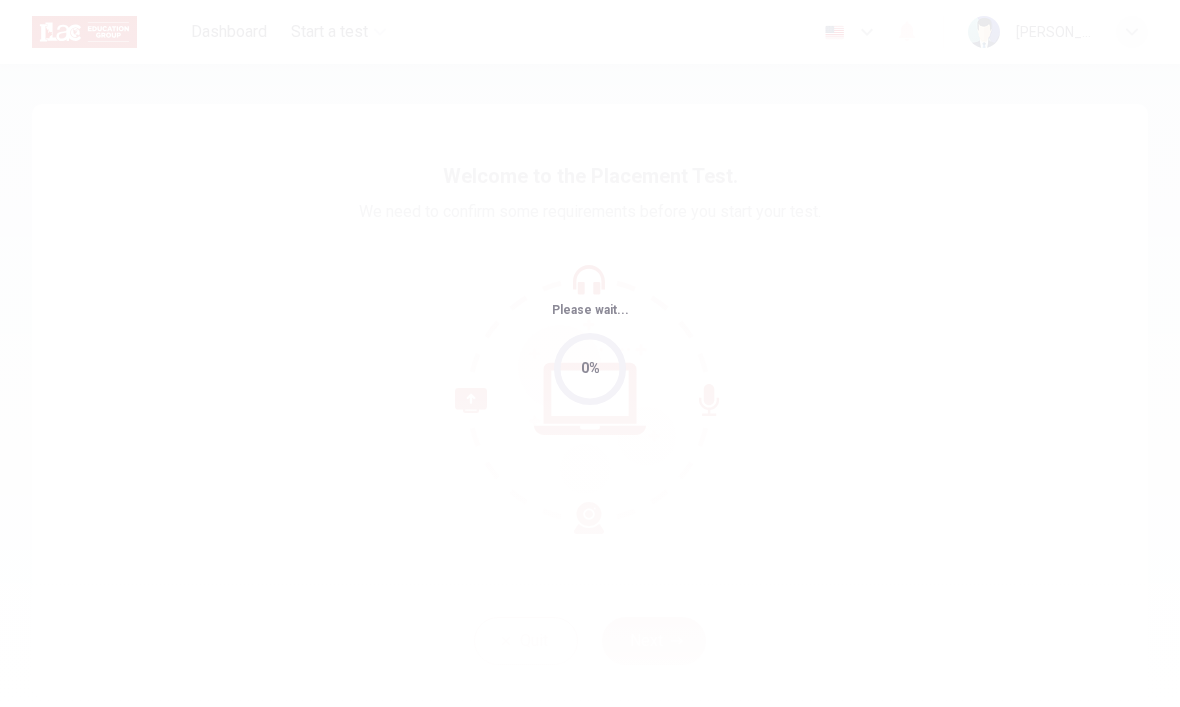 scroll, scrollTop: 0, scrollLeft: 0, axis: both 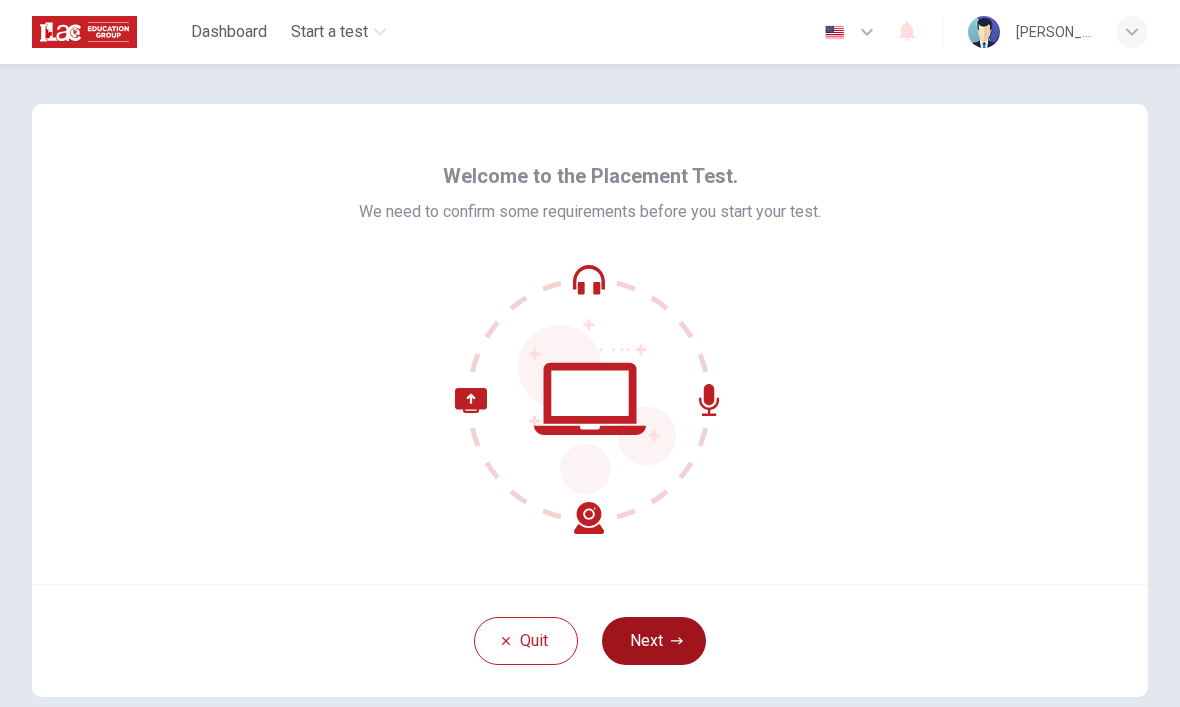 click on "Next" at bounding box center (654, 641) 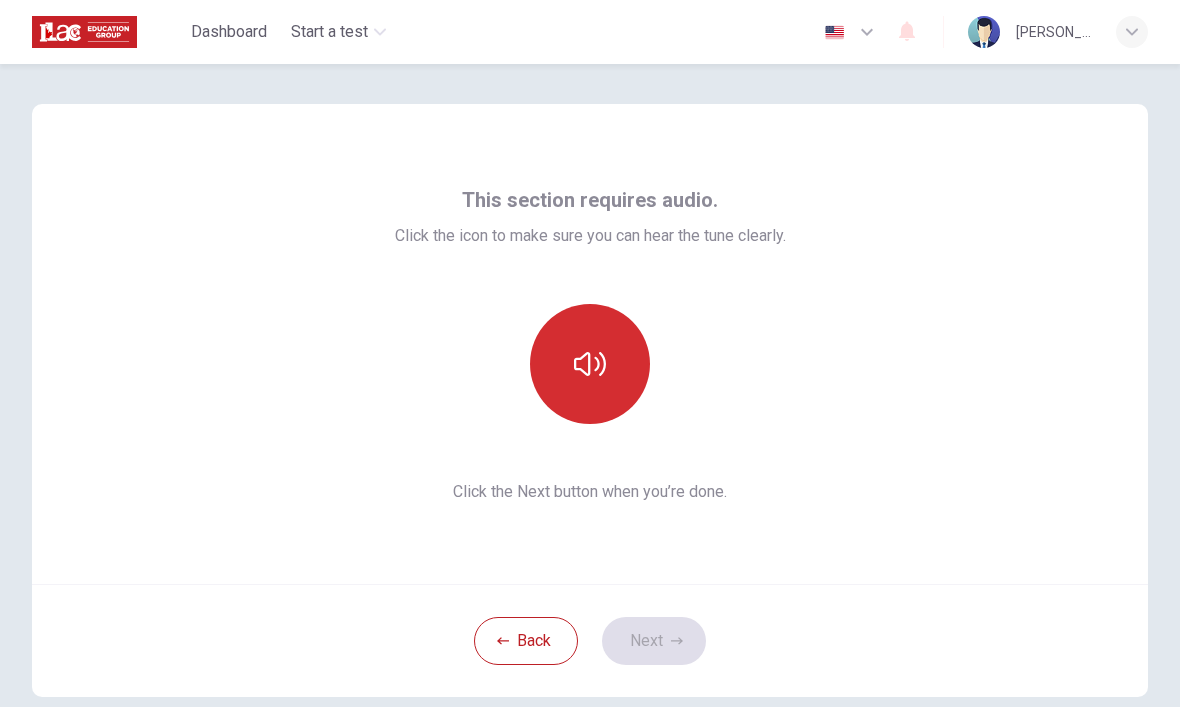 click at bounding box center (590, 364) 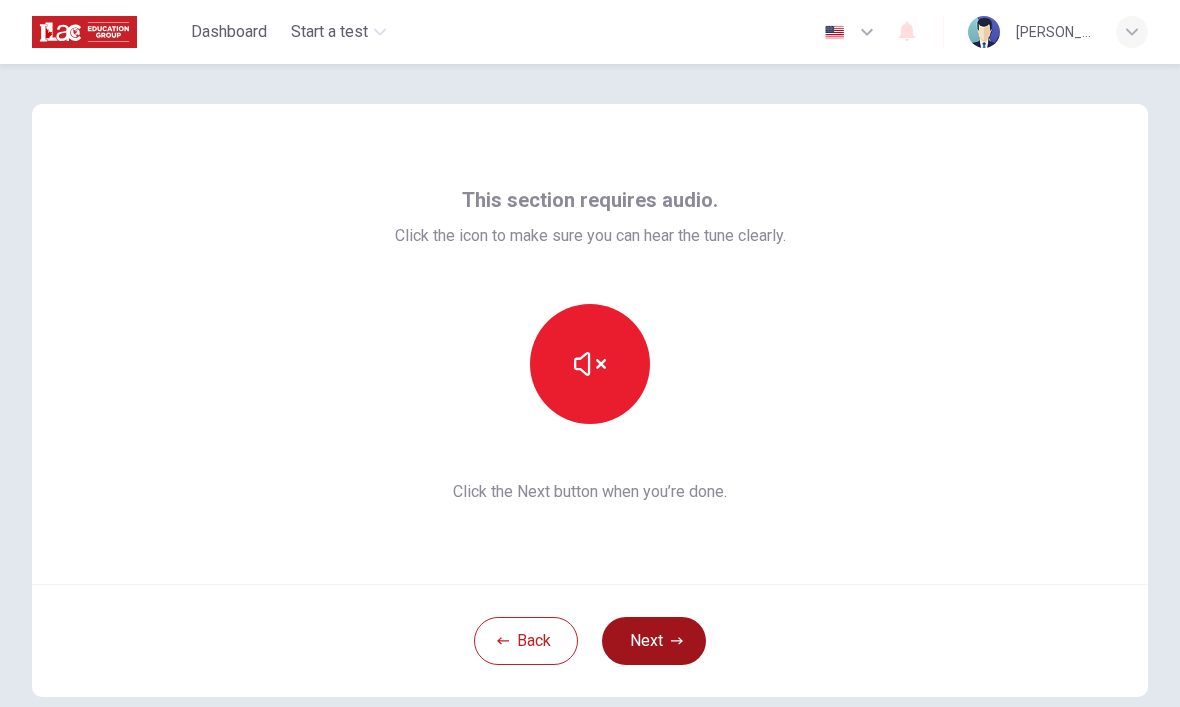 click on "Next" at bounding box center (654, 641) 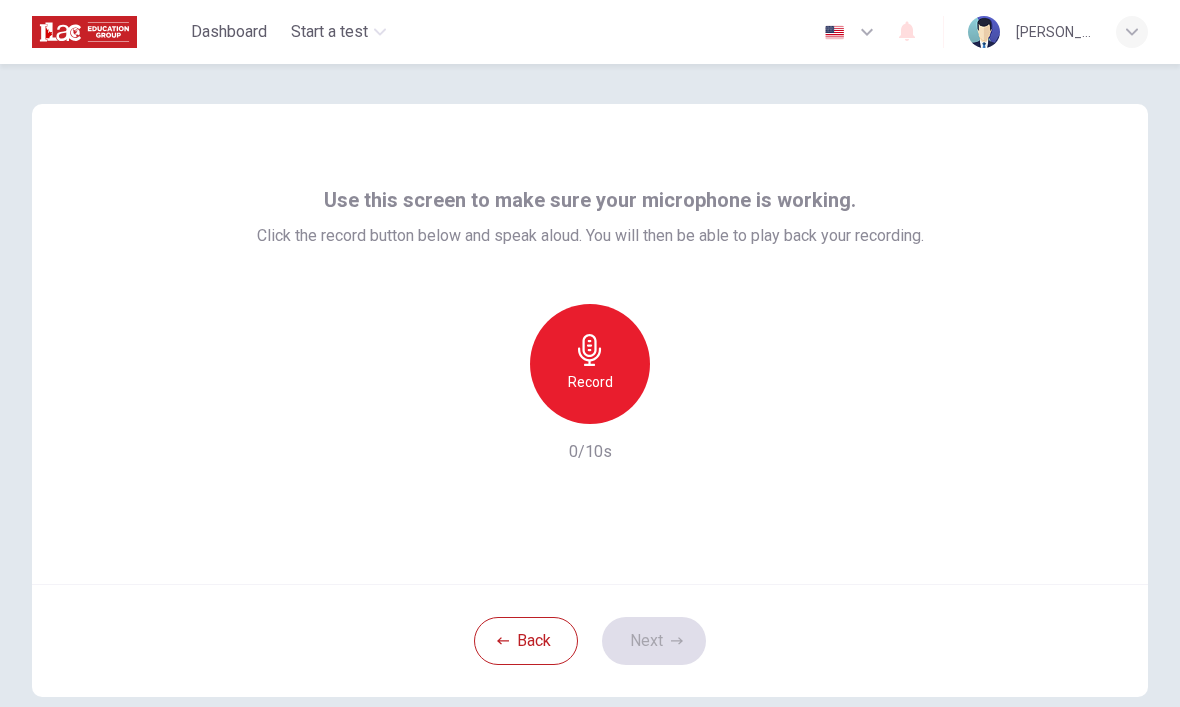 click on "Record" at bounding box center [590, 364] 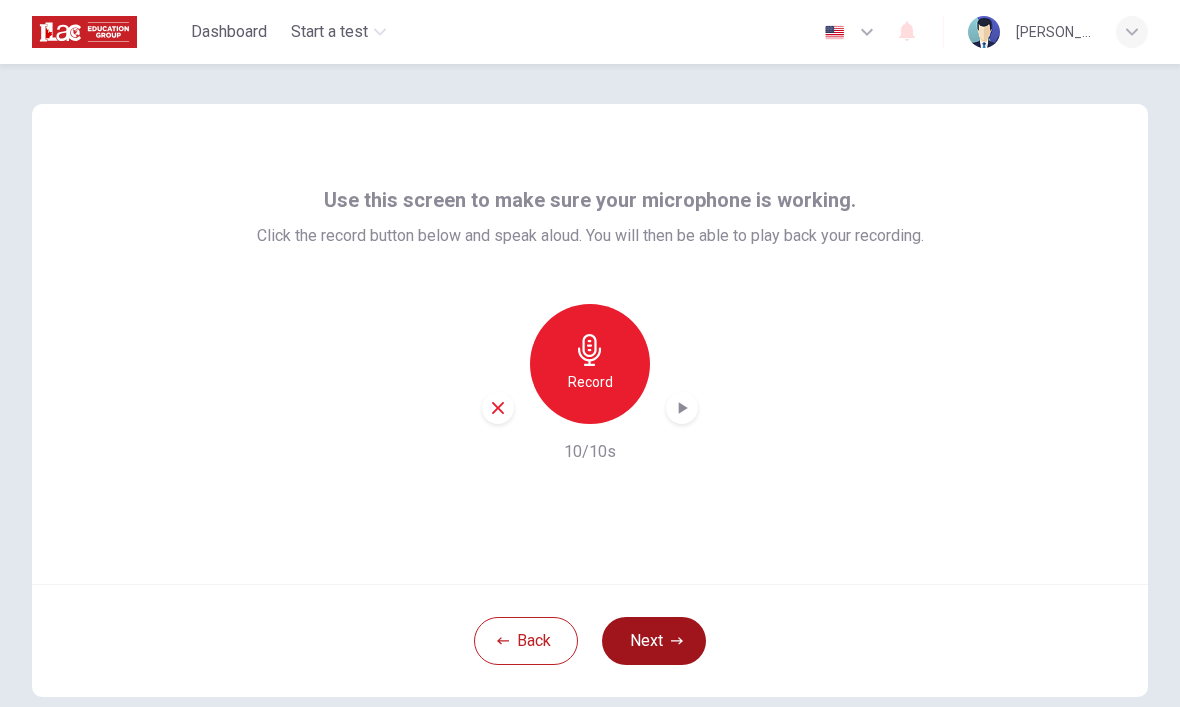 click 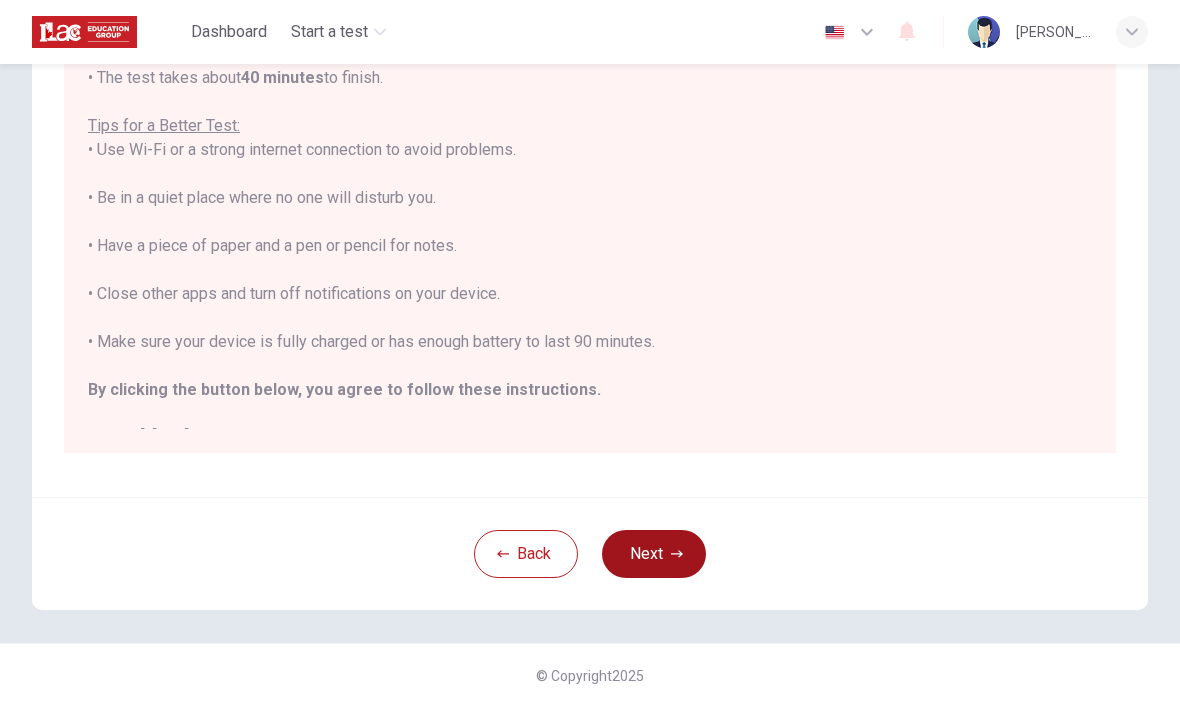 scroll, scrollTop: 342, scrollLeft: 0, axis: vertical 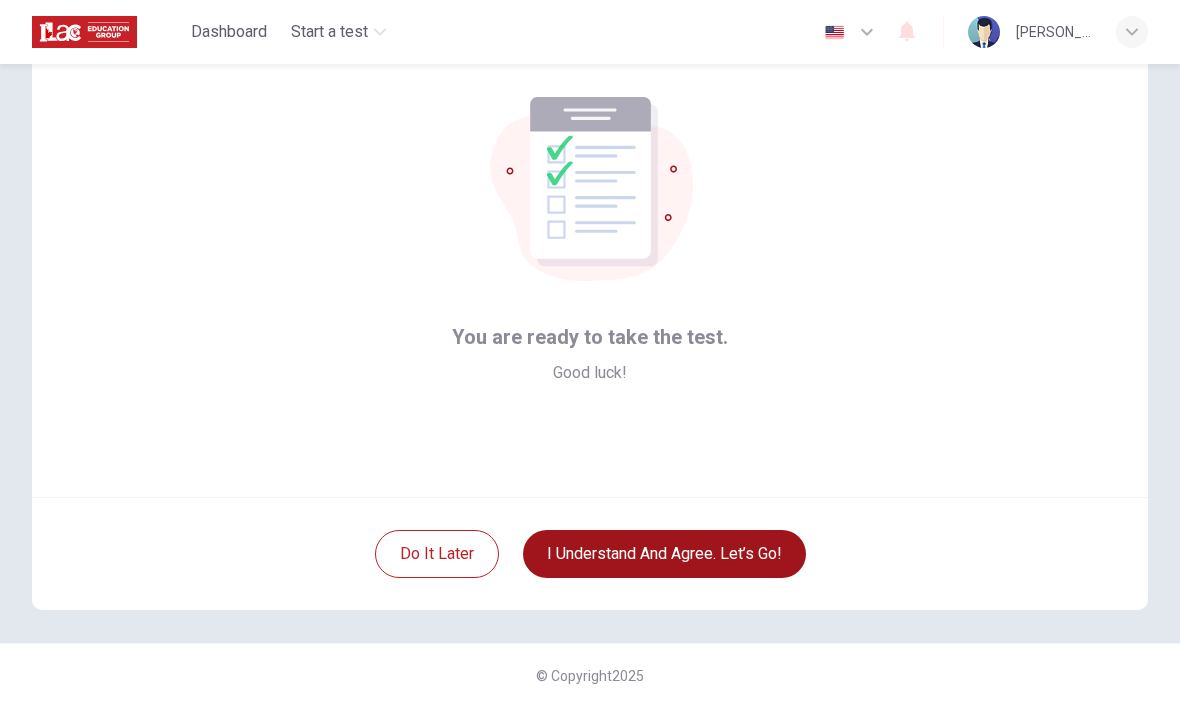 click on "I understand and agree. Let’s go!" at bounding box center [664, 554] 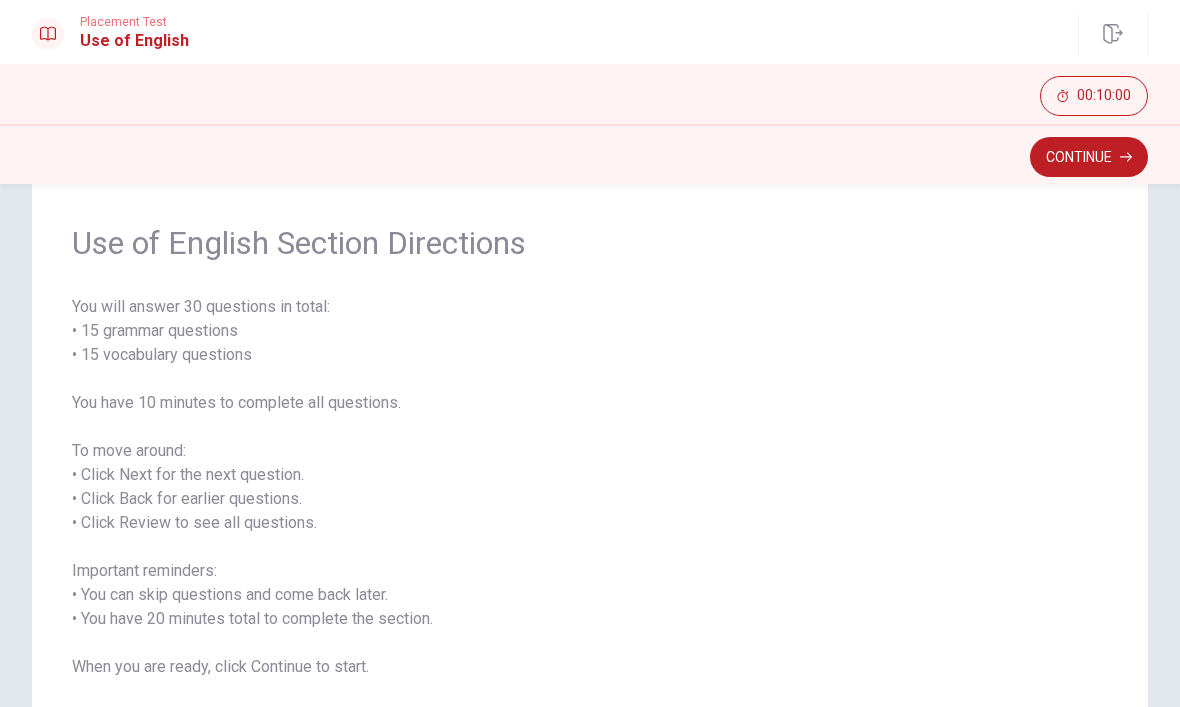 scroll, scrollTop: 57, scrollLeft: 0, axis: vertical 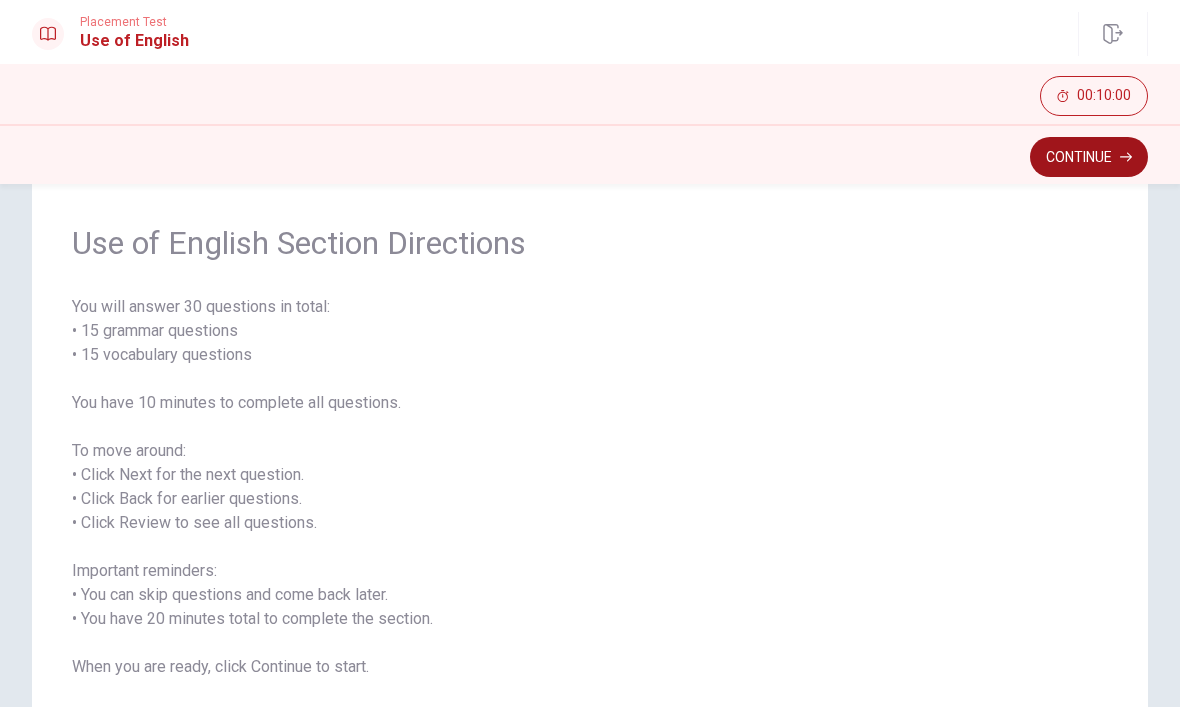 click 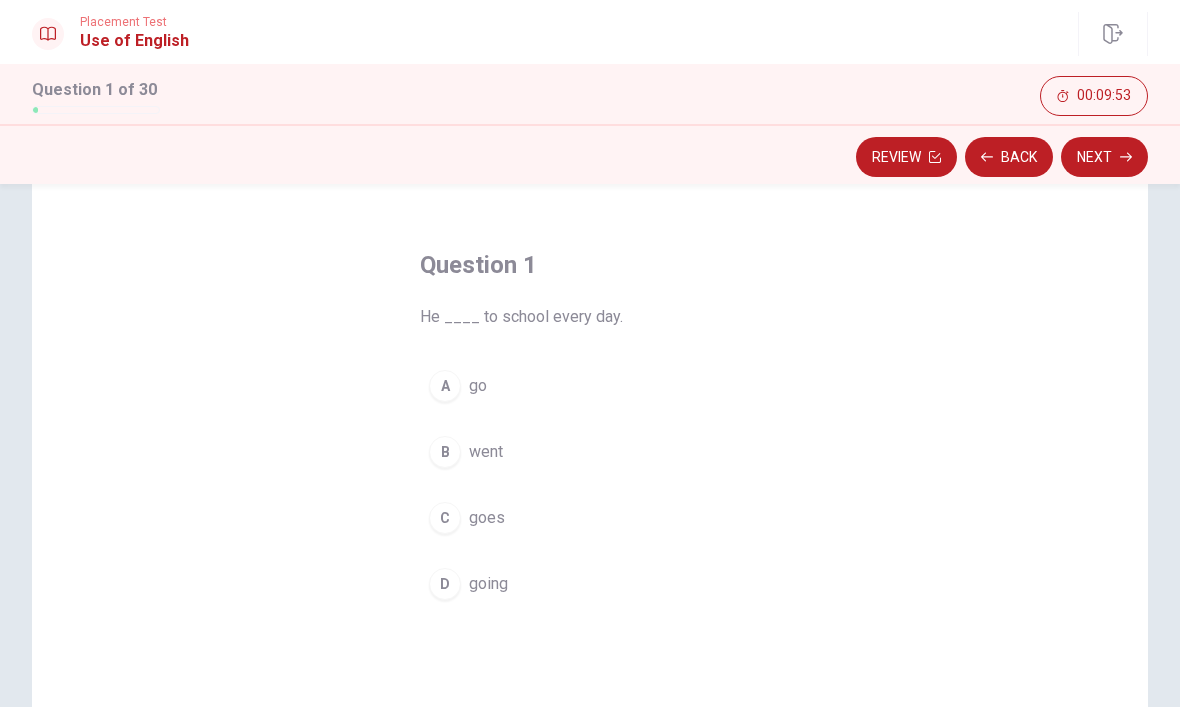 click on "C" at bounding box center (445, 518) 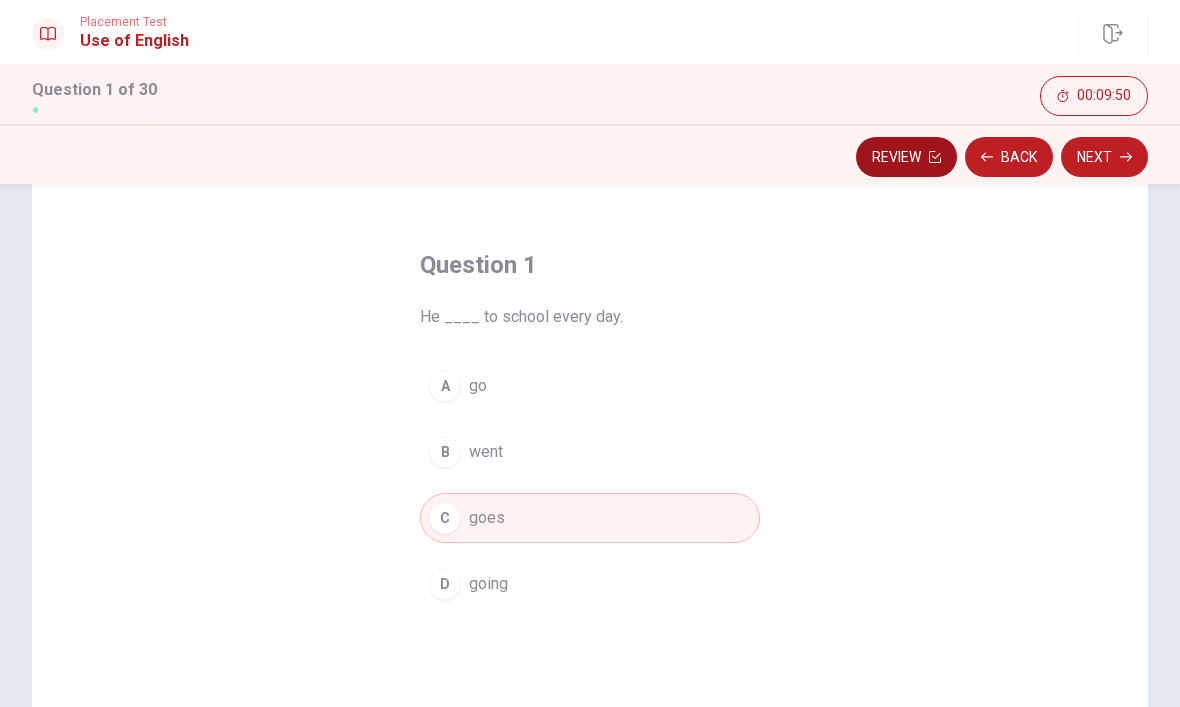 click 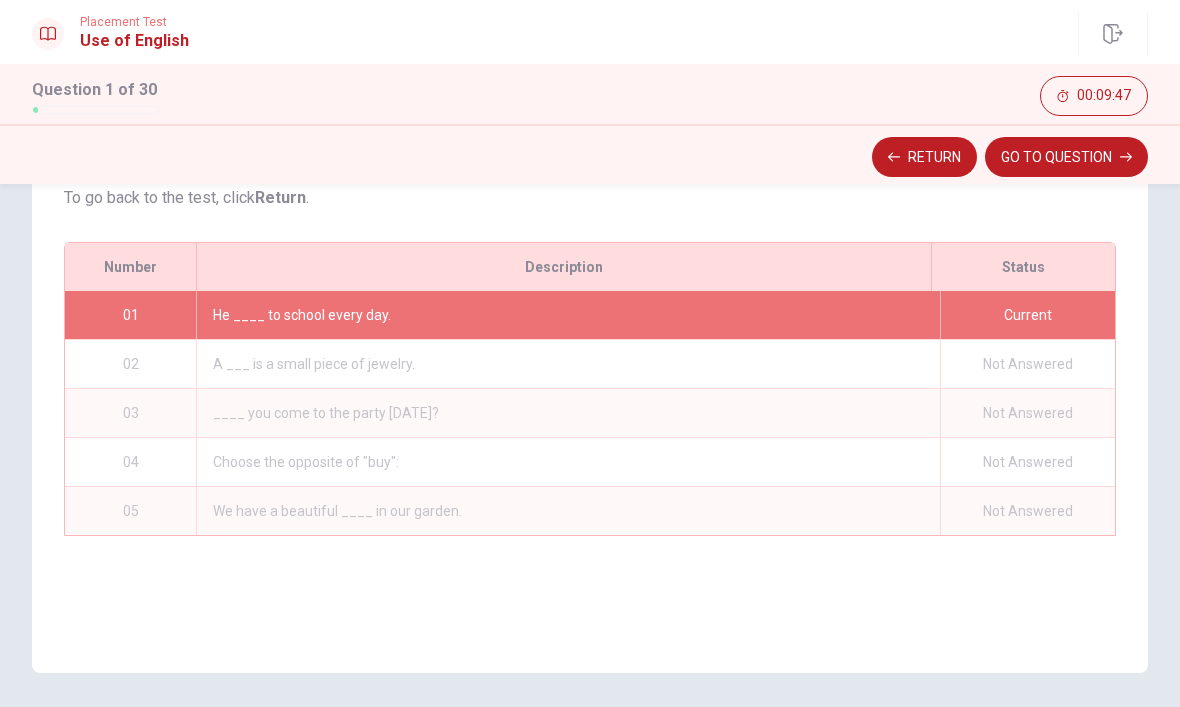 scroll, scrollTop: 245, scrollLeft: 0, axis: vertical 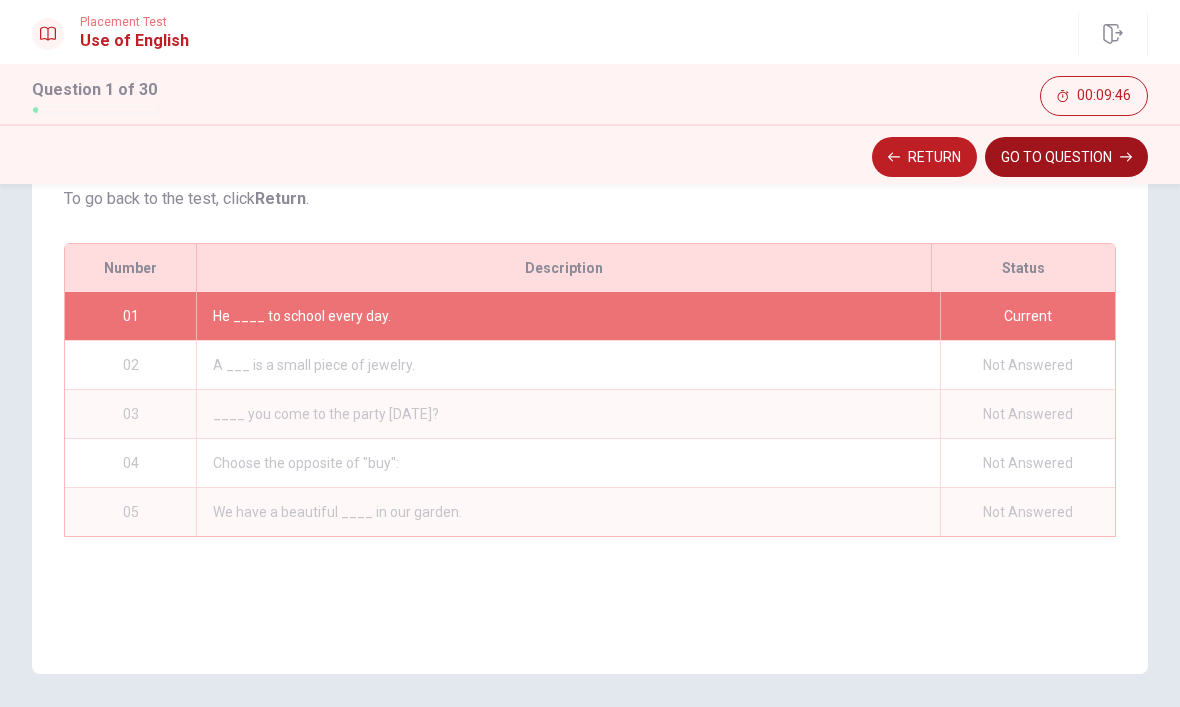 click on "GO TO QUESTION" at bounding box center [1066, 157] 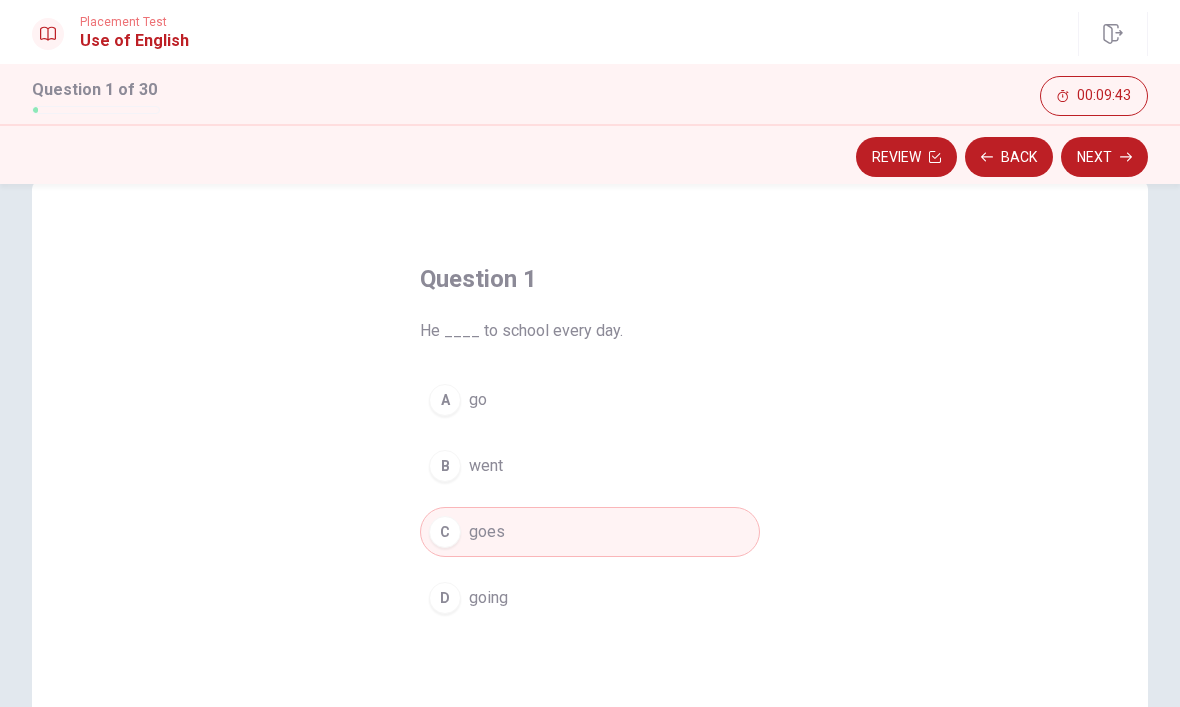 scroll, scrollTop: 41, scrollLeft: 0, axis: vertical 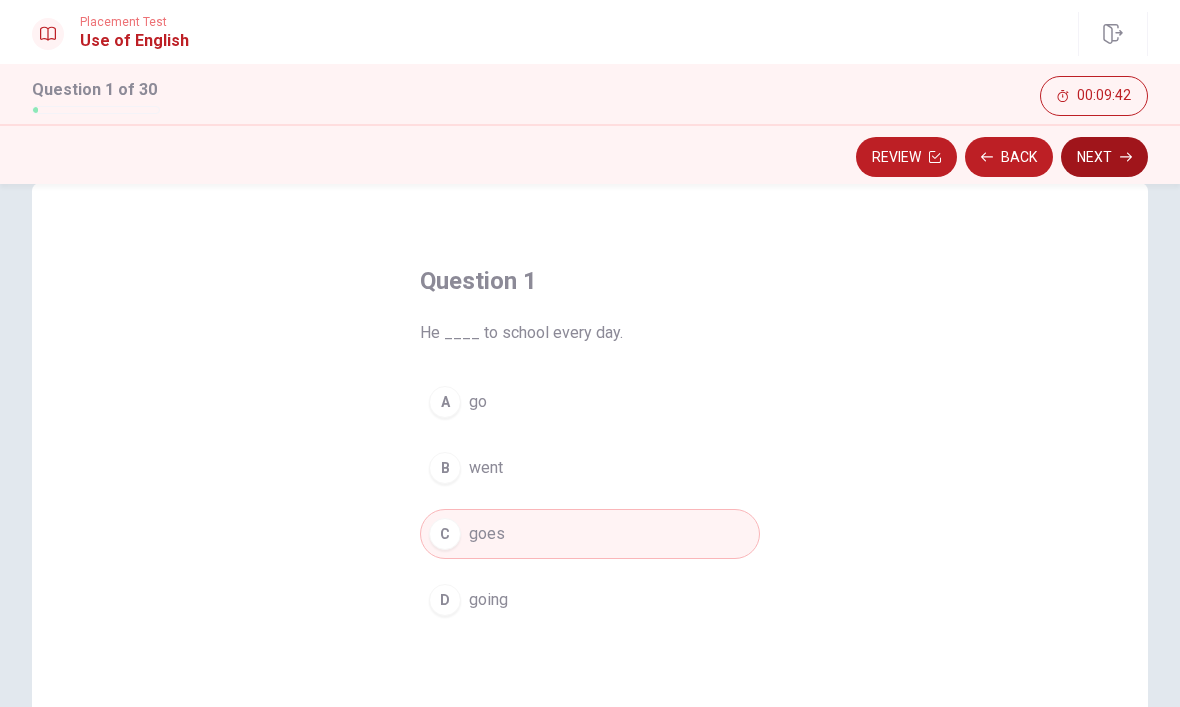click on "Next" at bounding box center (1104, 157) 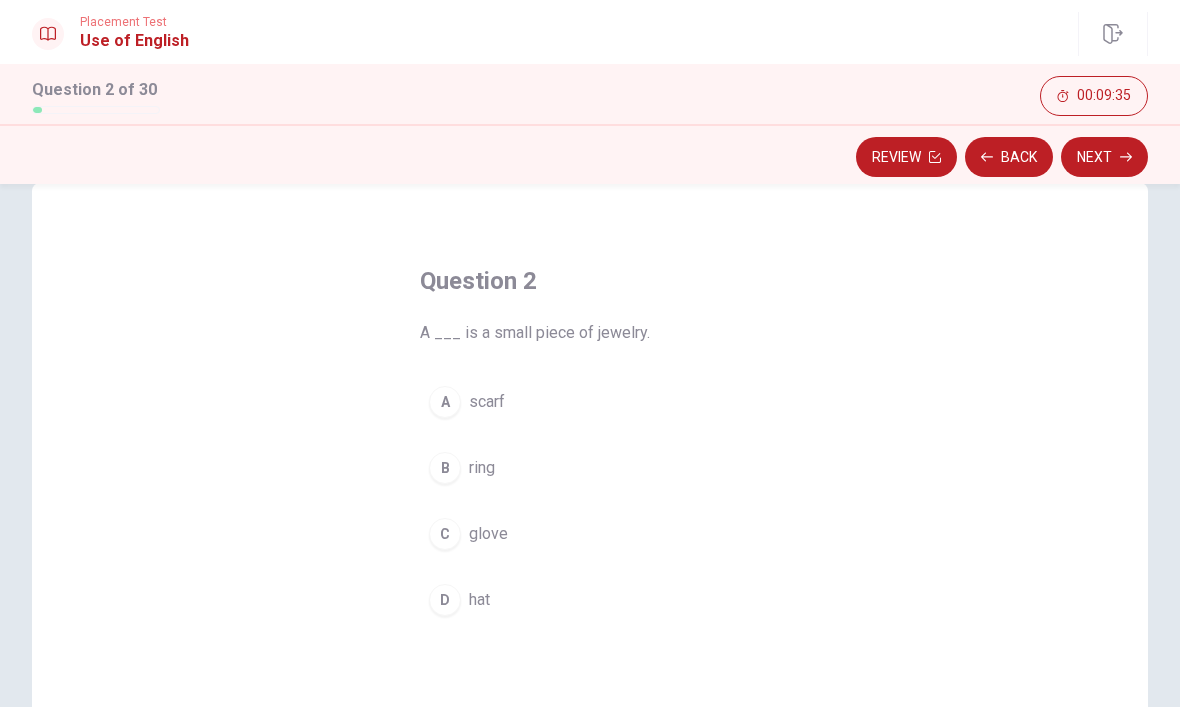 click on "B" at bounding box center [445, 468] 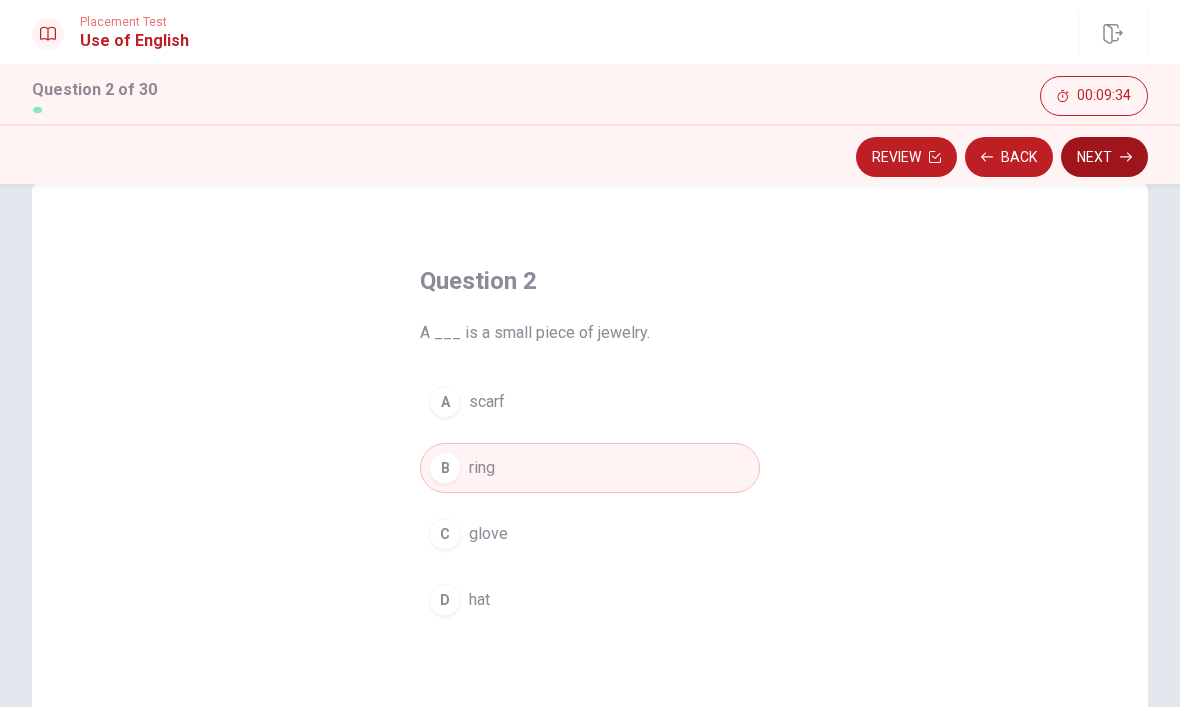 click on "Next" at bounding box center [1104, 157] 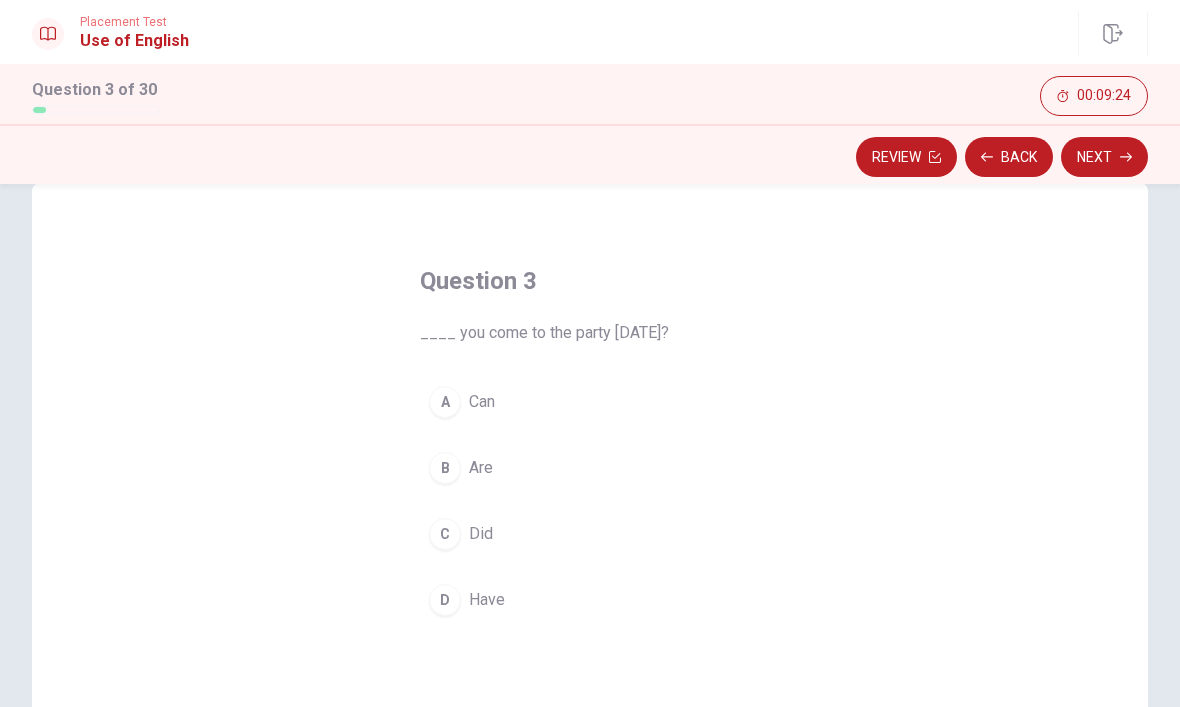 click on "A Can B Are C Did D Have" at bounding box center (590, 501) 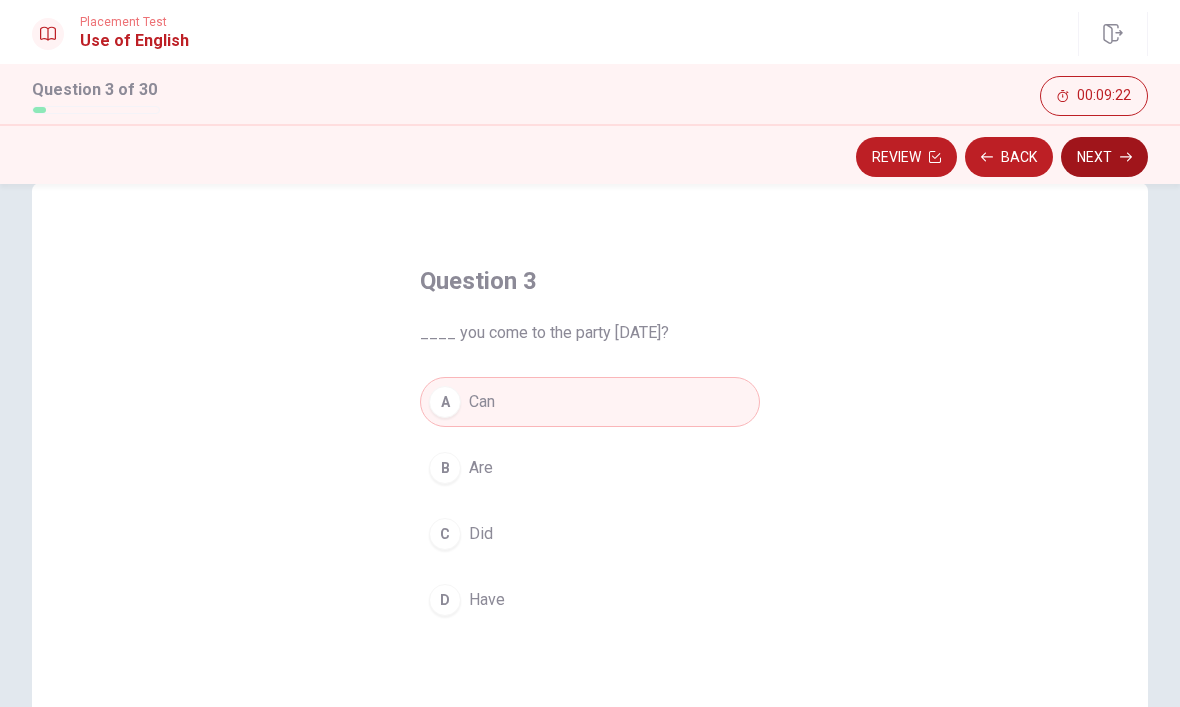 click on "Next" at bounding box center (1104, 157) 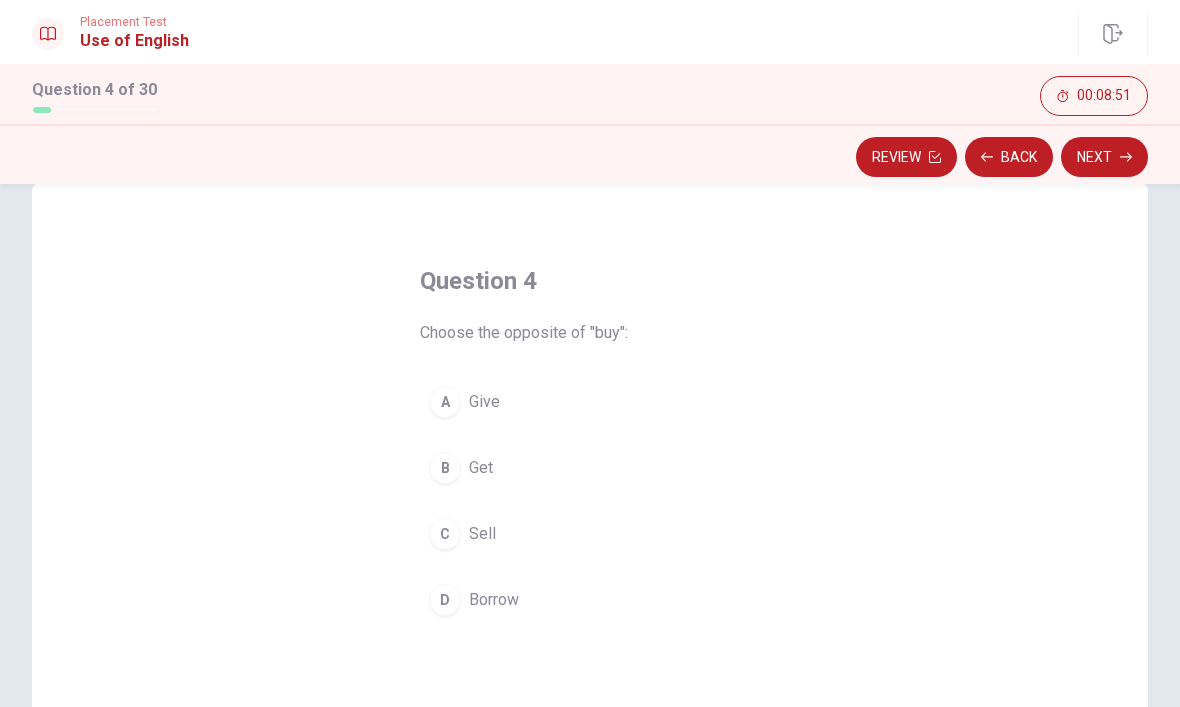 click on "C" at bounding box center (445, 534) 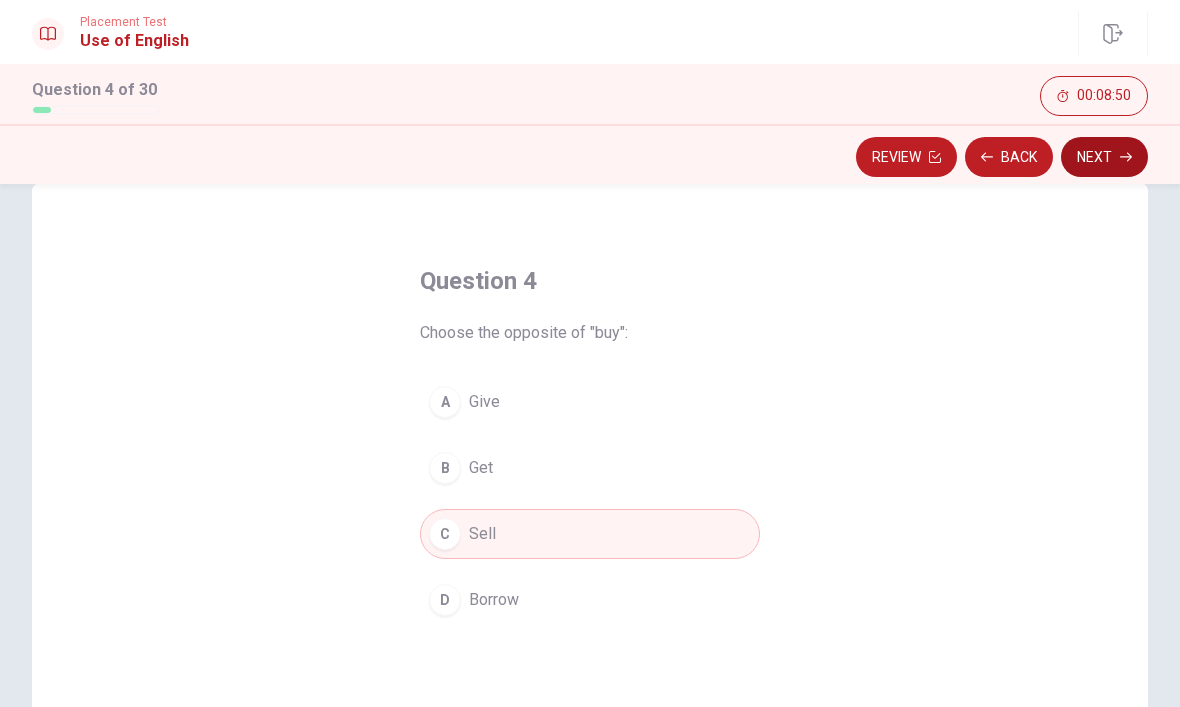 click on "Next" at bounding box center (1104, 157) 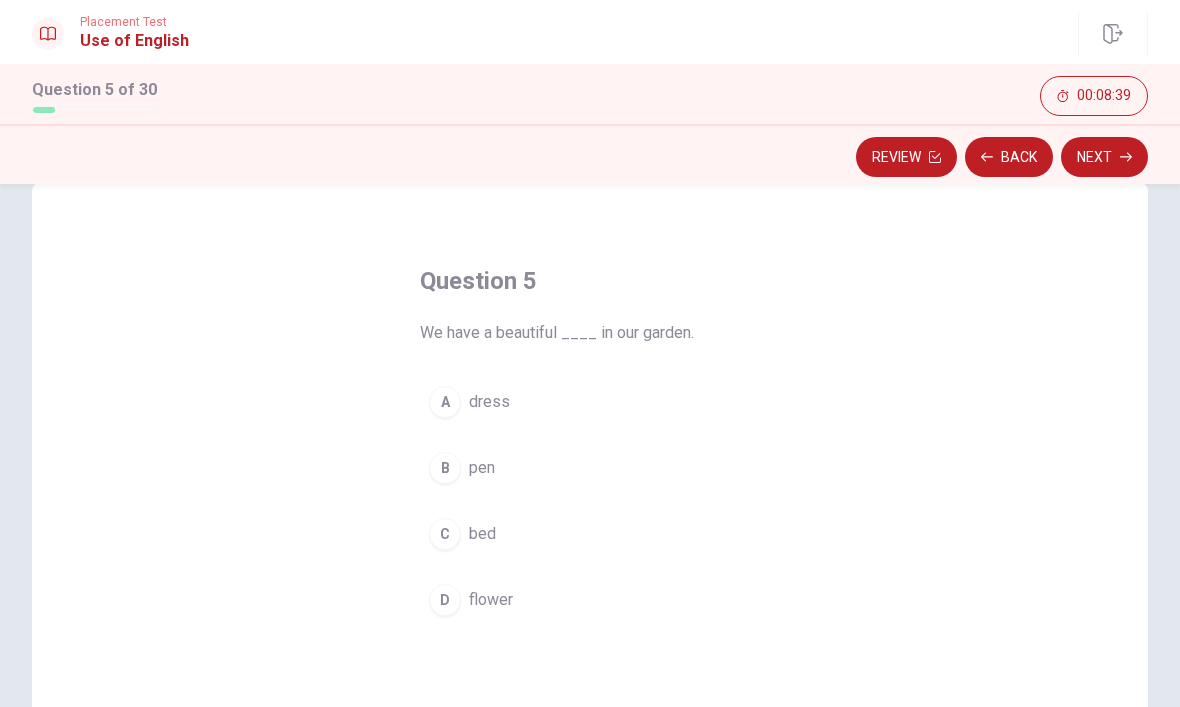 click on "D" at bounding box center (445, 600) 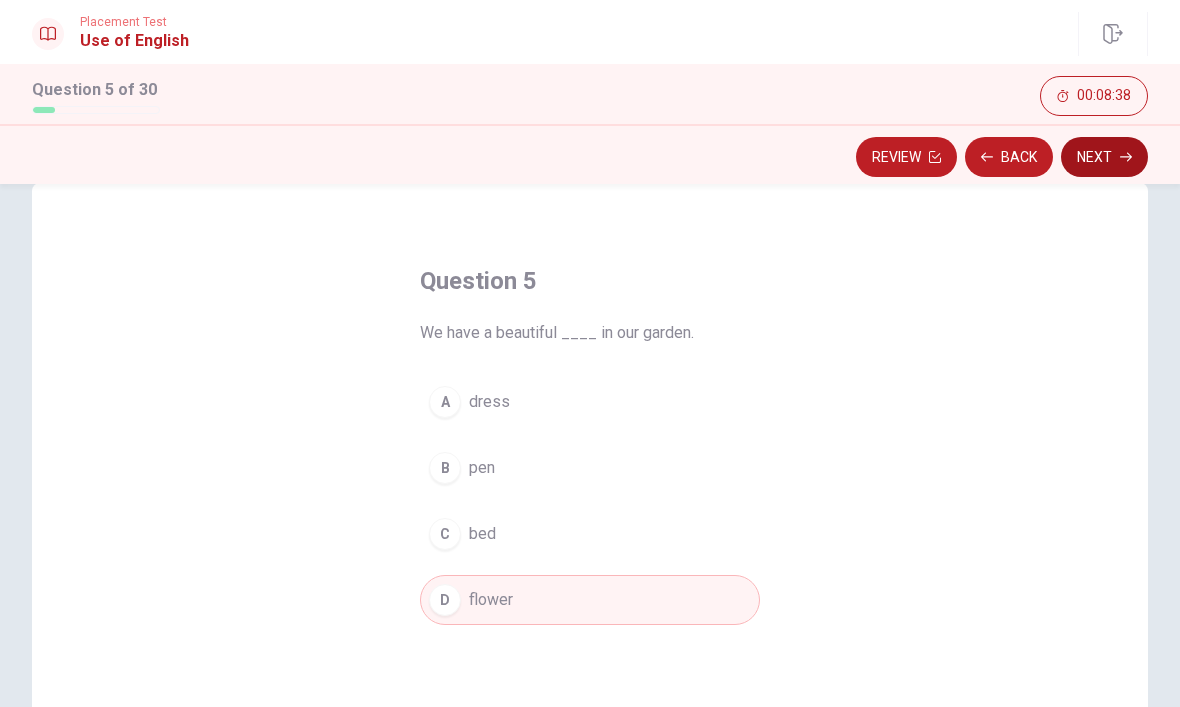 click 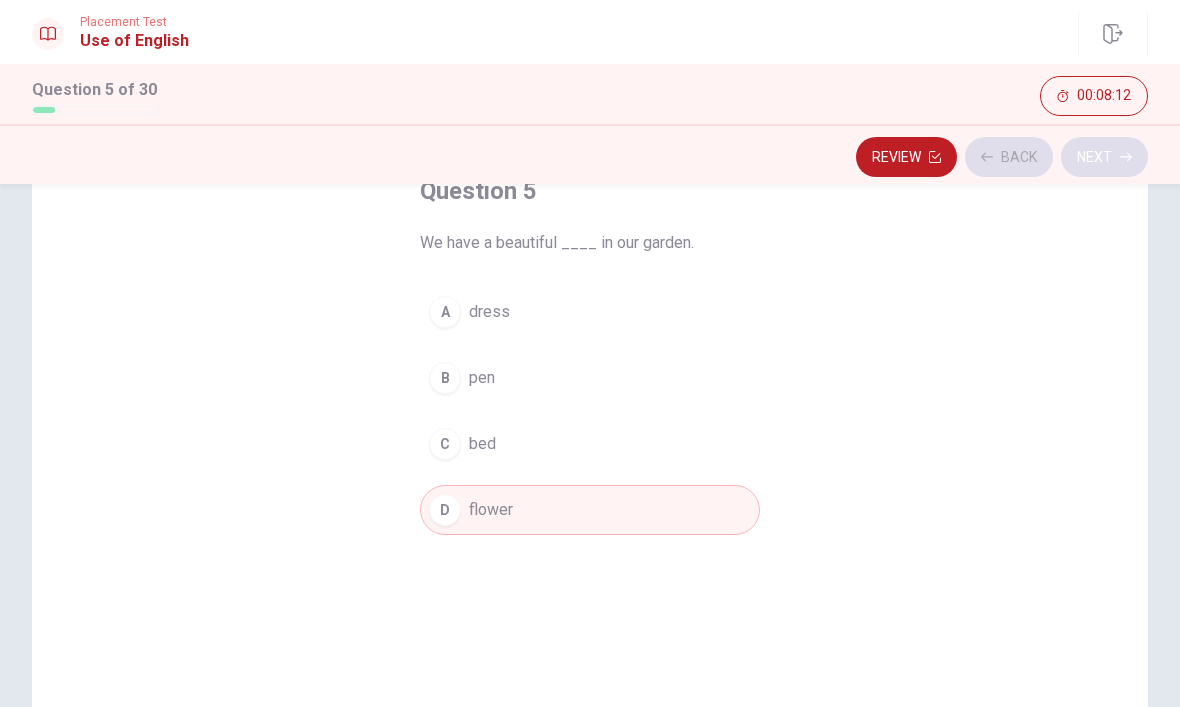 scroll, scrollTop: 131, scrollLeft: 0, axis: vertical 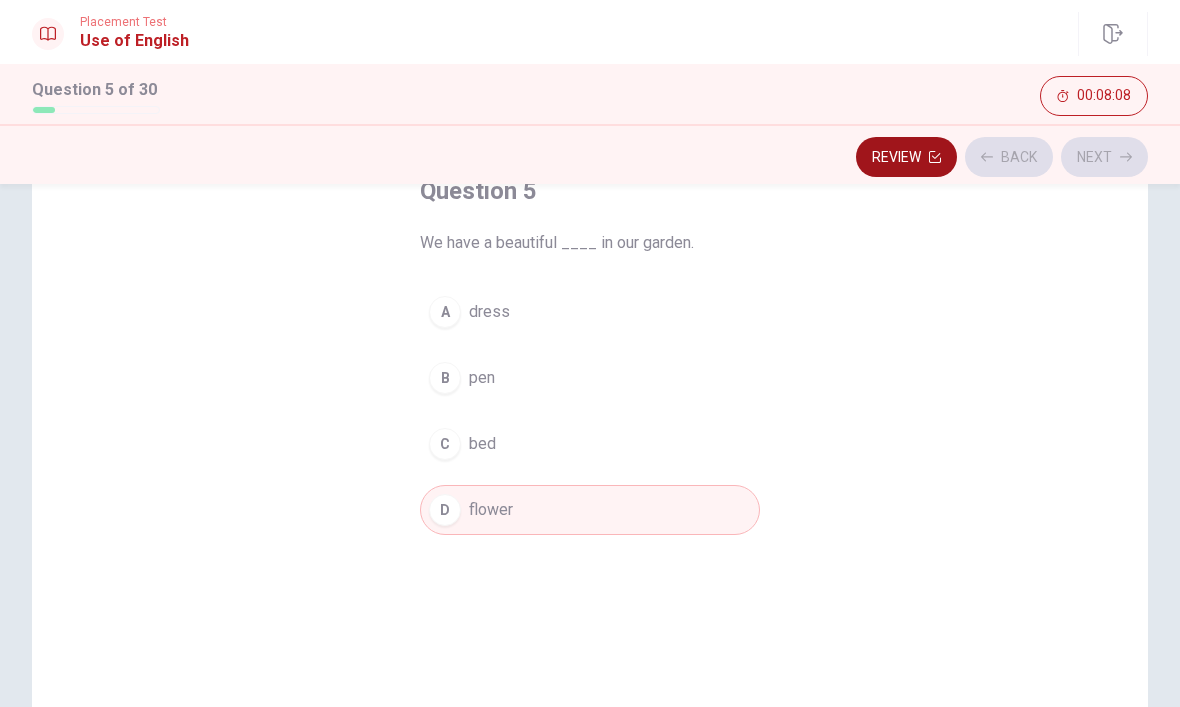 click on "Review" at bounding box center (906, 157) 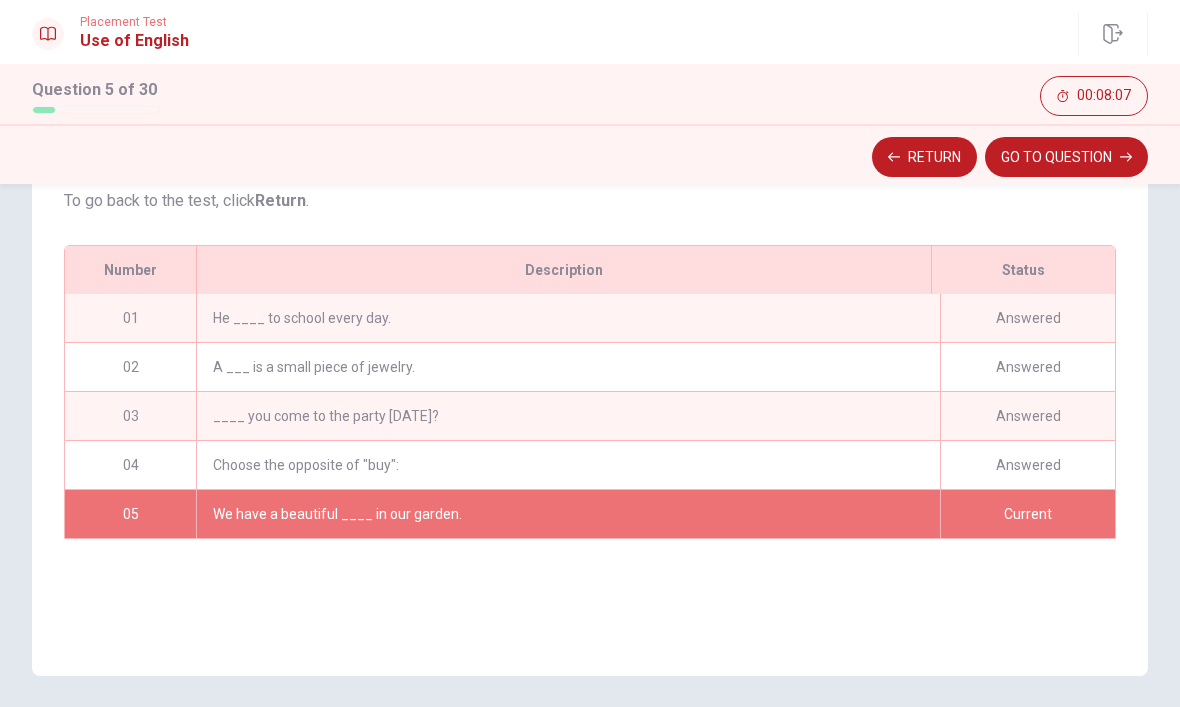 scroll, scrollTop: 316, scrollLeft: 0, axis: vertical 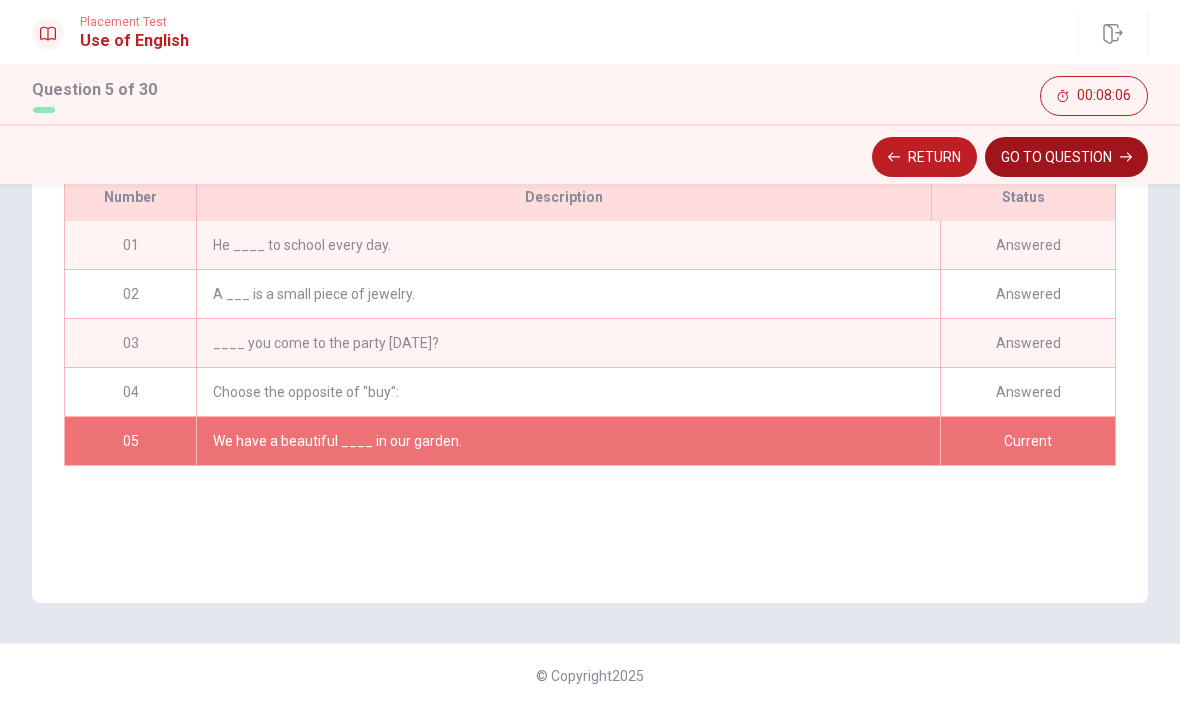 click on "GO TO QUESTION" at bounding box center (1066, 157) 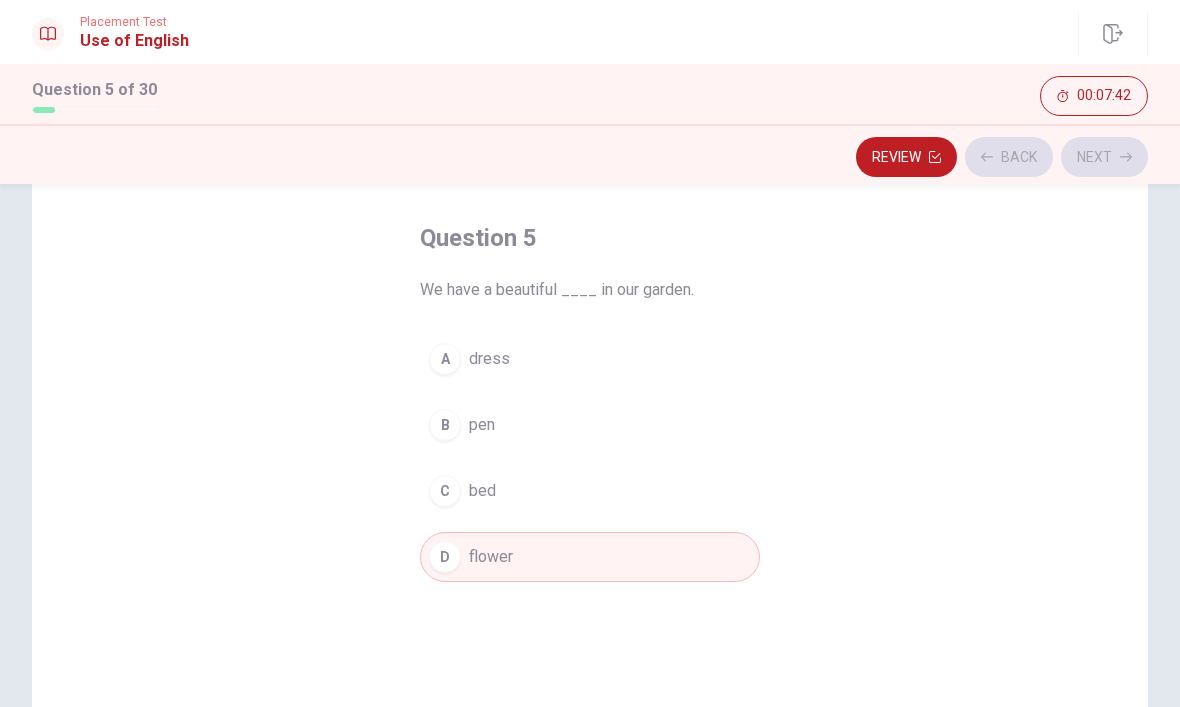 scroll, scrollTop: 78, scrollLeft: 0, axis: vertical 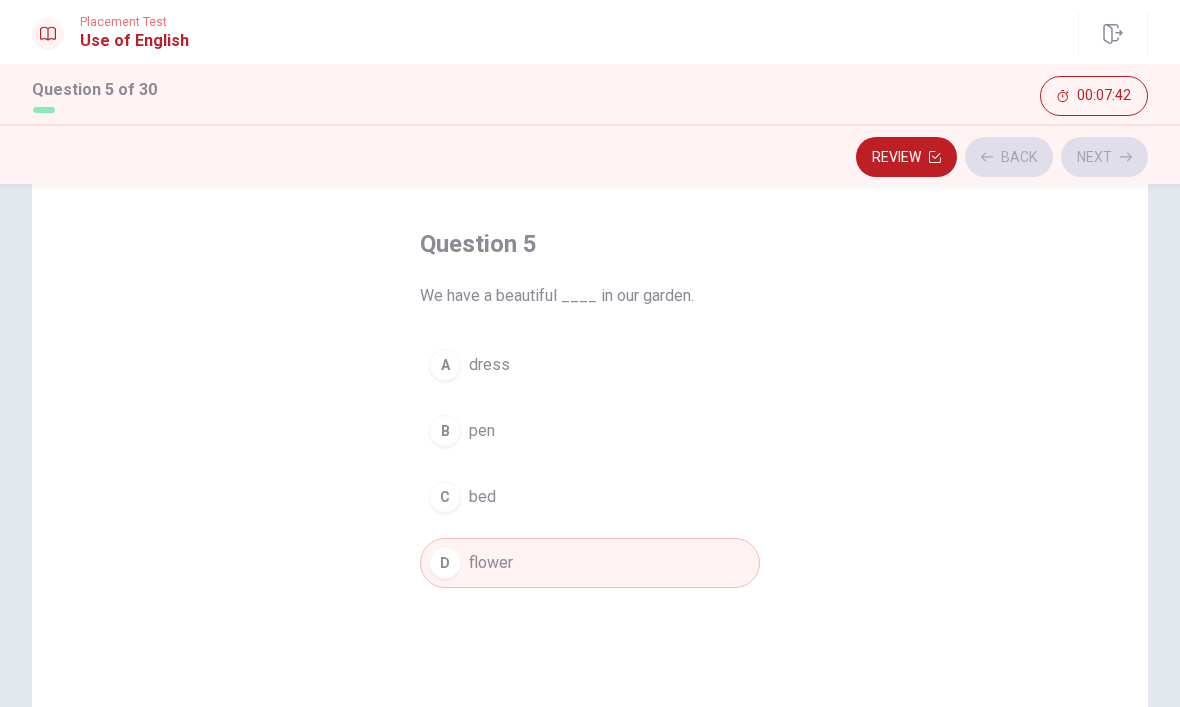 click on "Review Back Next" at bounding box center (590, 157) 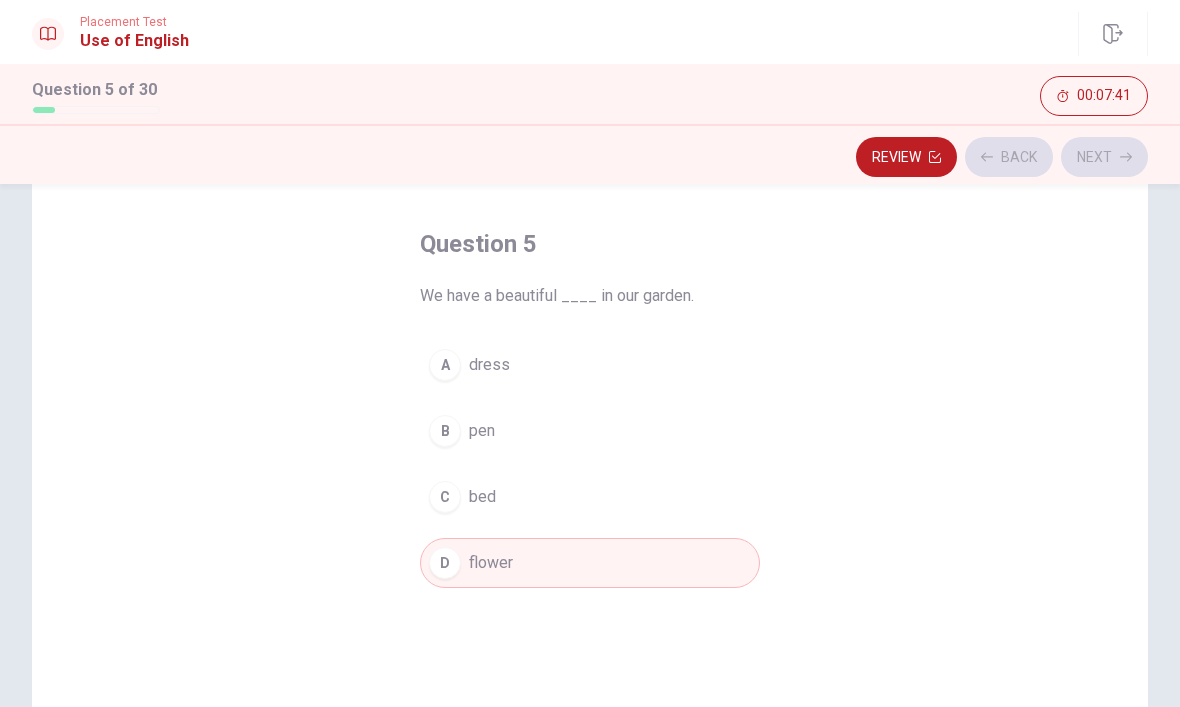 click on "Review Back Next" at bounding box center (590, 157) 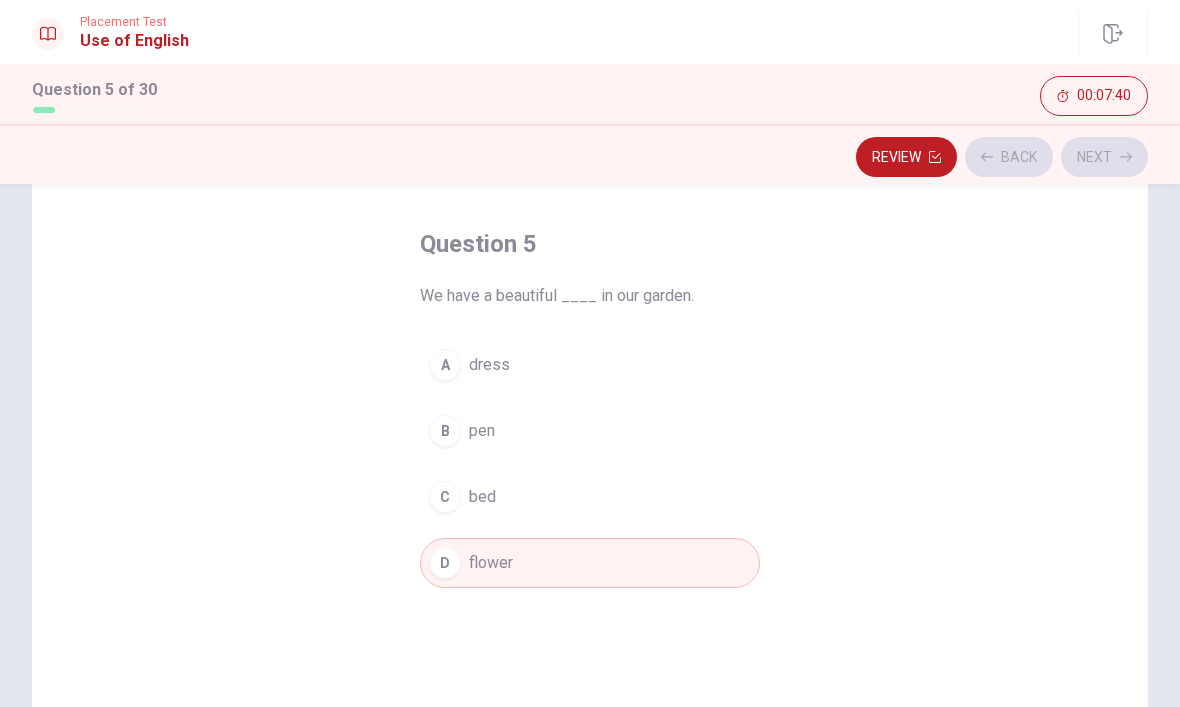 click on "Review Back Next" at bounding box center [590, 157] 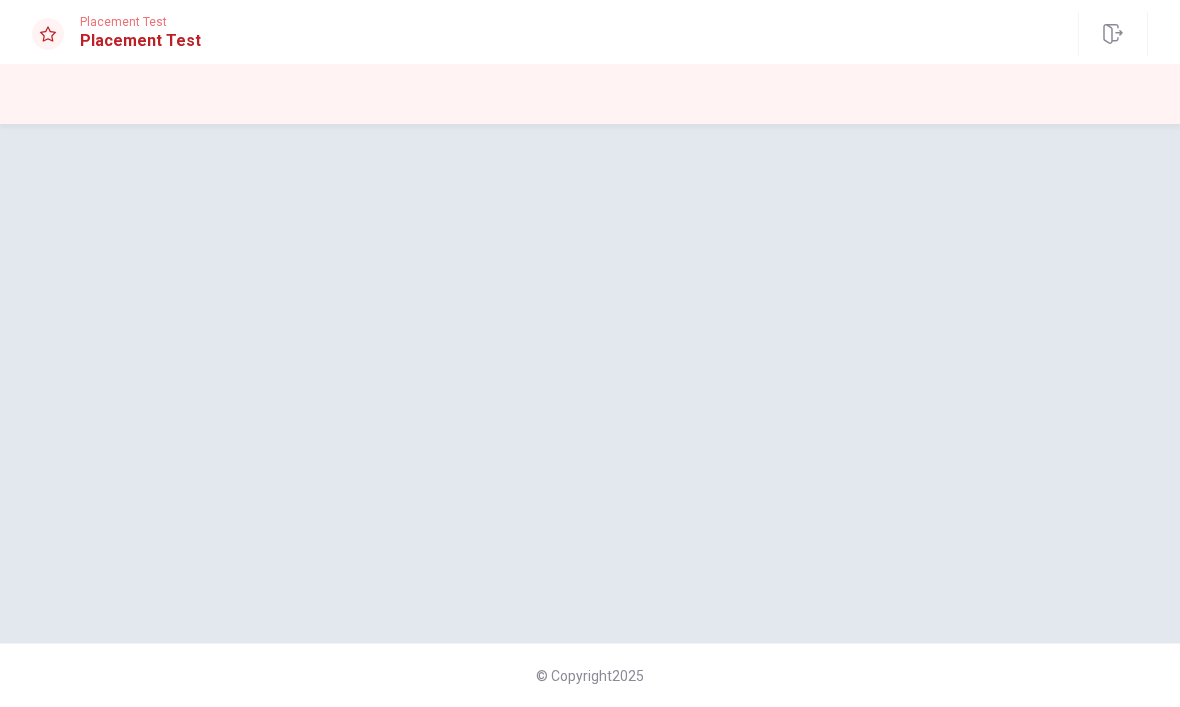 scroll, scrollTop: 0, scrollLeft: 0, axis: both 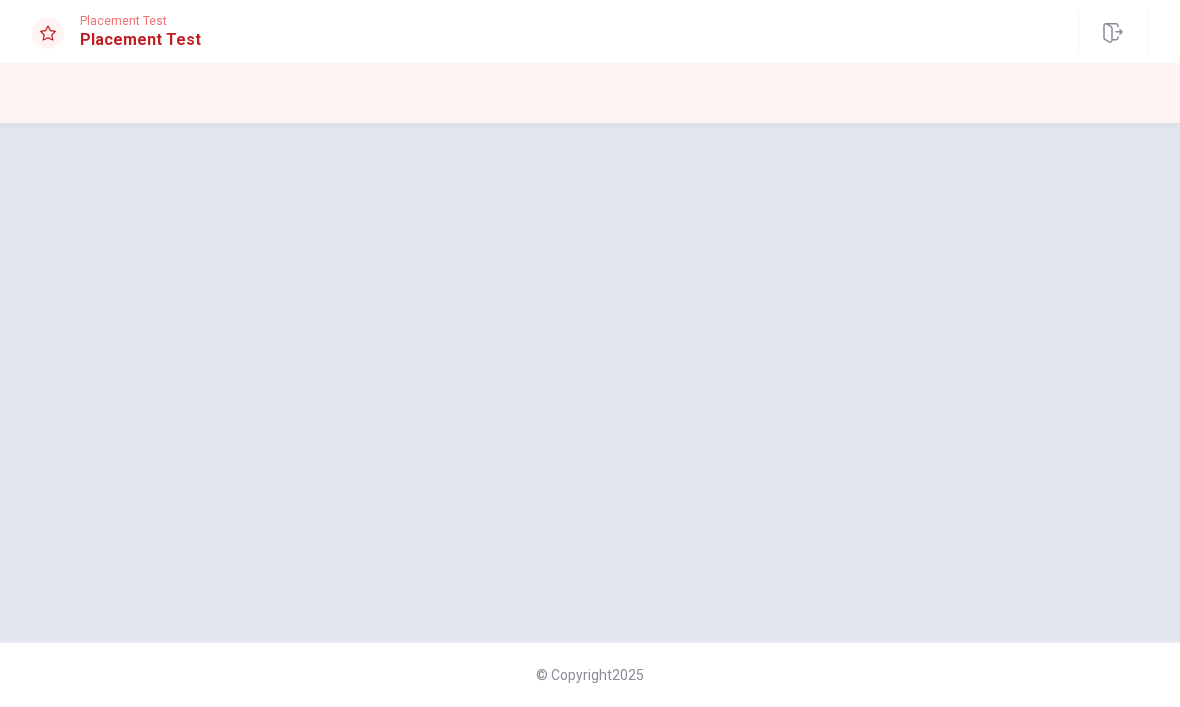 click on "© Copyright  2025" at bounding box center (590, 675) 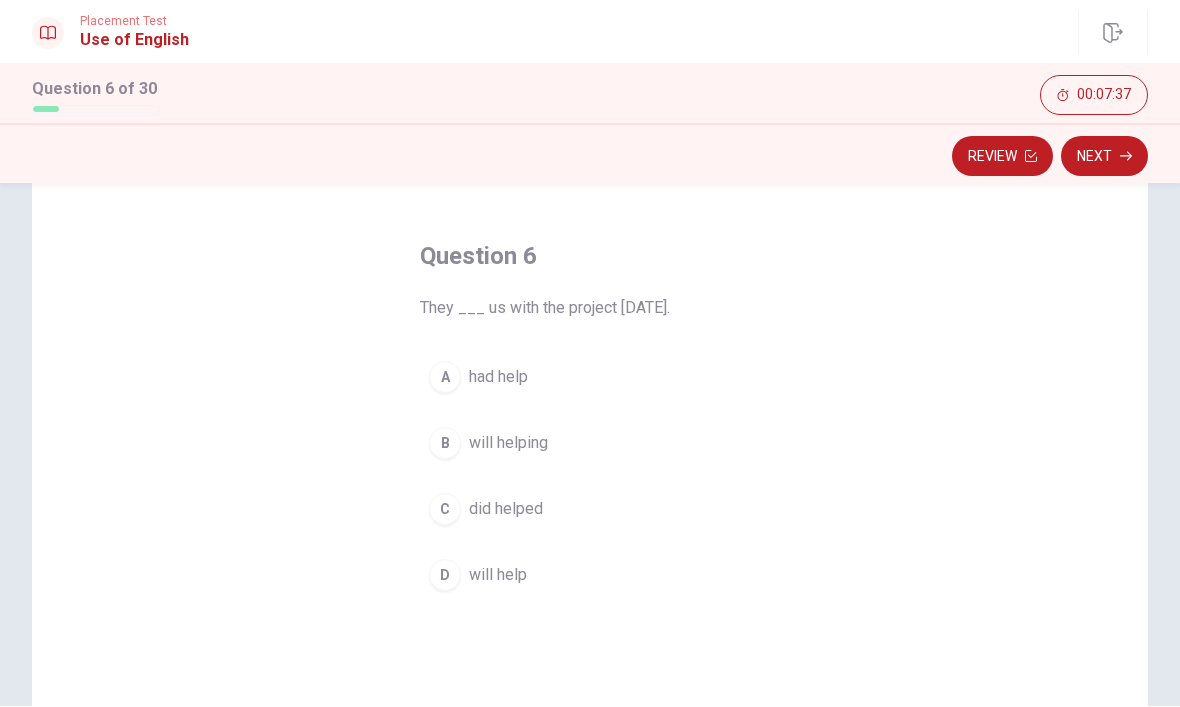 scroll, scrollTop: 73, scrollLeft: 0, axis: vertical 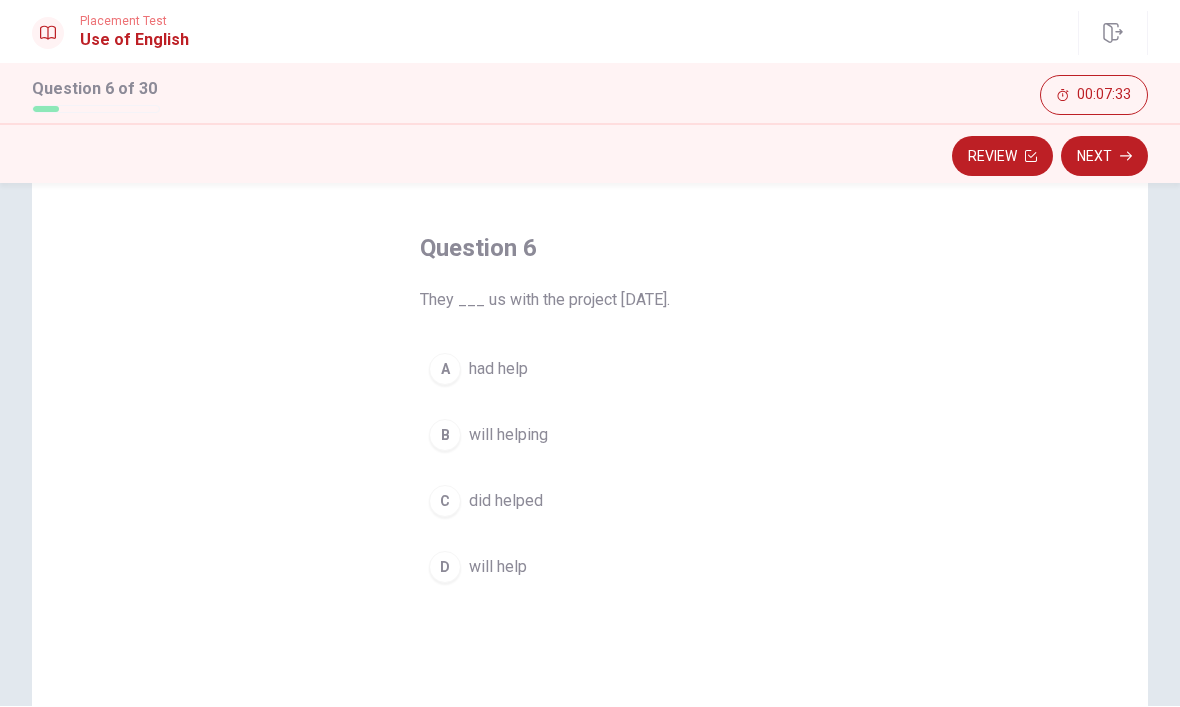 click on "D" at bounding box center [445, 568] 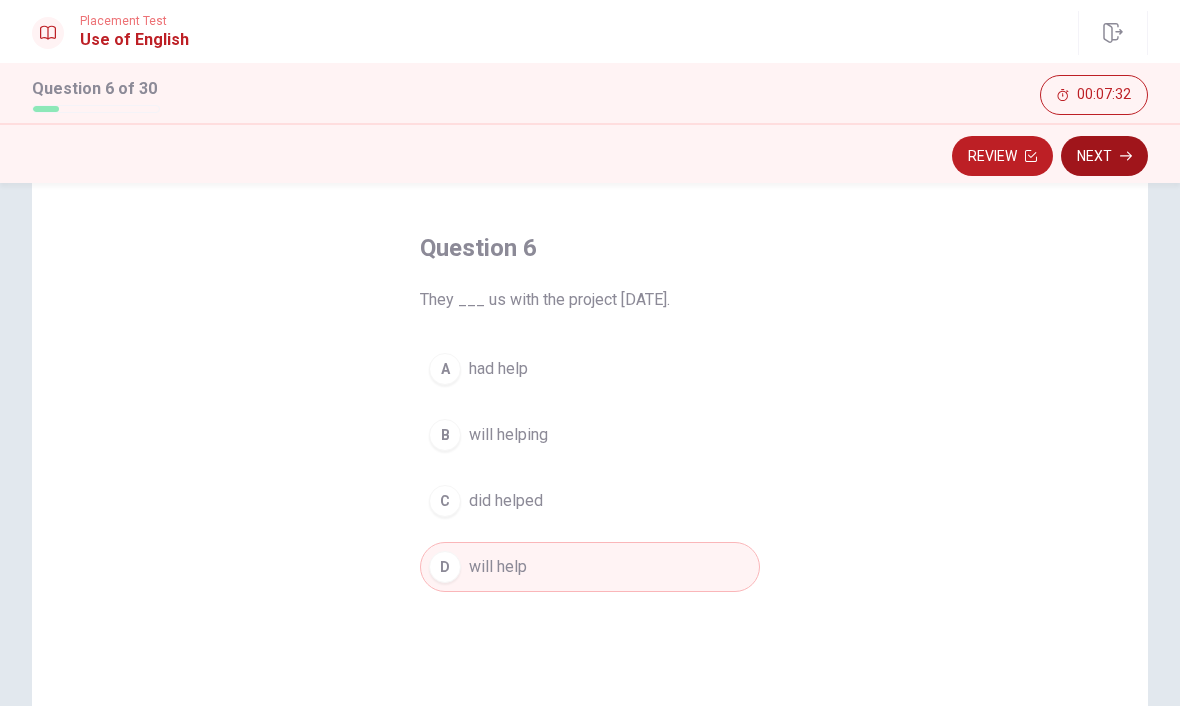 click on "Next" at bounding box center [1104, 157] 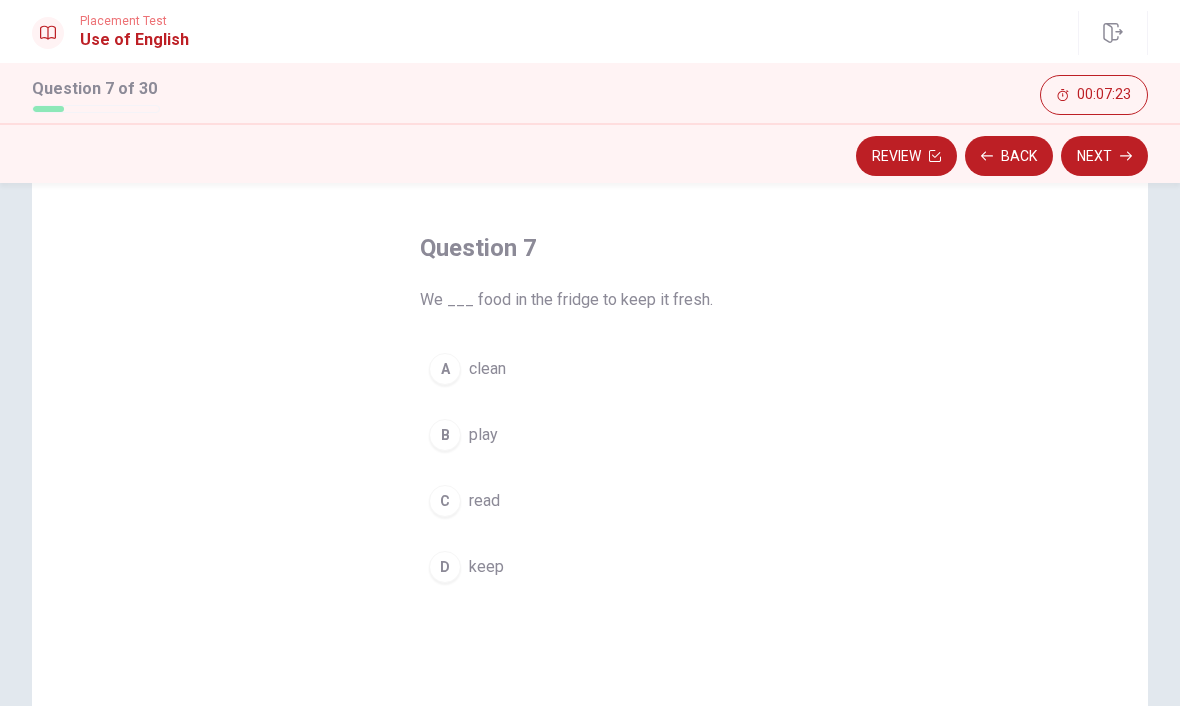 click on "D" at bounding box center (445, 568) 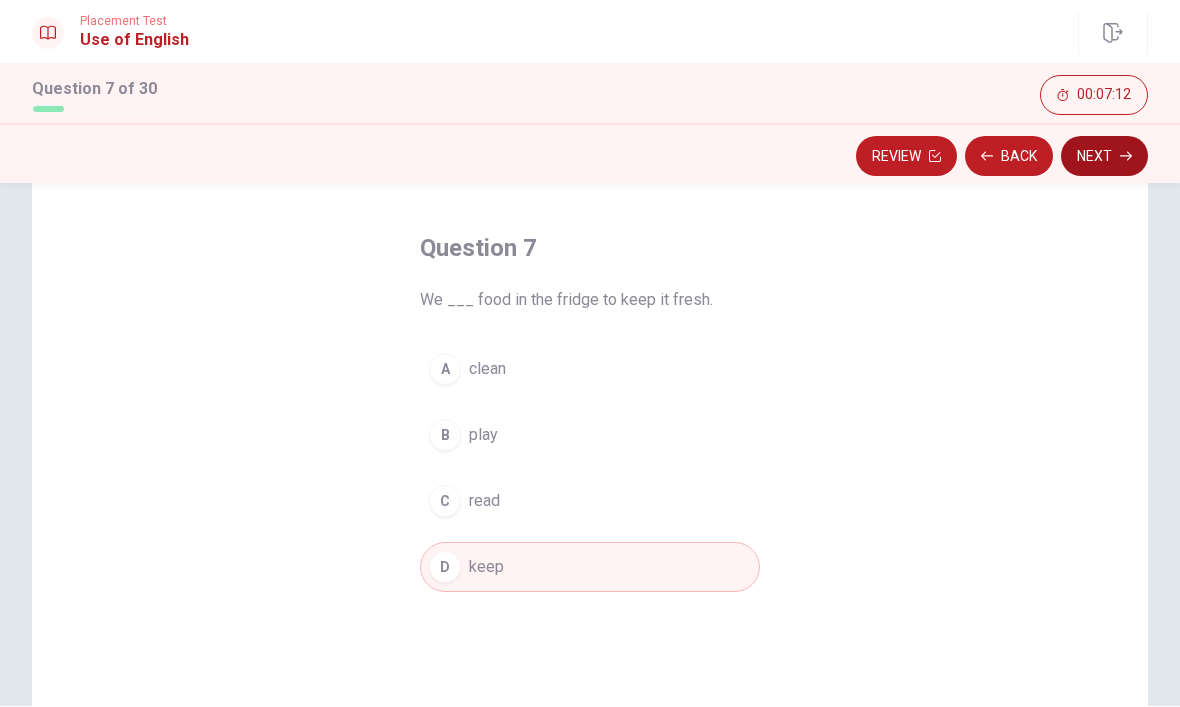 click on "Next" at bounding box center [1104, 157] 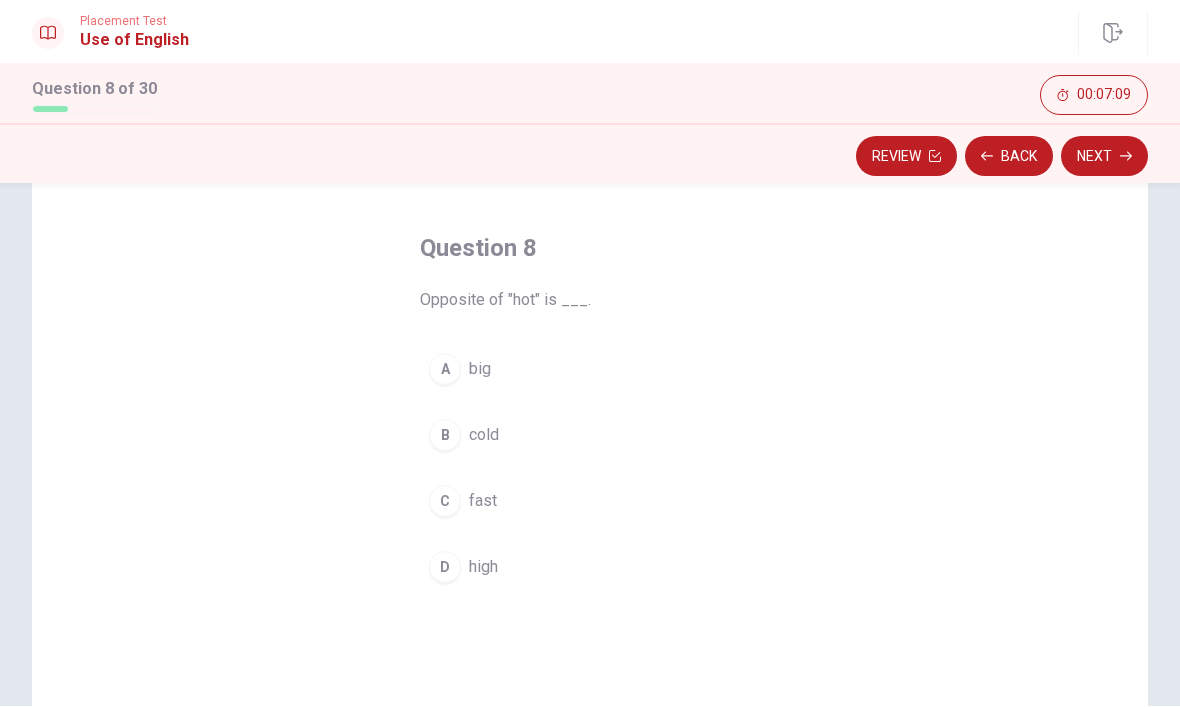 click on "B" at bounding box center (445, 436) 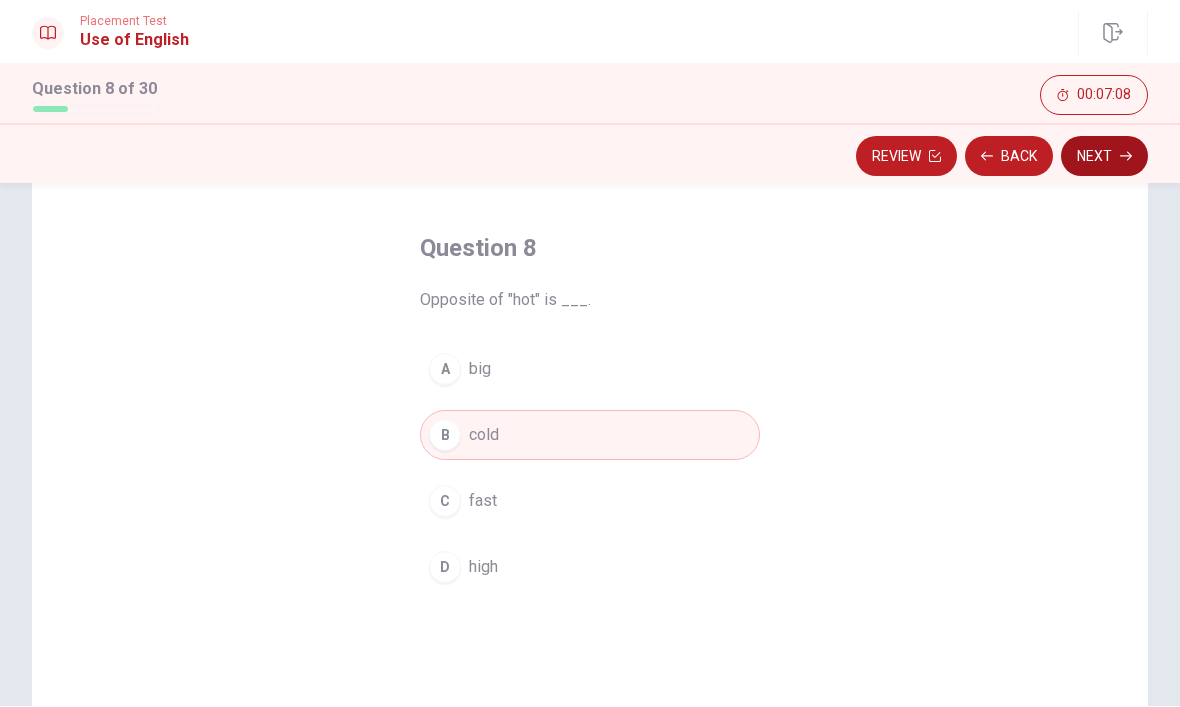 click on "Next" at bounding box center (1104, 157) 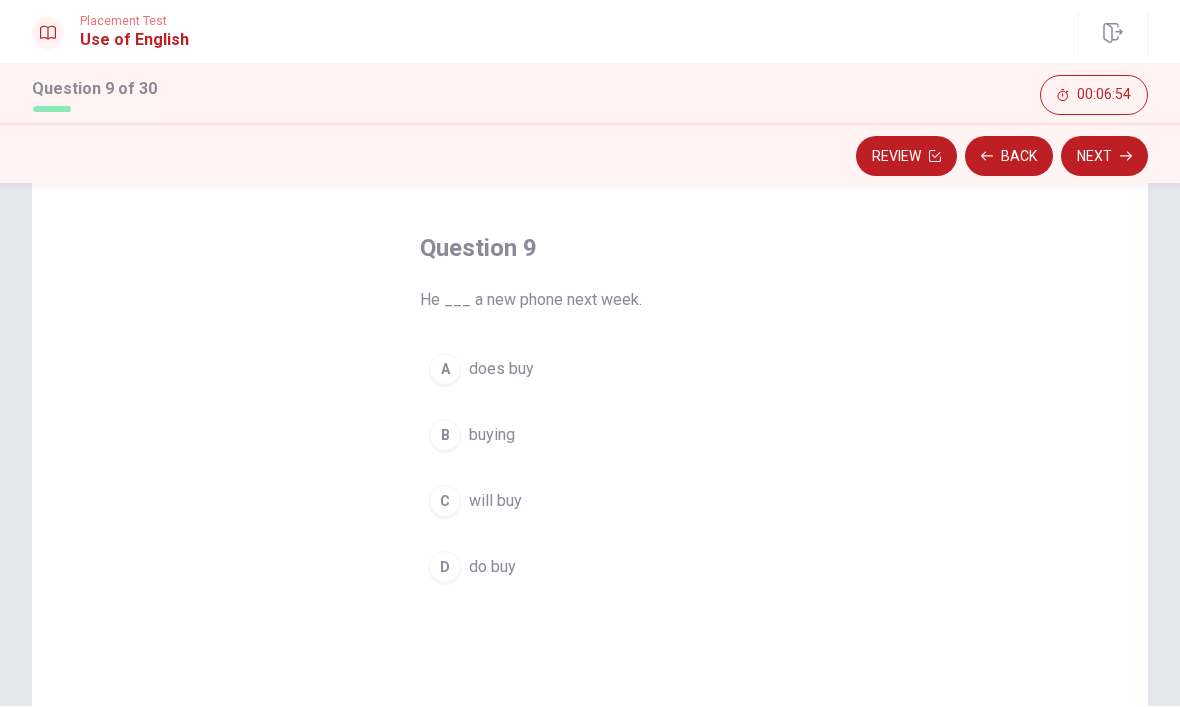 click on "B" at bounding box center [445, 436] 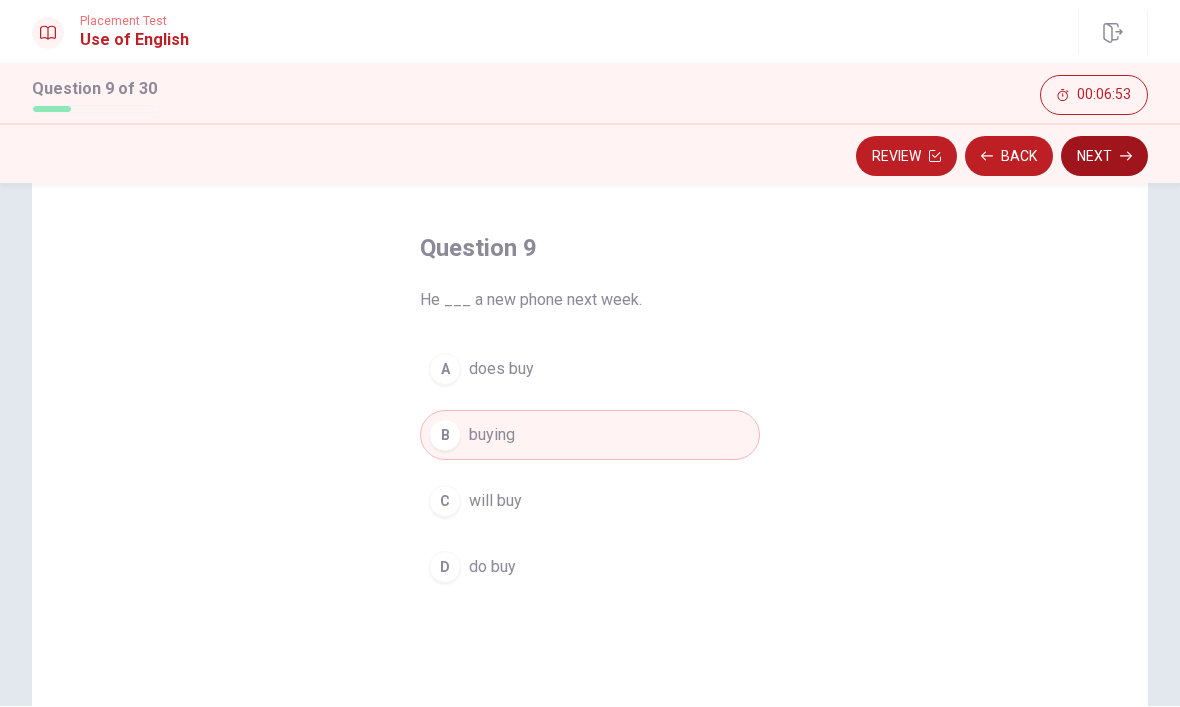 click 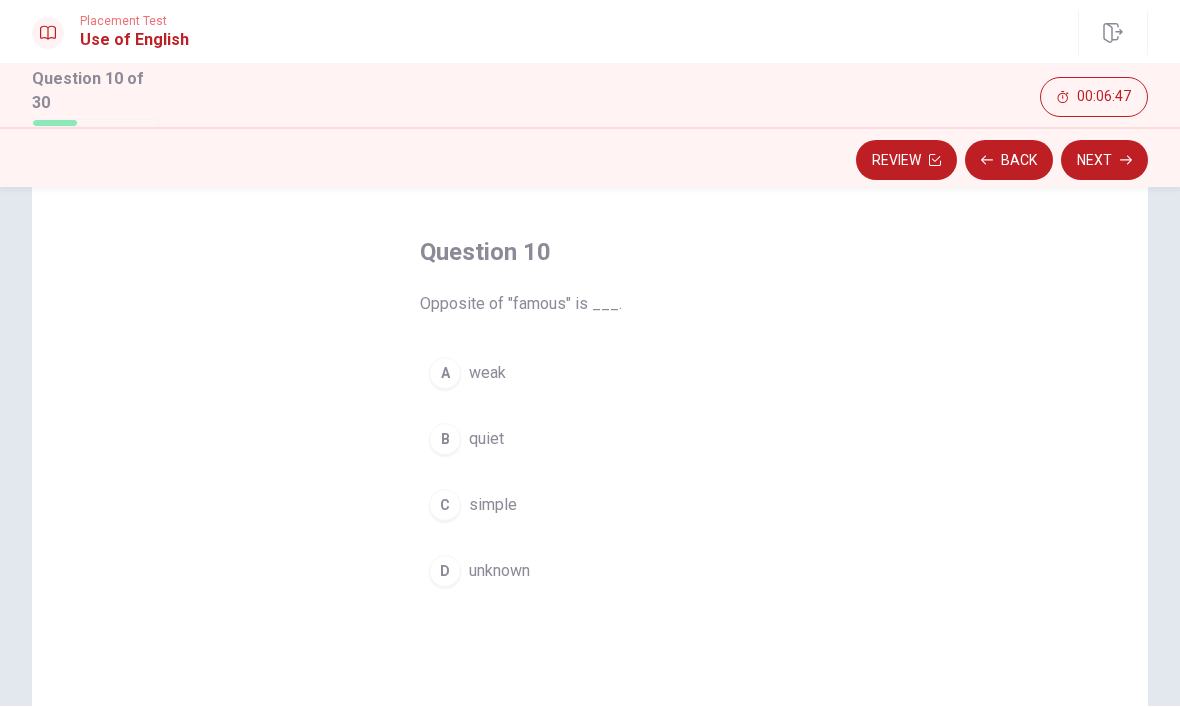 click on "D" at bounding box center [445, 572] 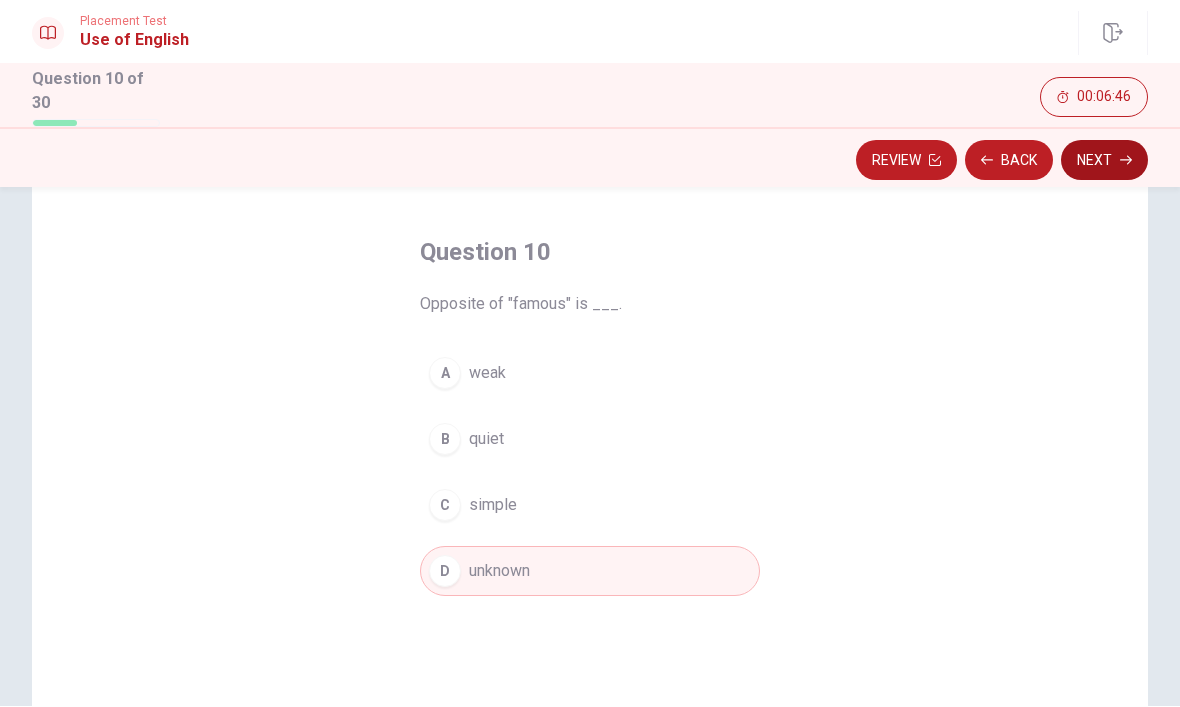 click on "Next" at bounding box center (1104, 161) 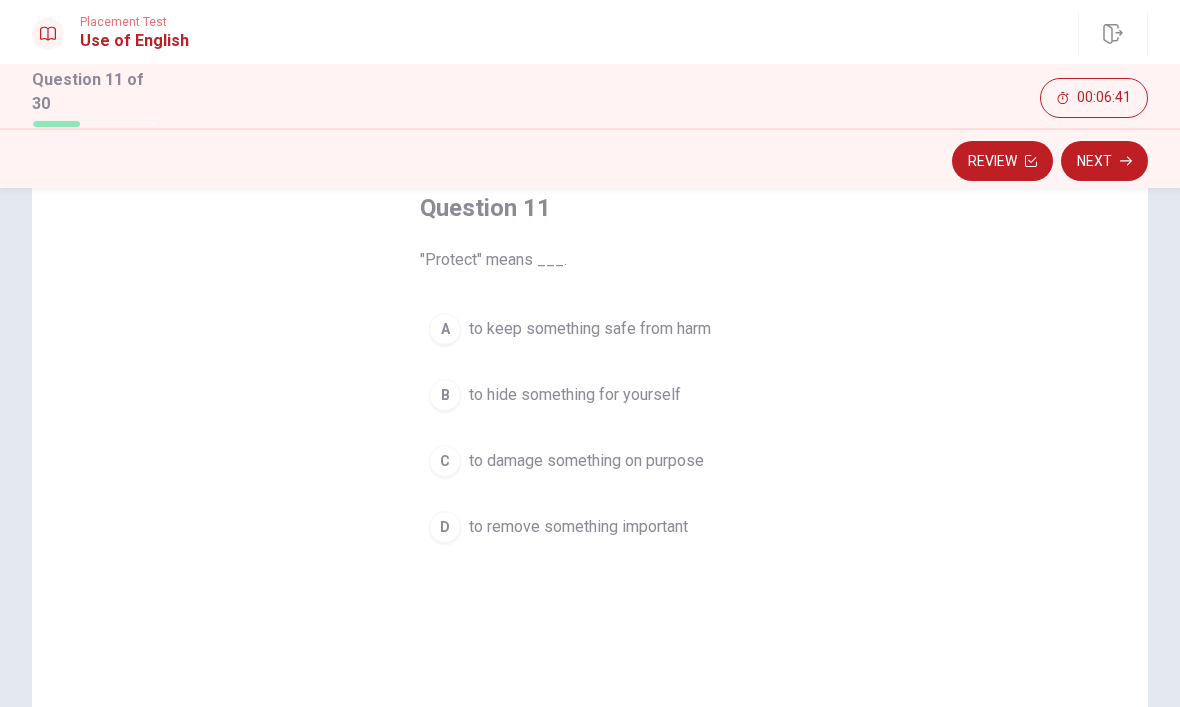 scroll, scrollTop: 118, scrollLeft: 0, axis: vertical 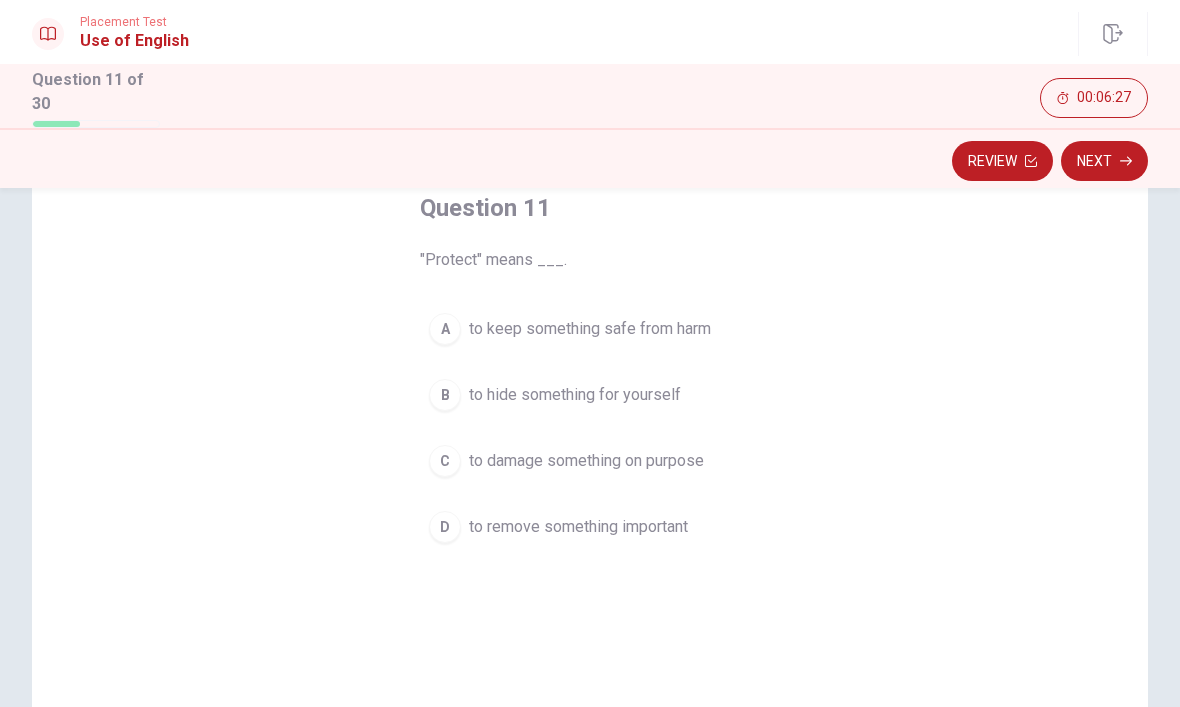 click on "A" at bounding box center (445, 329) 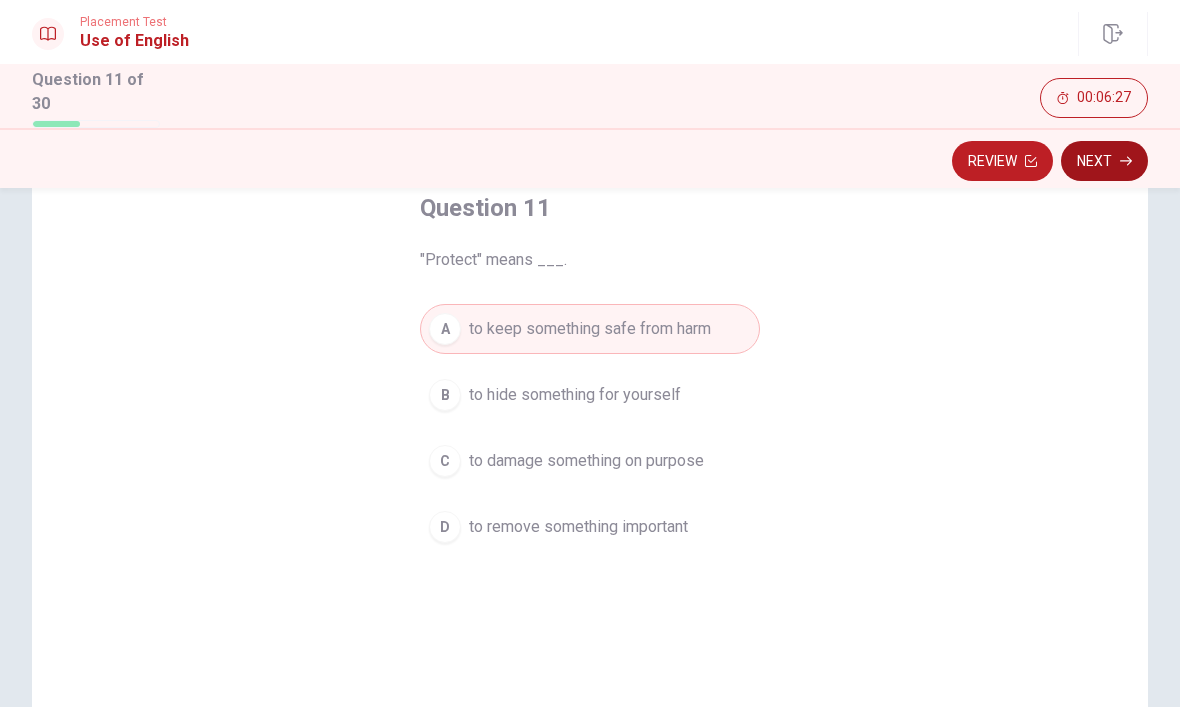 click 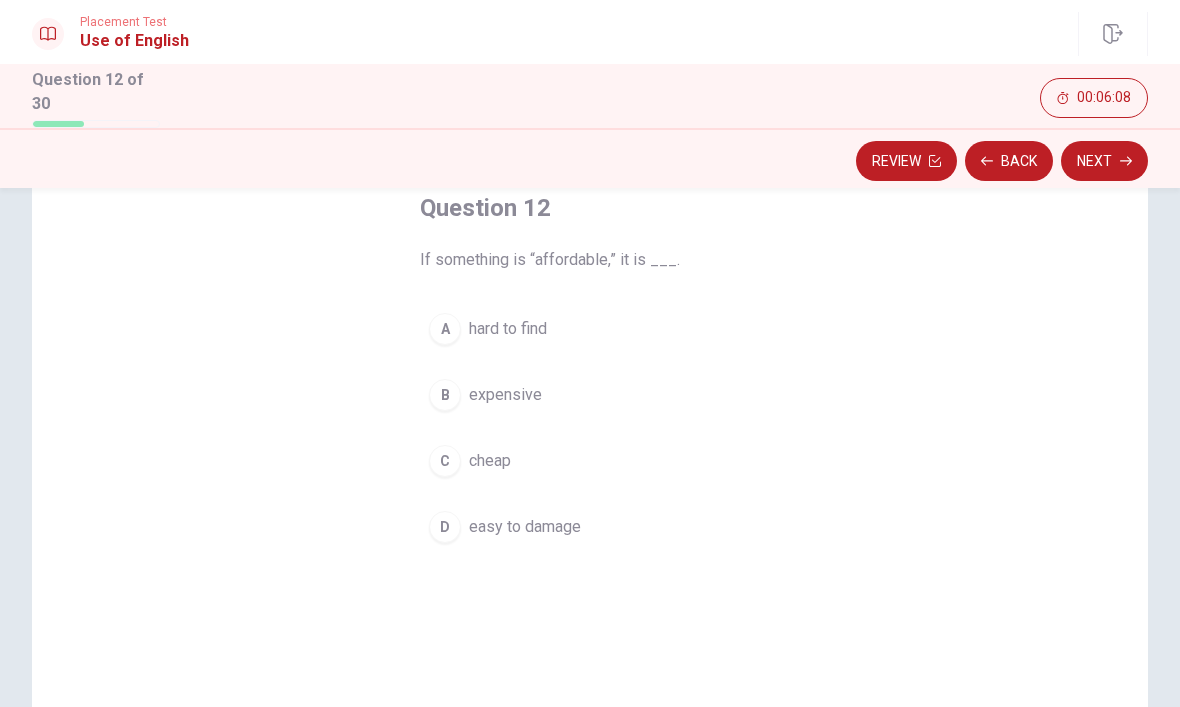 click on "C" at bounding box center (445, 461) 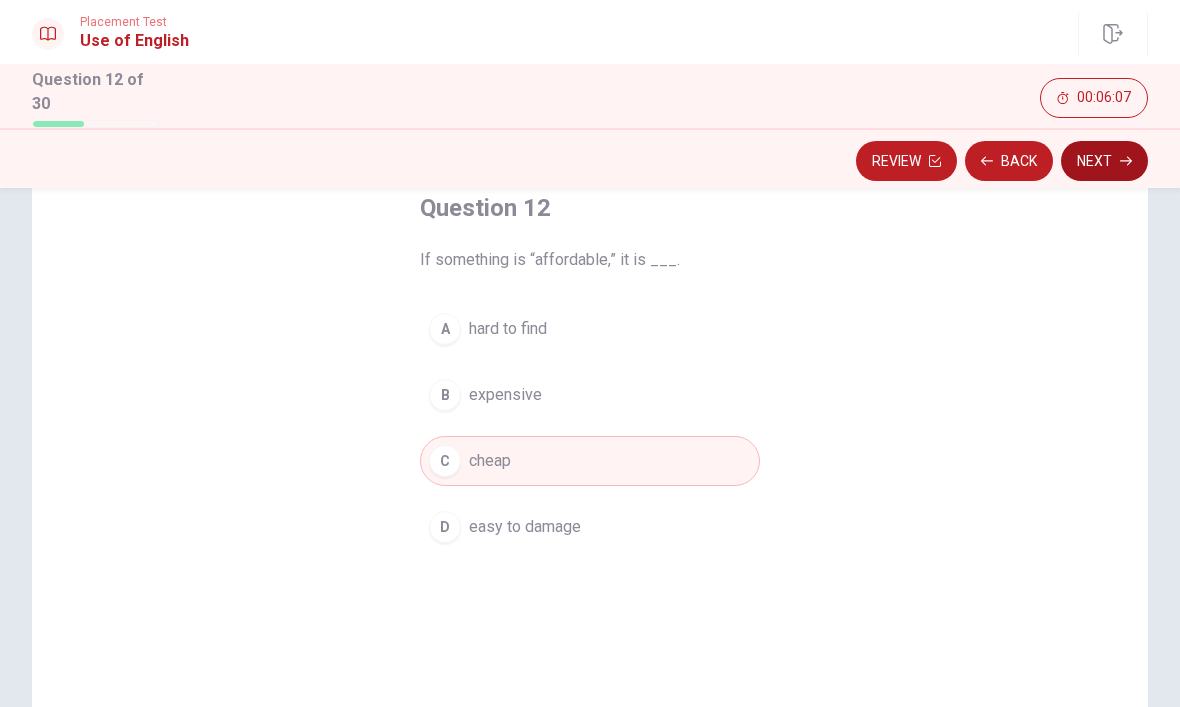 click on "Next" at bounding box center [1104, 161] 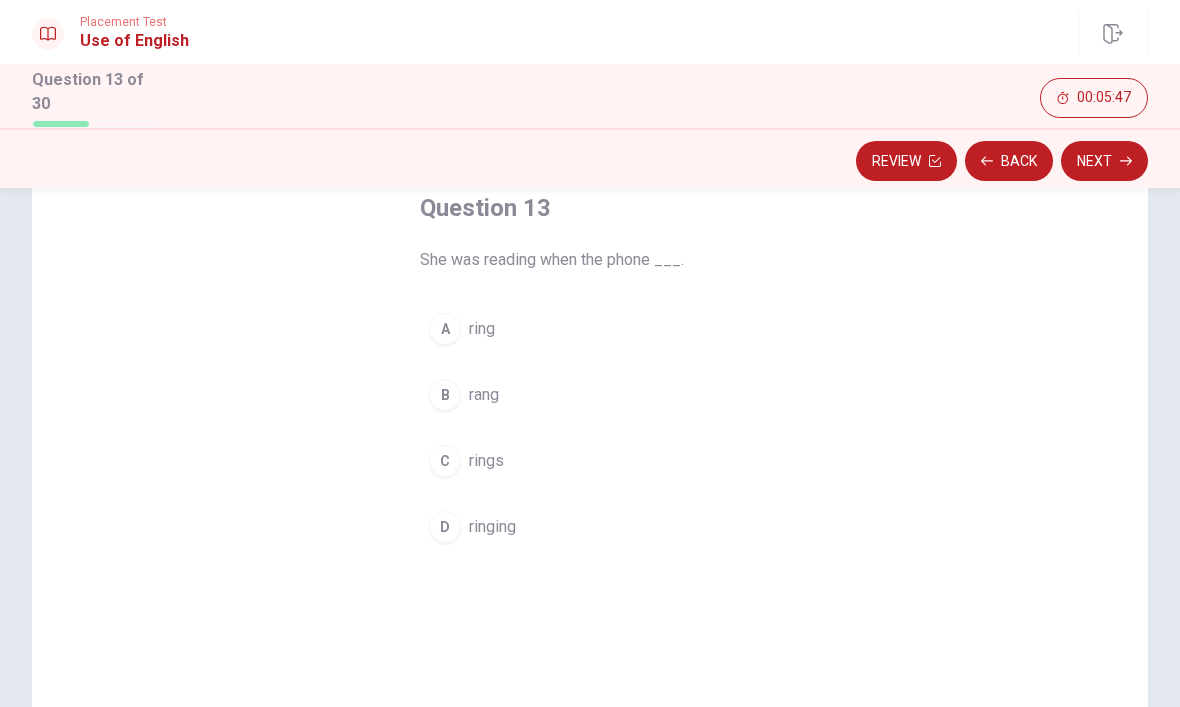 click on "B" at bounding box center (445, 395) 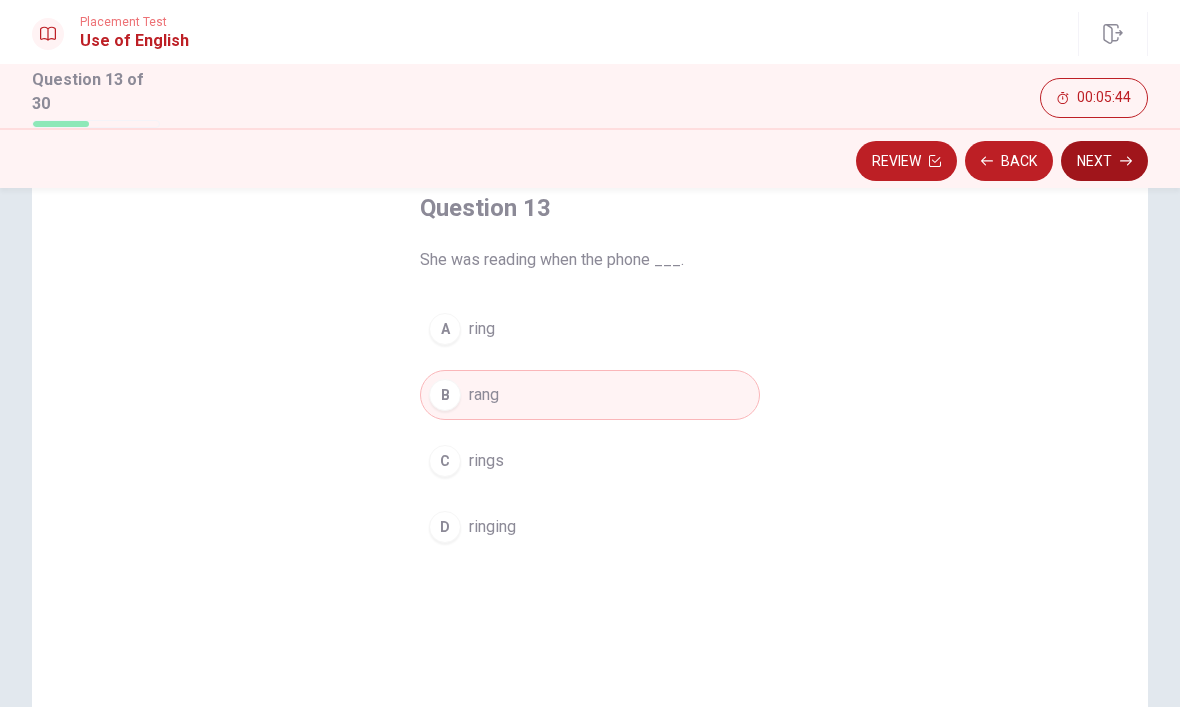 click on "Next" at bounding box center [1104, 161] 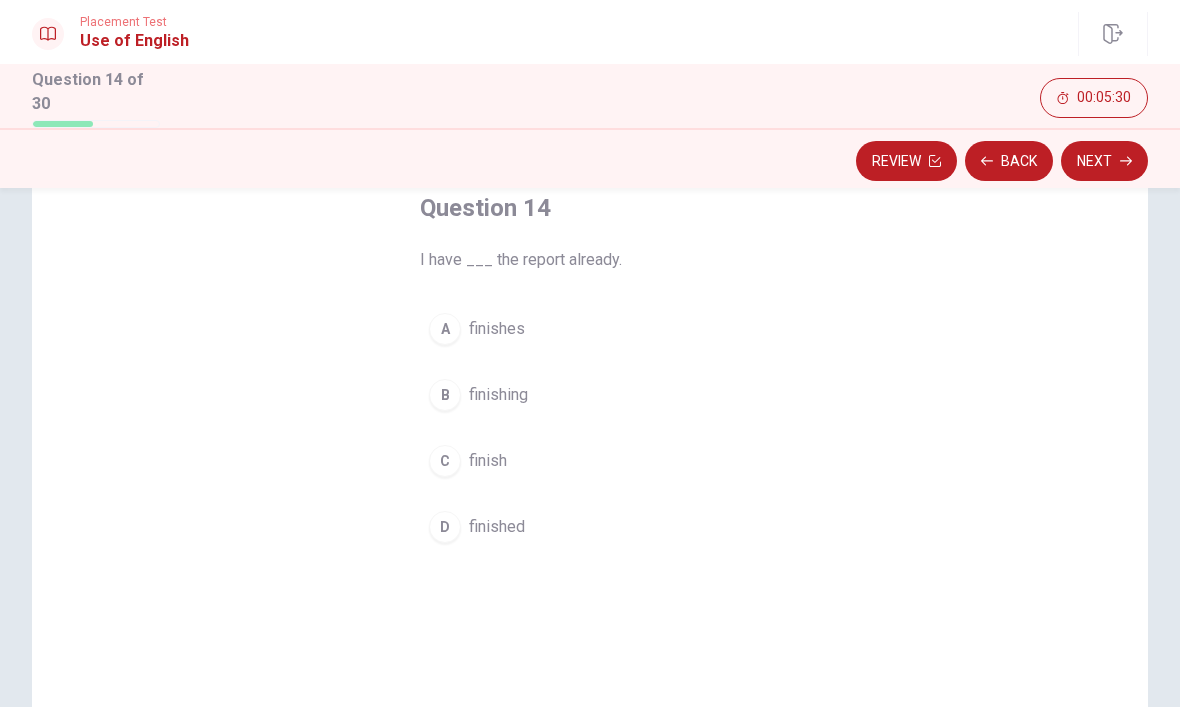 click on "D" at bounding box center [445, 527] 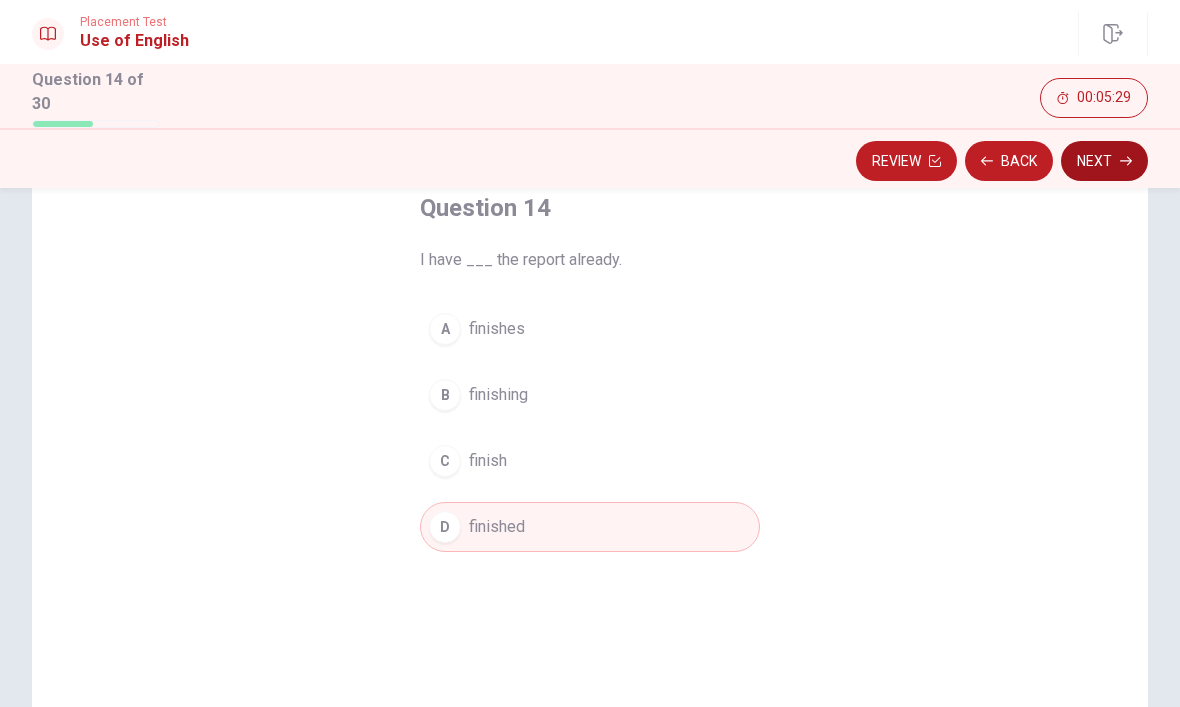 click on "Next" at bounding box center [1104, 161] 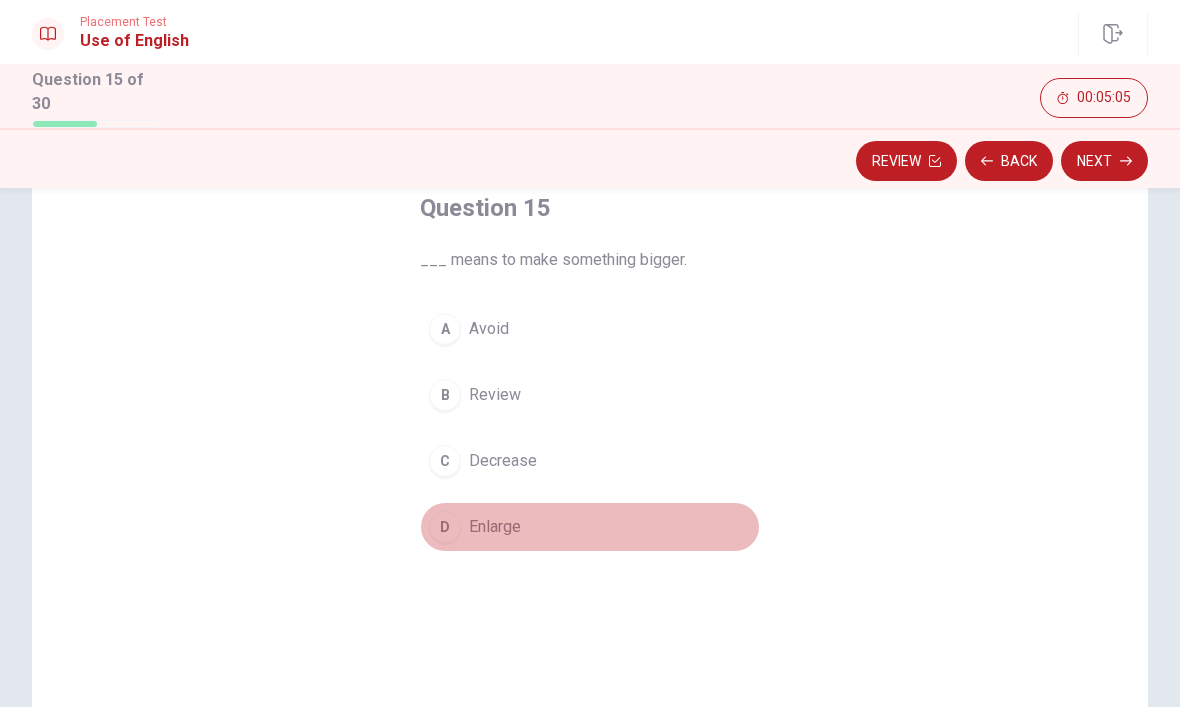 click on "D" at bounding box center (445, 527) 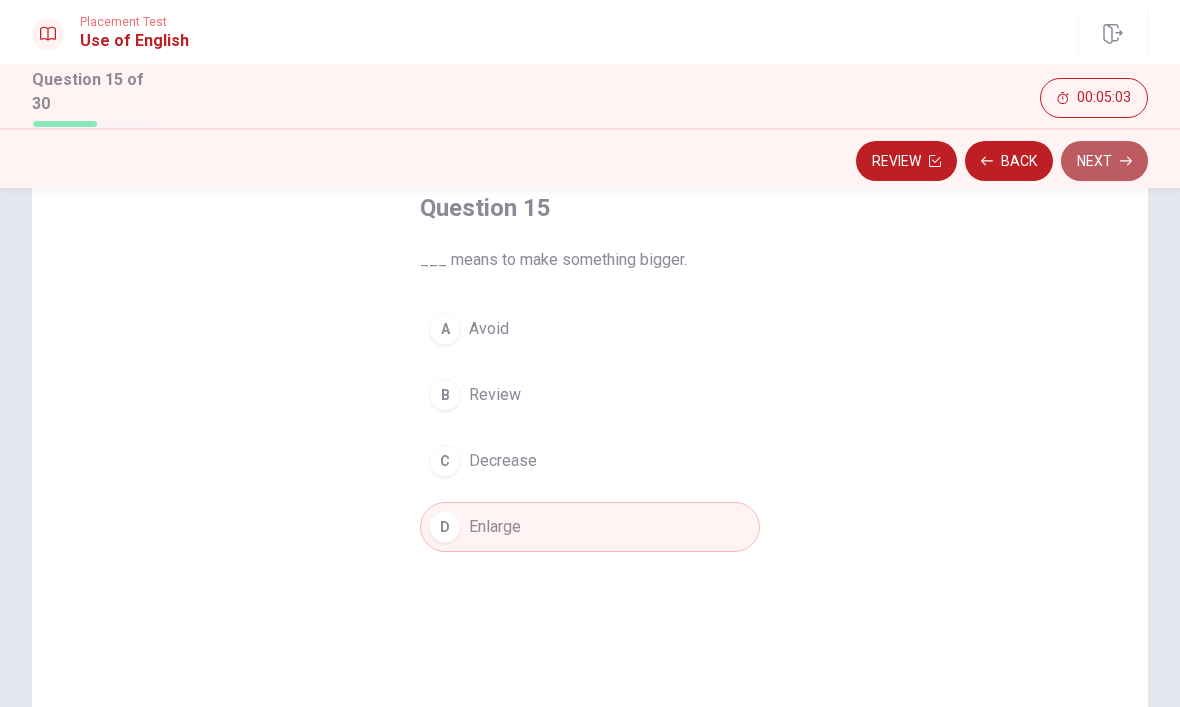 click on "Next" at bounding box center (1104, 161) 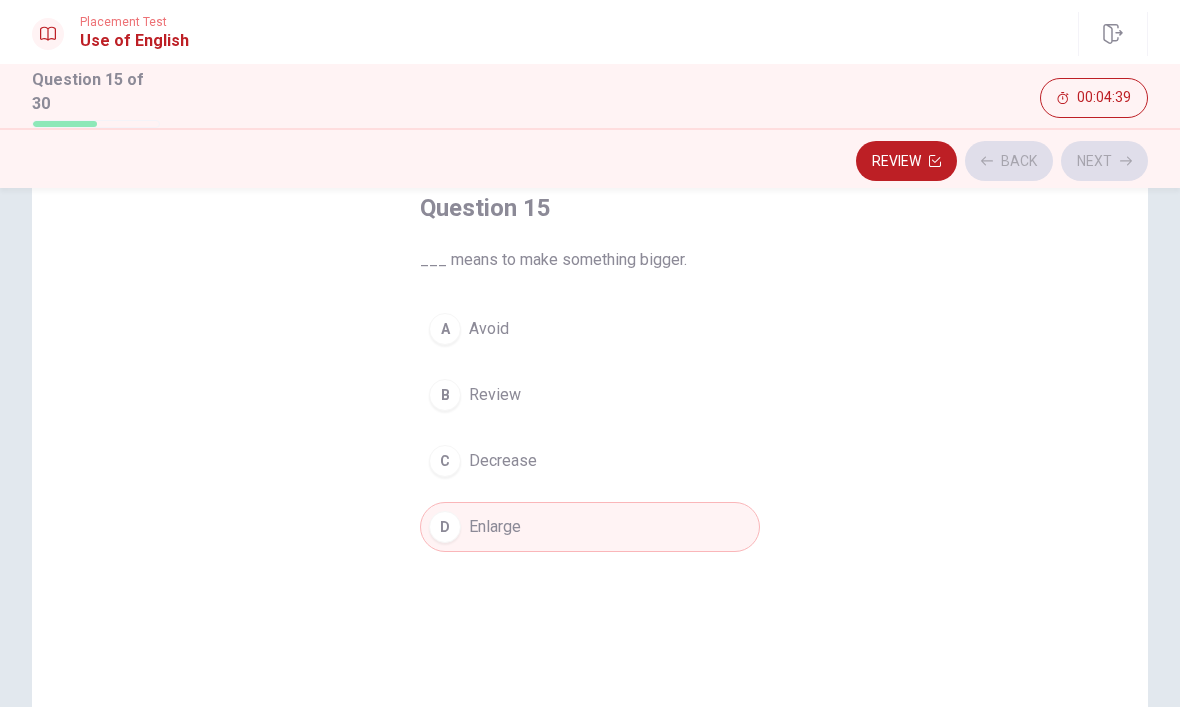 click on "Review Back Next" at bounding box center [590, 161] 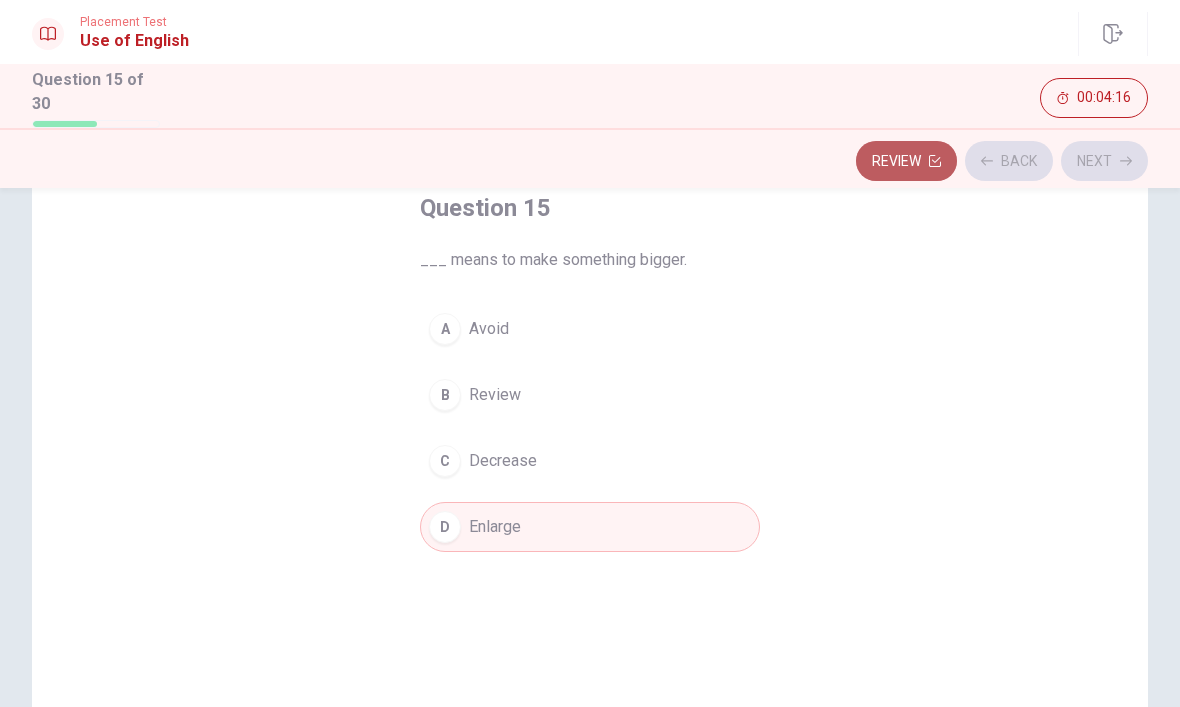 click on "Review" at bounding box center [906, 161] 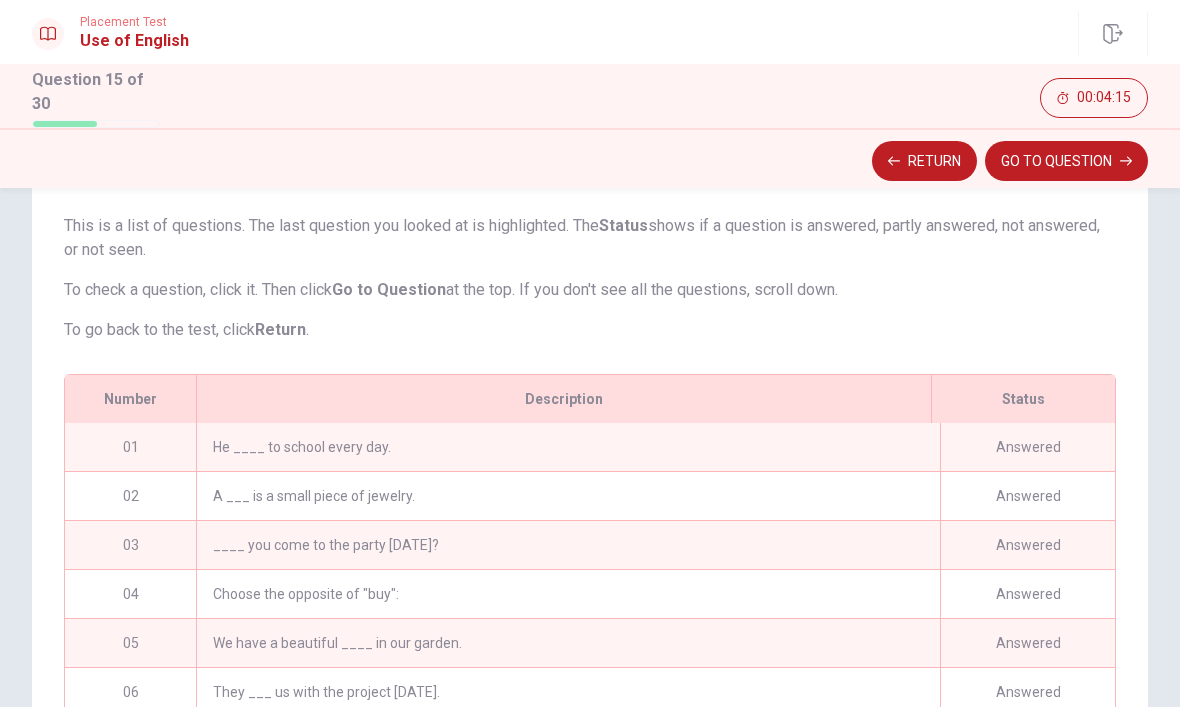 scroll, scrollTop: 409, scrollLeft: 0, axis: vertical 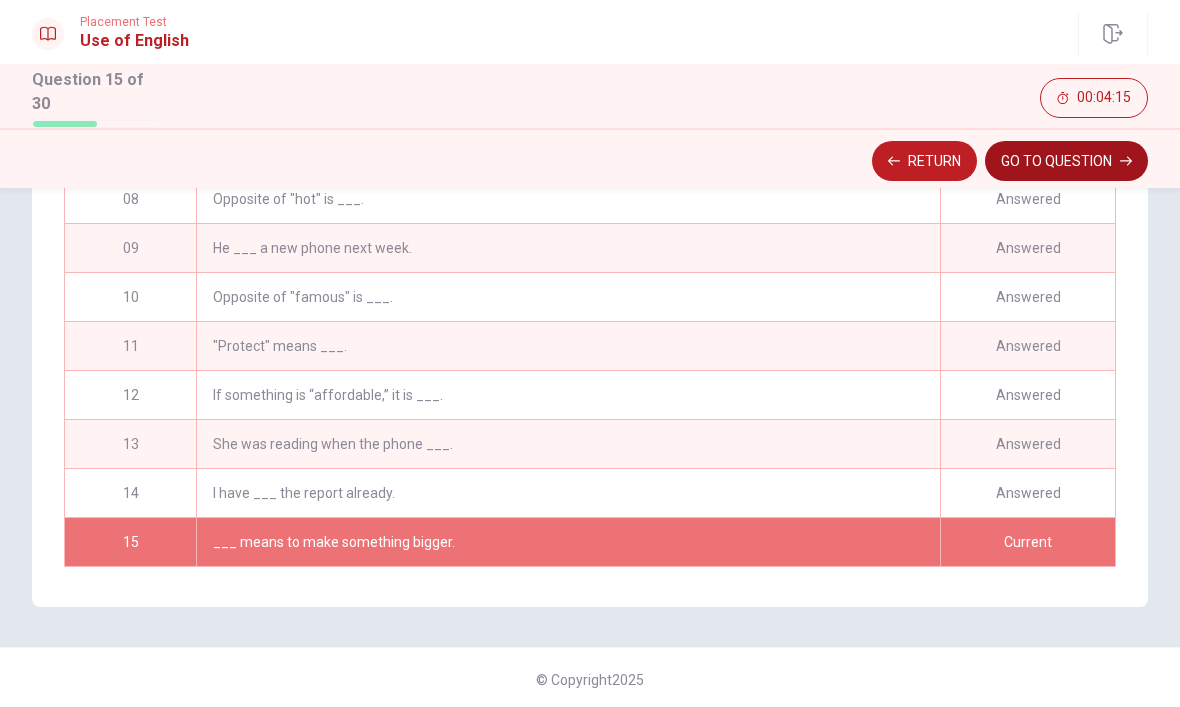 click on "GO TO QUESTION" at bounding box center [1066, 161] 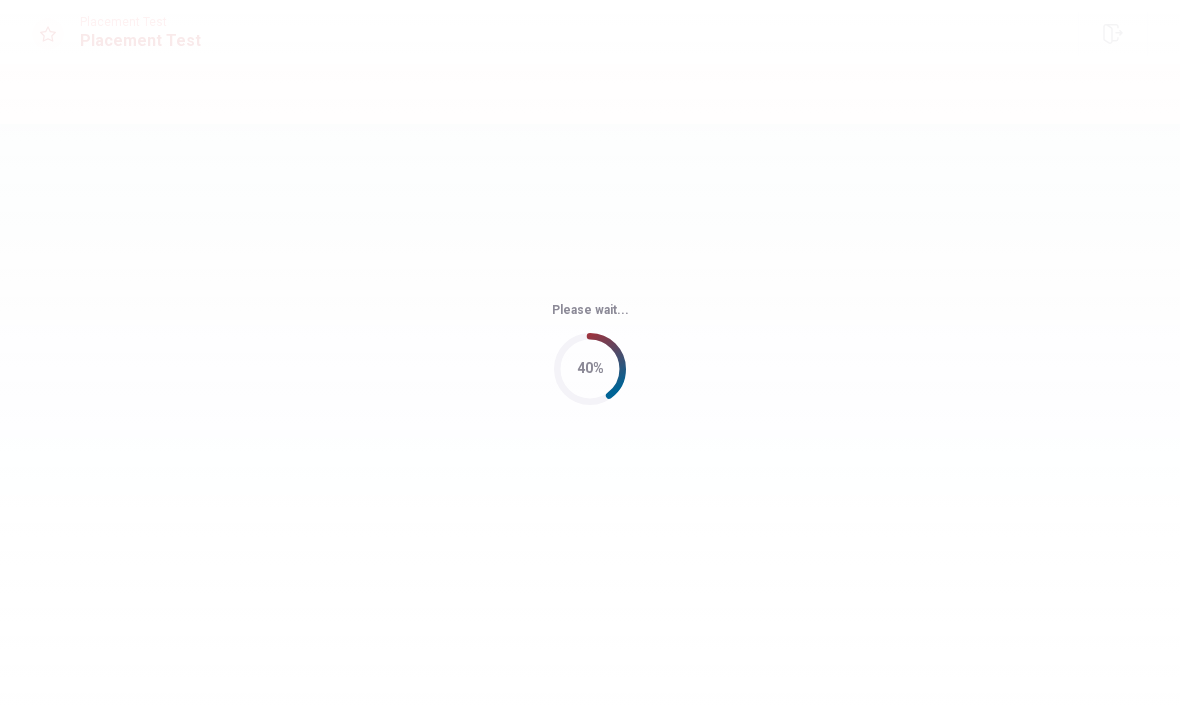 scroll, scrollTop: 0, scrollLeft: 0, axis: both 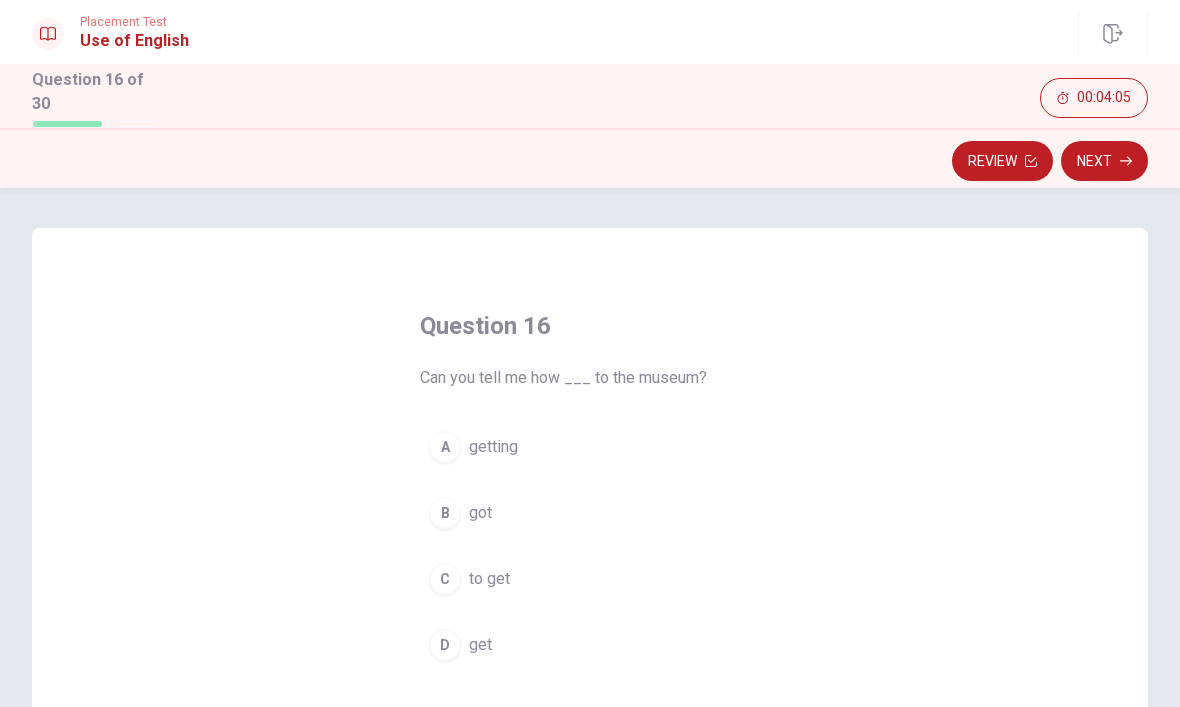 click on "Question 16 Can you tell me how ___ to the museum? A getting
B got C to get
D get" at bounding box center [590, 575] 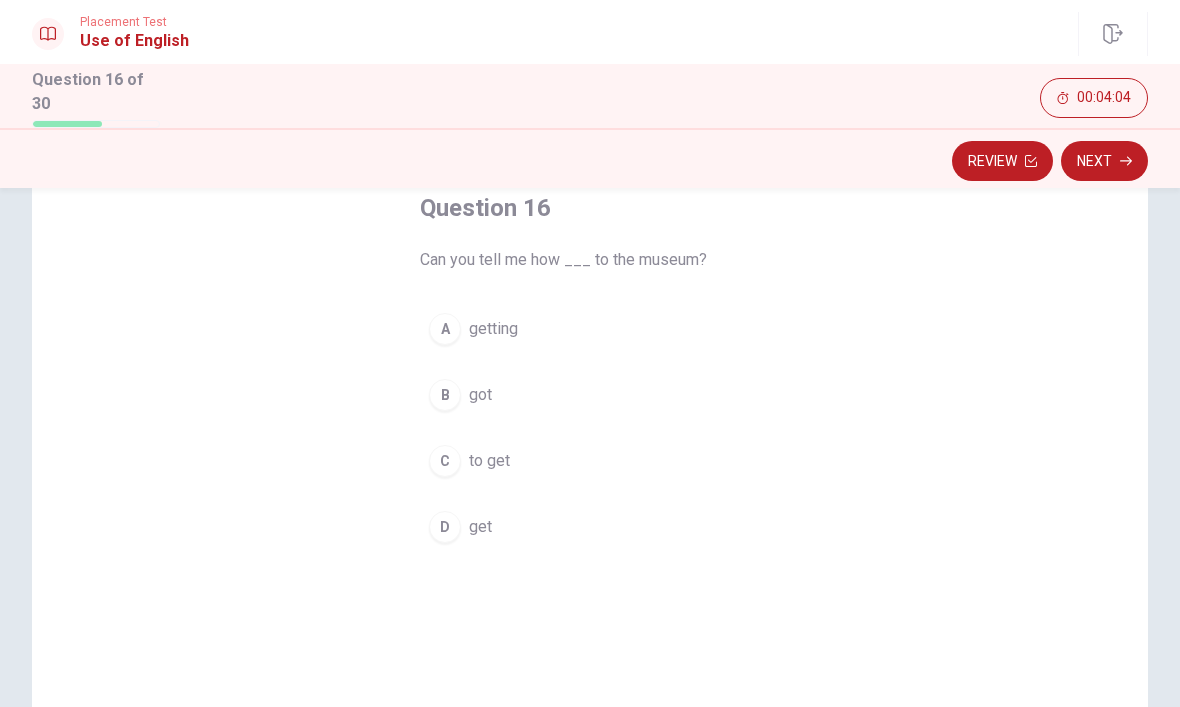 scroll, scrollTop: 118, scrollLeft: 0, axis: vertical 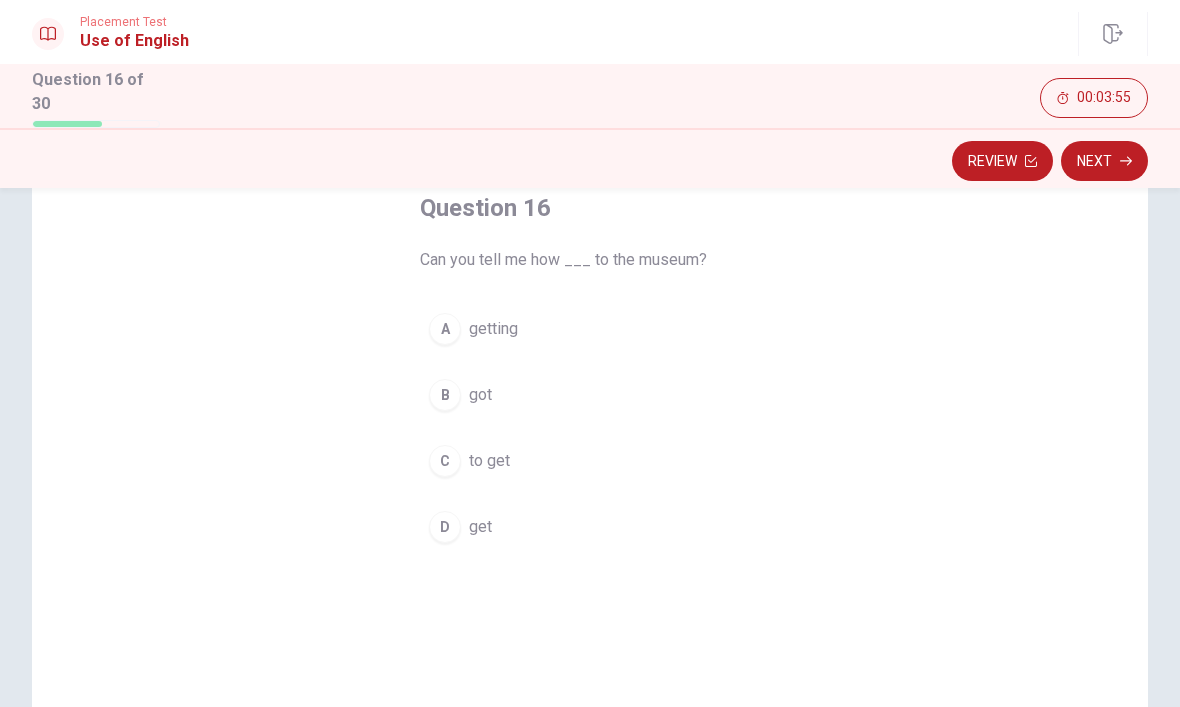 click on "C" at bounding box center (445, 461) 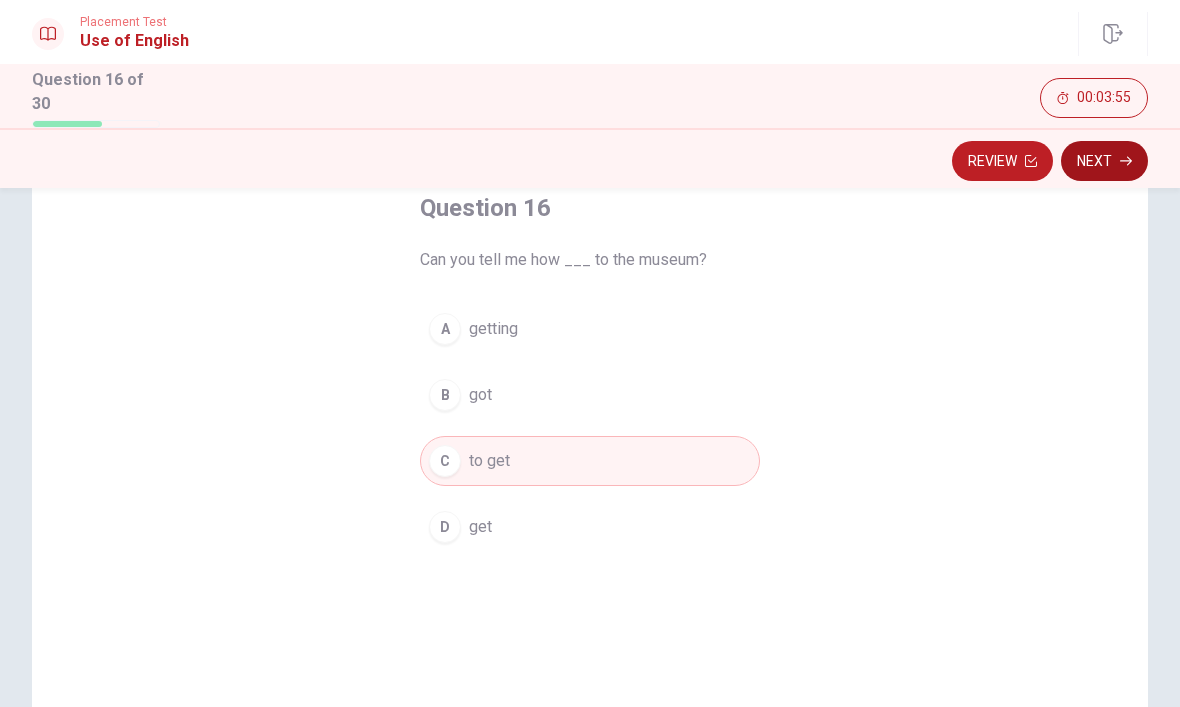 click on "Next" at bounding box center [1104, 161] 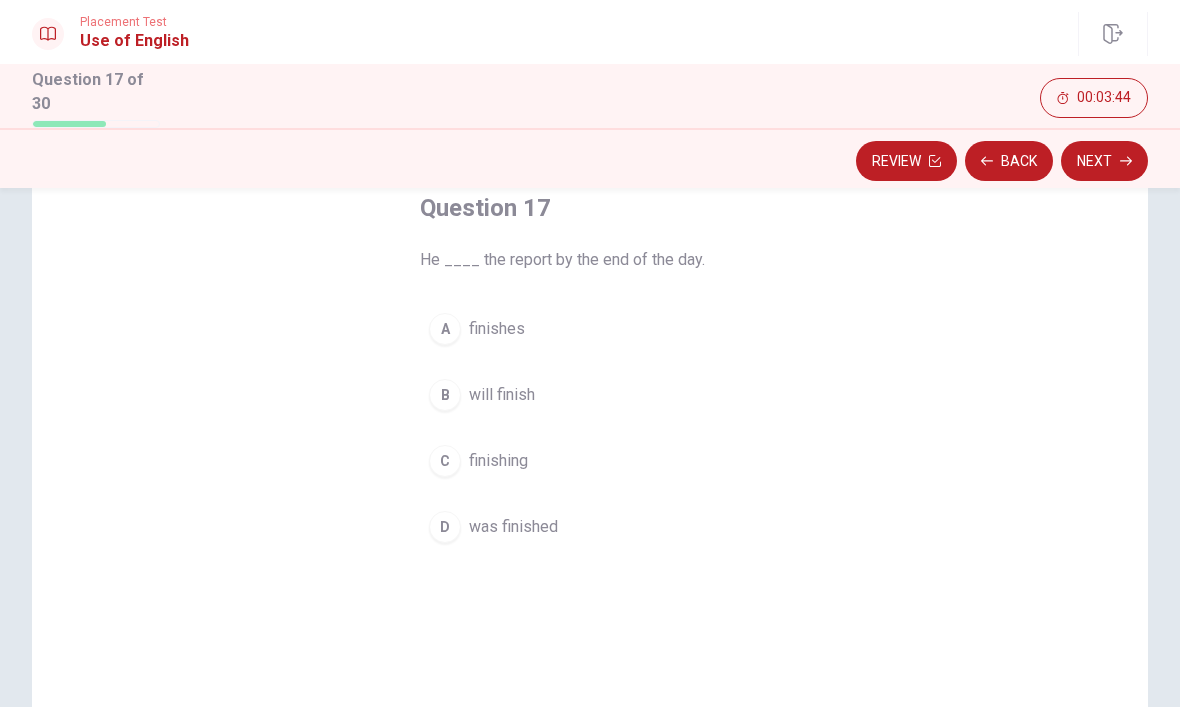 click on "B" at bounding box center (445, 395) 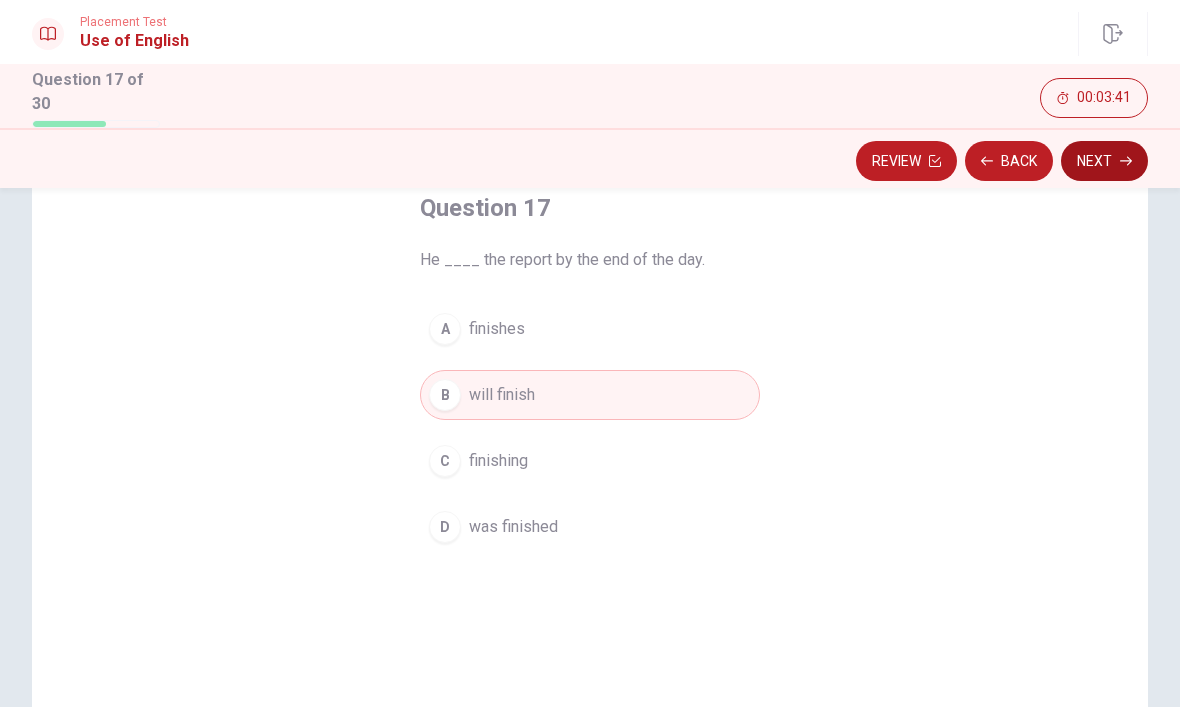 click on "Next" at bounding box center [1104, 161] 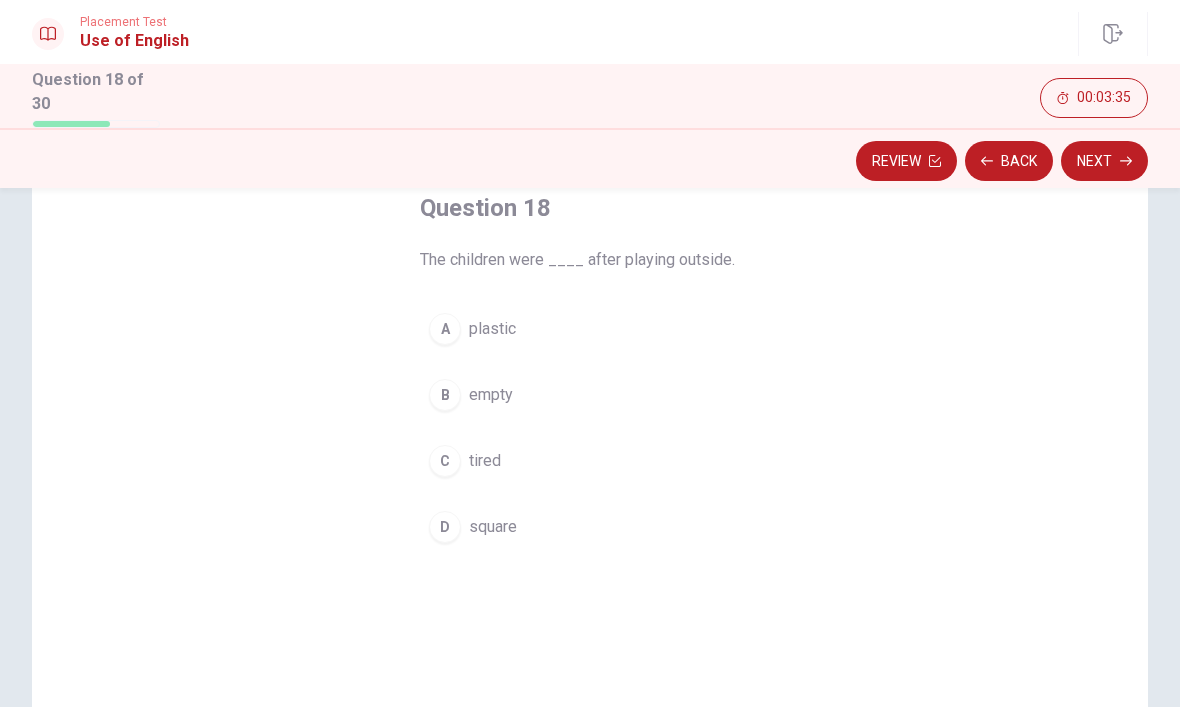 click on "C" at bounding box center [445, 461] 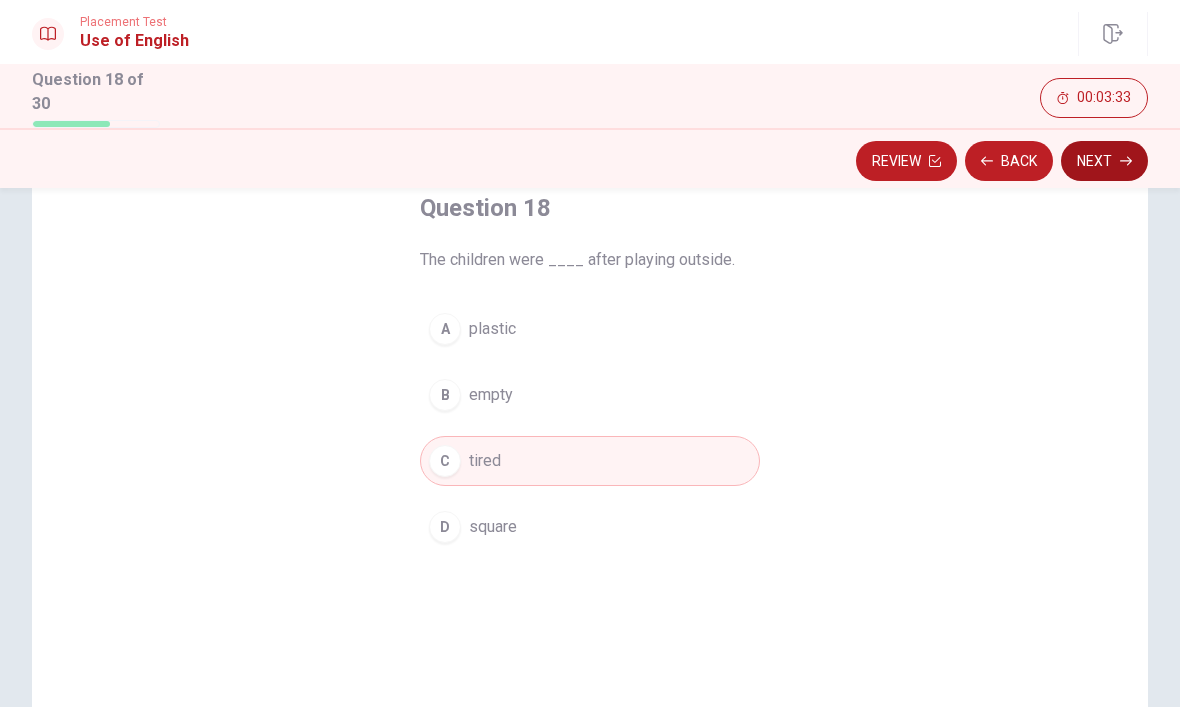 click on "Next" at bounding box center [1104, 161] 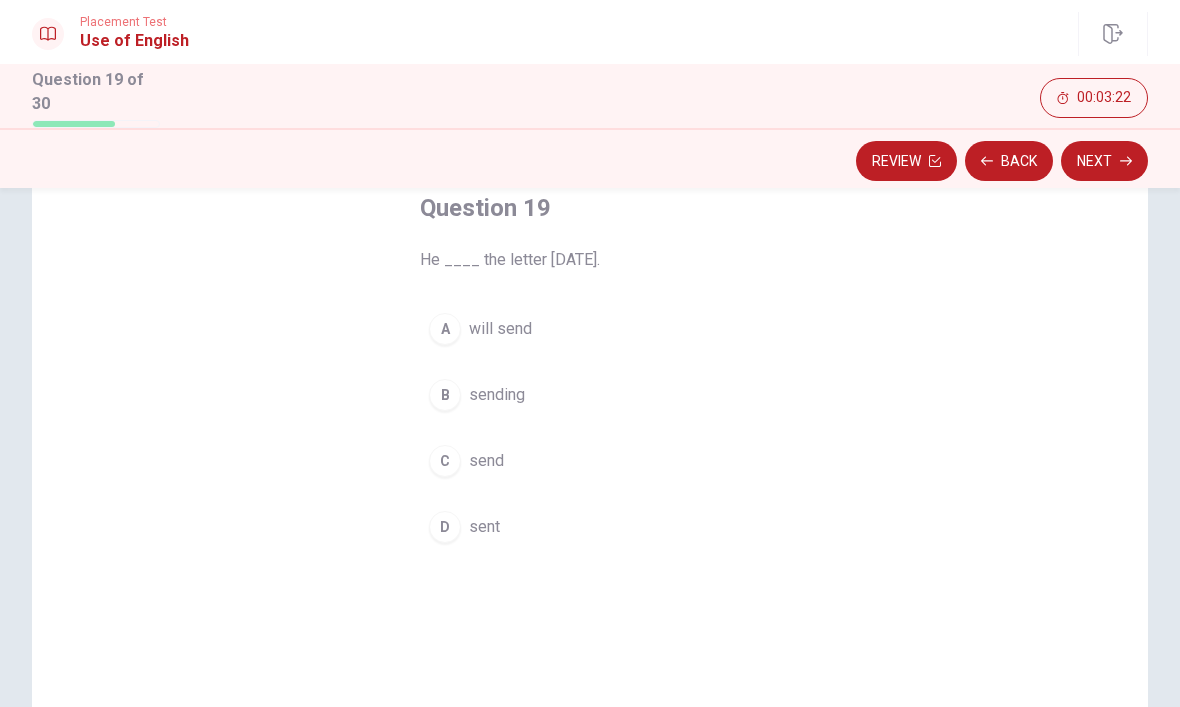 click on "A will send" at bounding box center [590, 329] 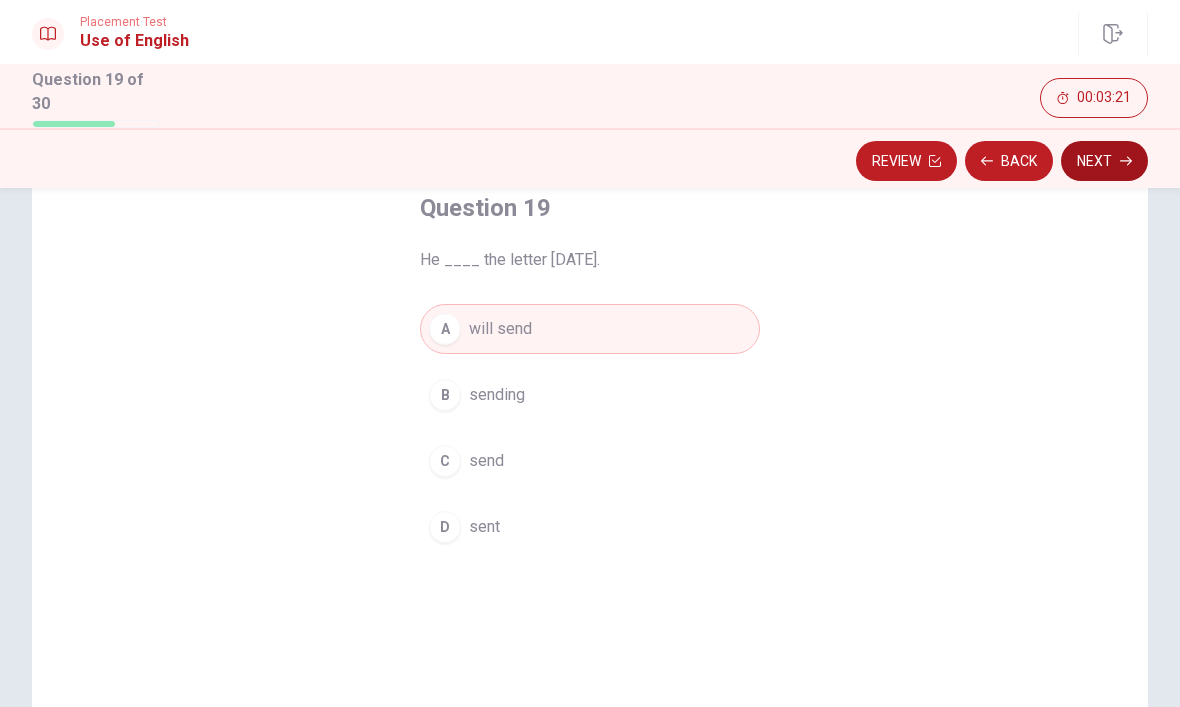 click on "Next" at bounding box center (1104, 161) 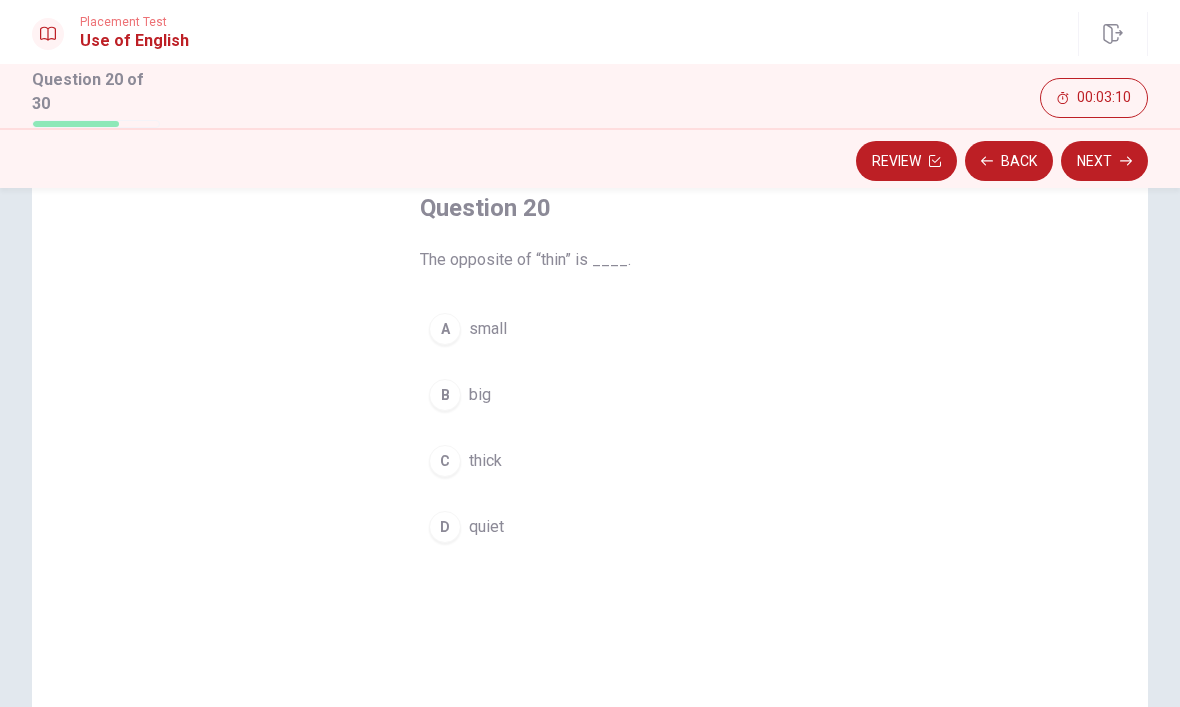 click on "Question 20 The opposite of “thin” is ____. A small B big C thick D quiet" at bounding box center [590, 457] 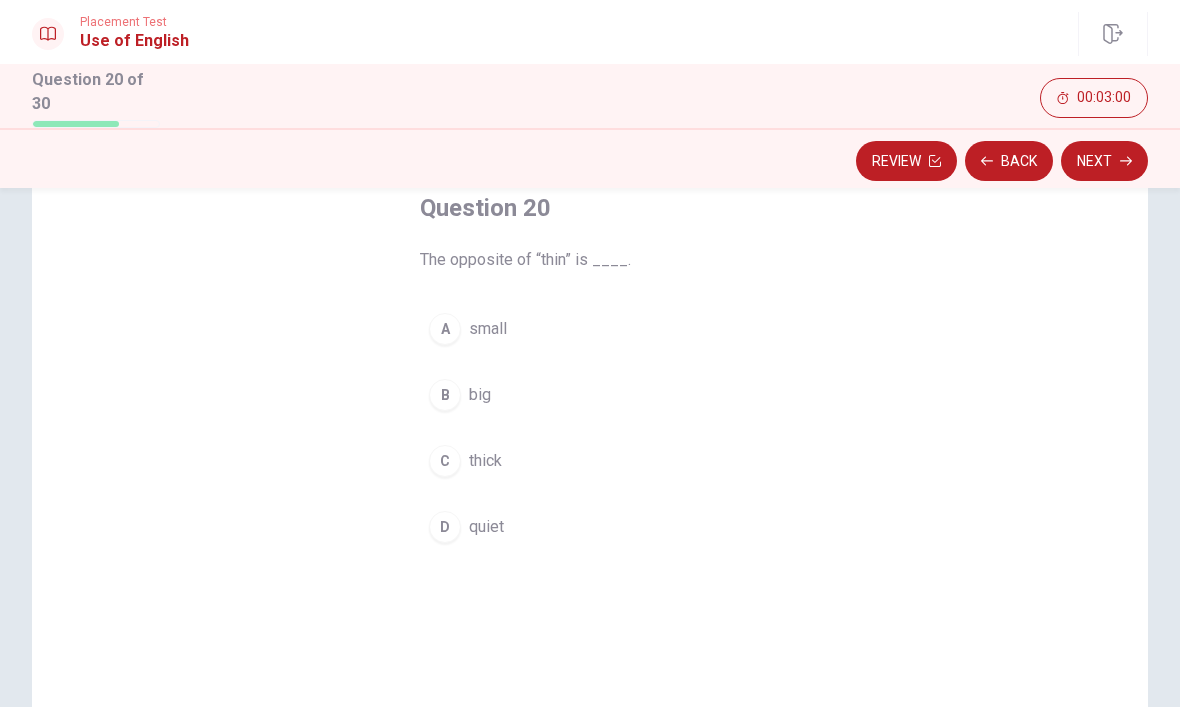 click on "B" at bounding box center (445, 395) 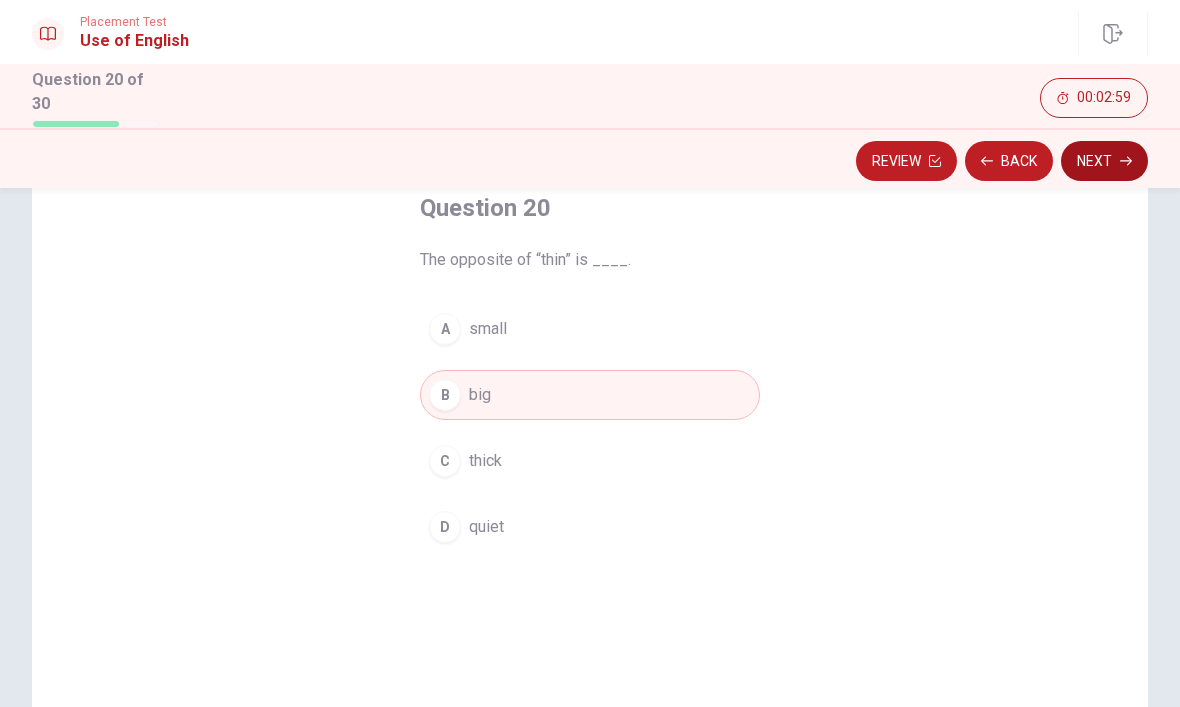 click on "Next" at bounding box center (1104, 161) 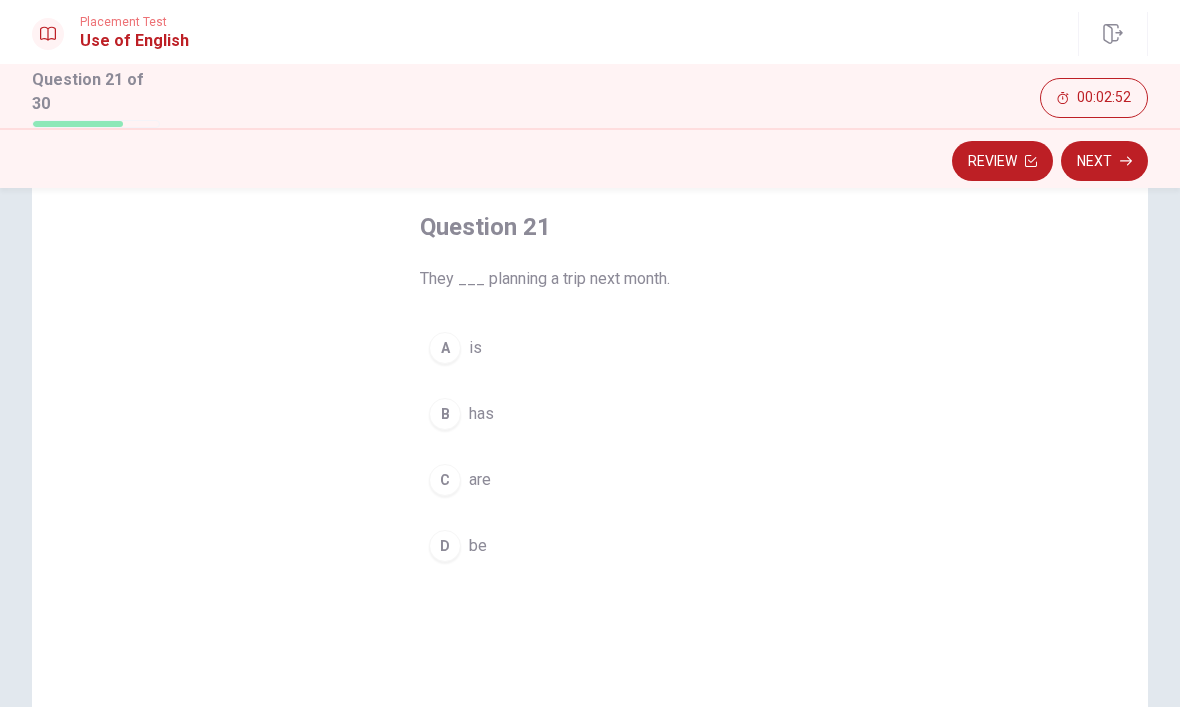 scroll, scrollTop: 99, scrollLeft: 0, axis: vertical 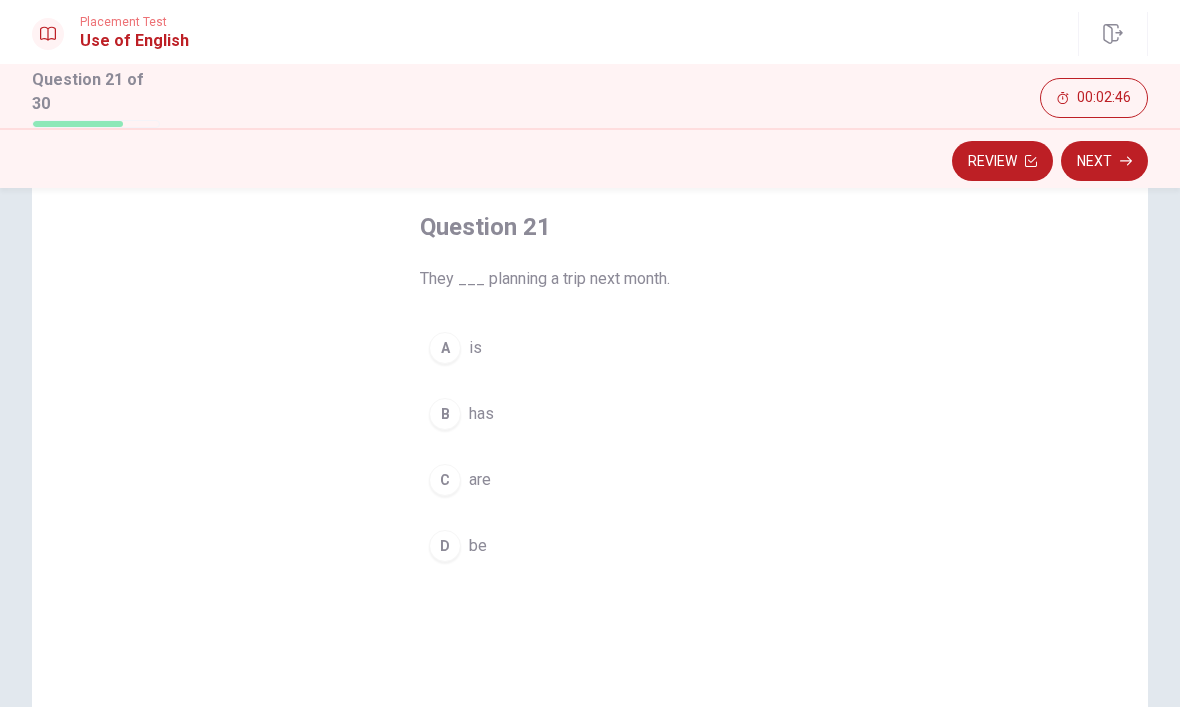 click on "C" at bounding box center (445, 480) 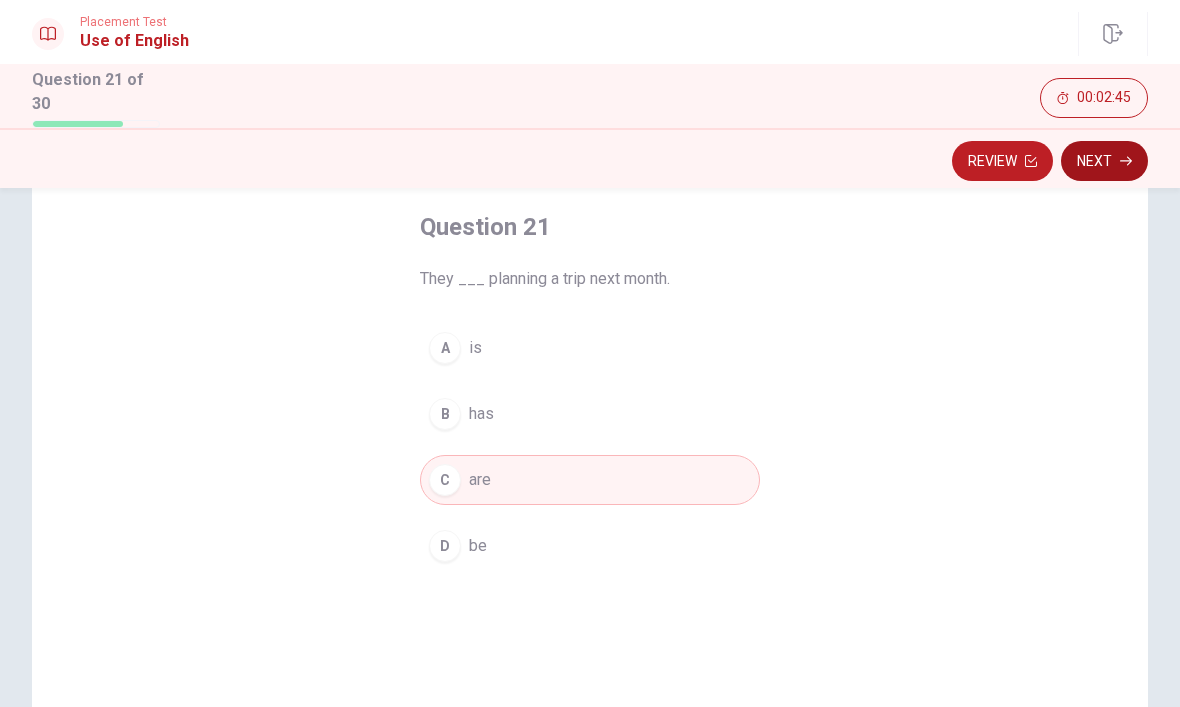 click 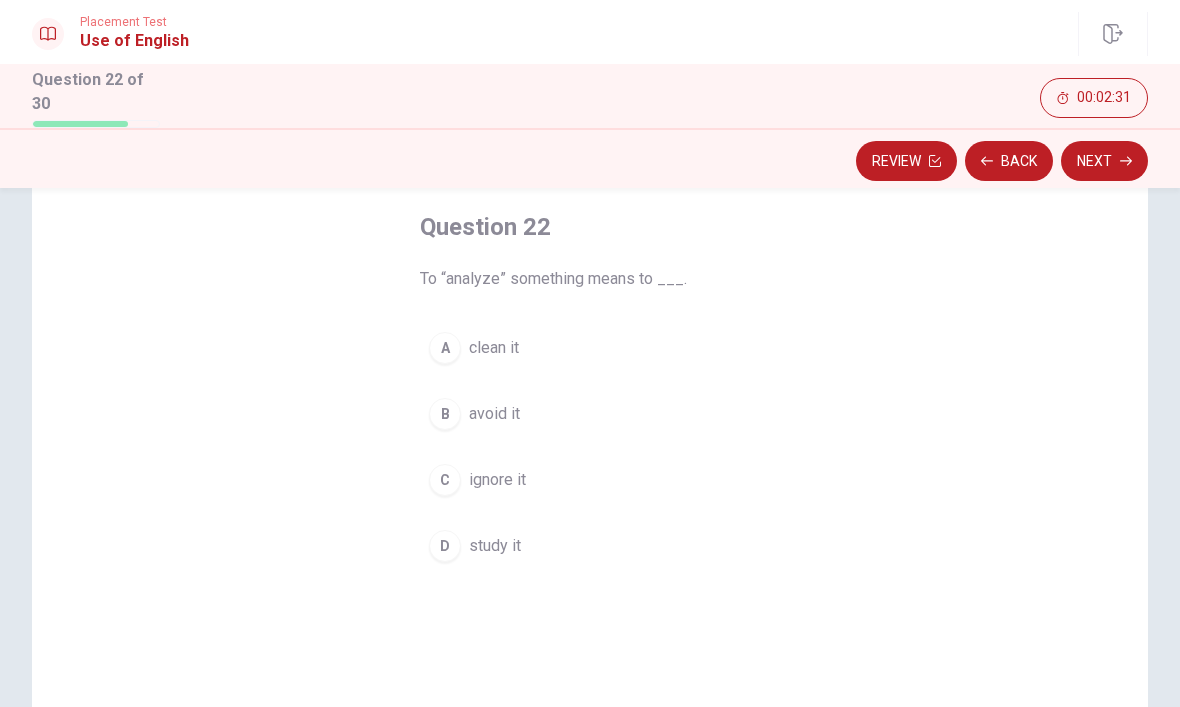 click on "D" at bounding box center [445, 546] 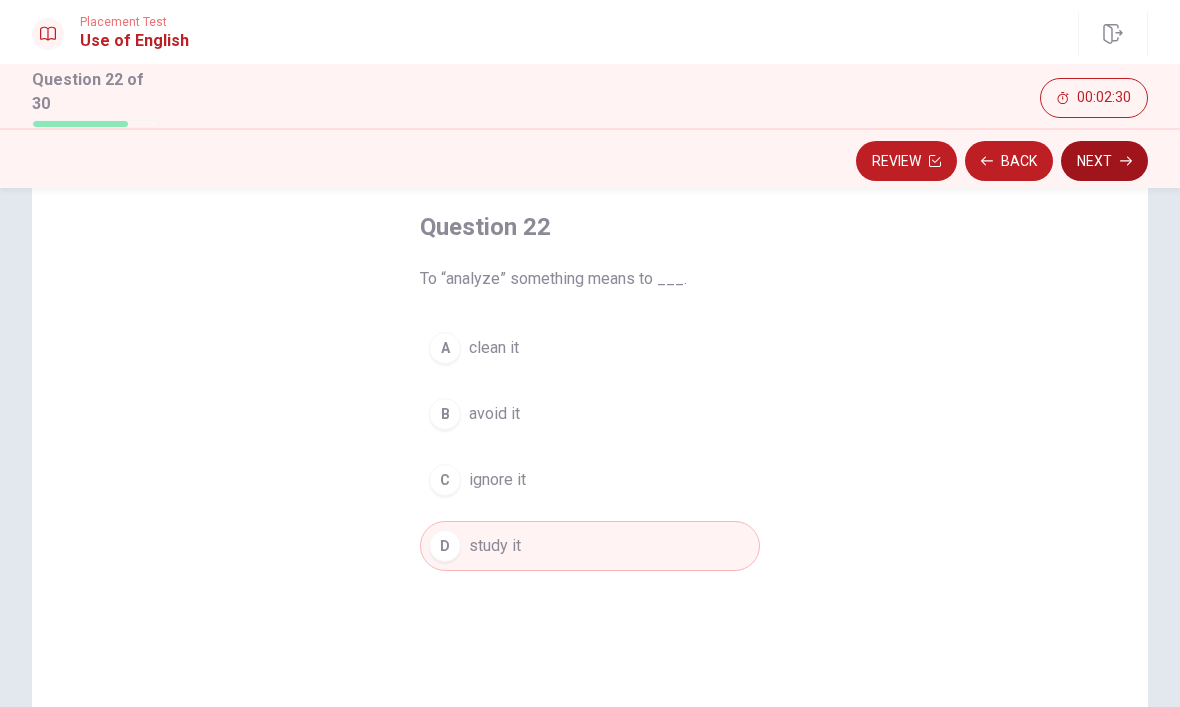 click on "Next" at bounding box center [1104, 161] 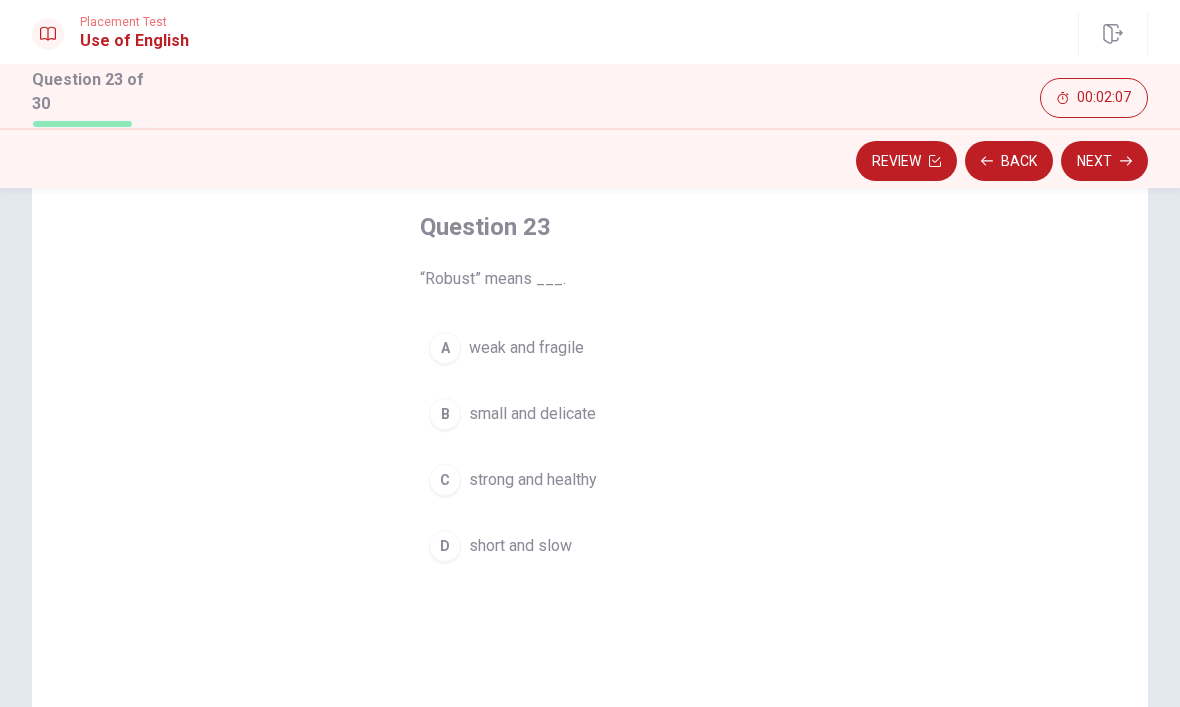 click on "C strong and healthy" at bounding box center (590, 480) 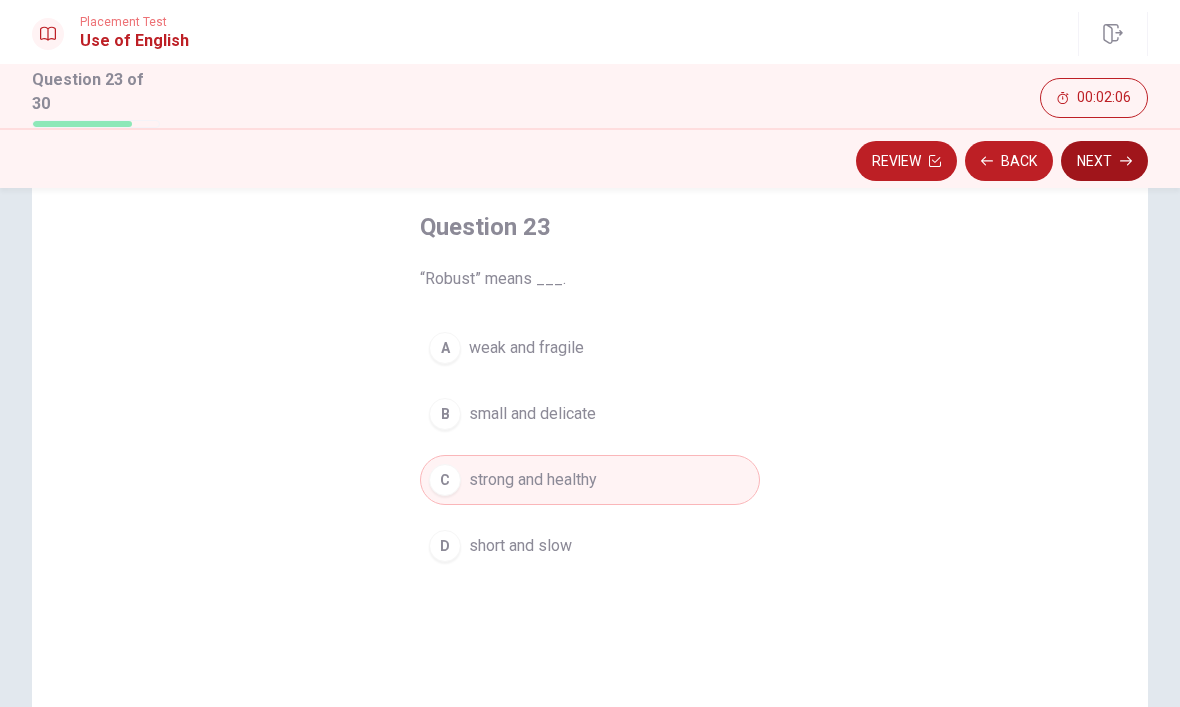 click on "Next" at bounding box center [1104, 161] 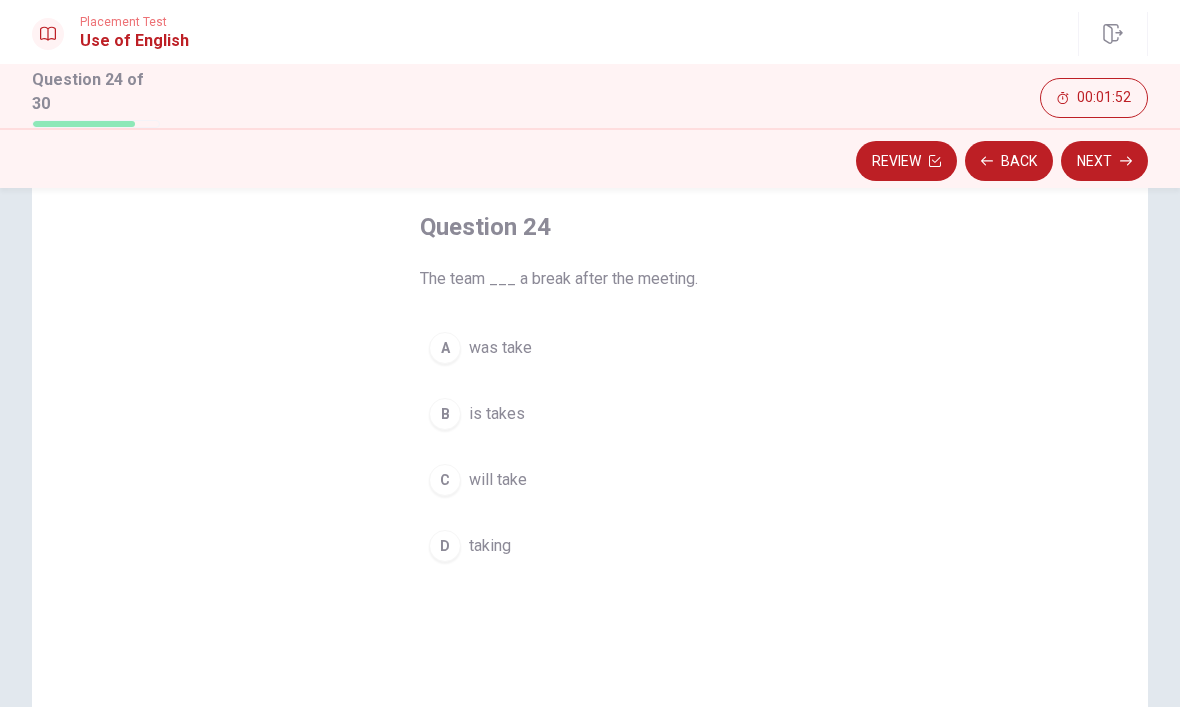 click on "C" at bounding box center (445, 480) 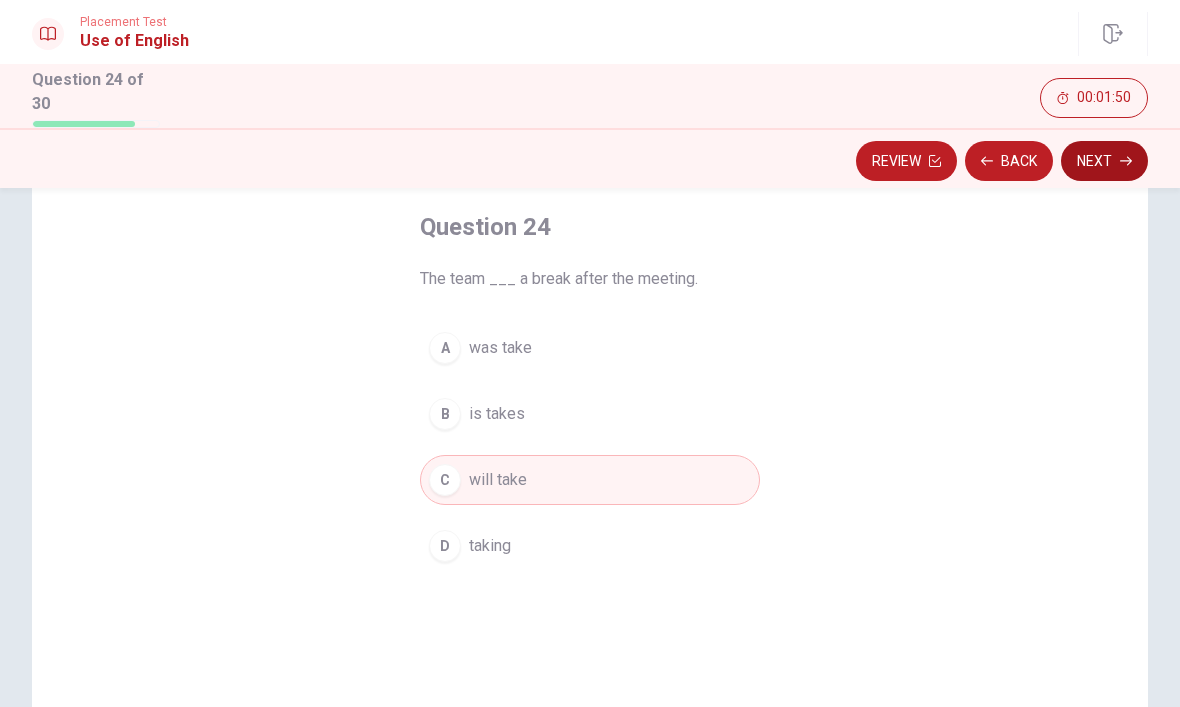 click on "Next" at bounding box center (1104, 161) 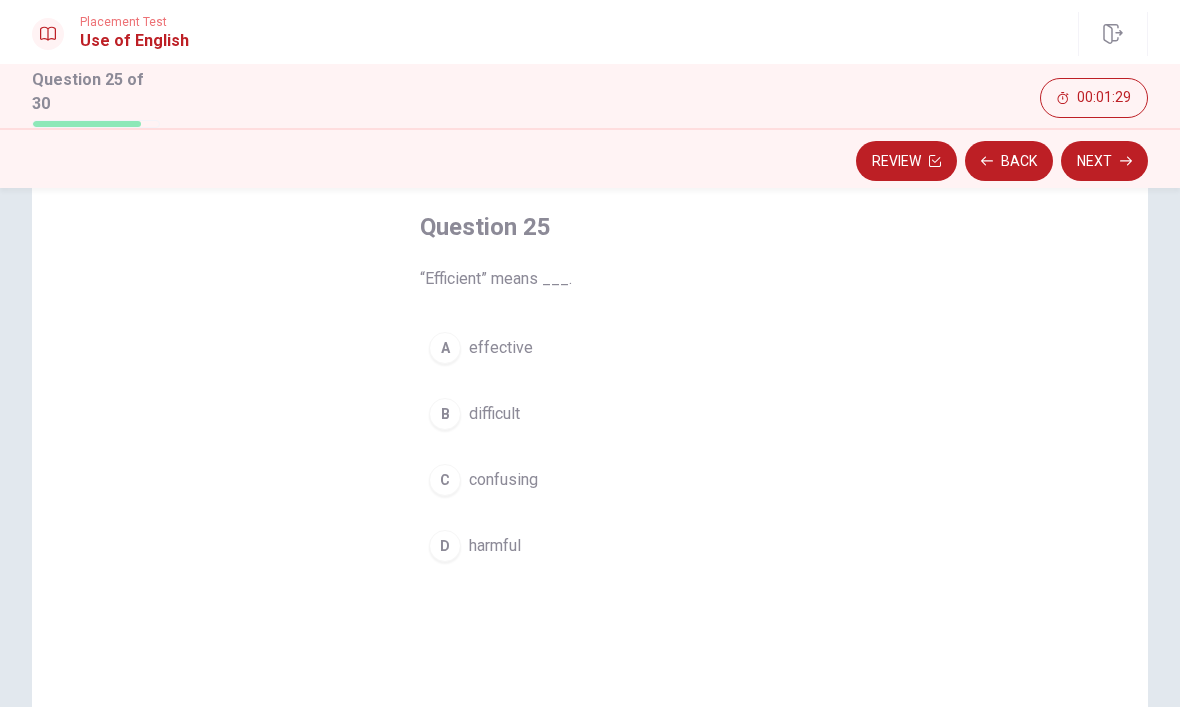 click on "A" at bounding box center [445, 348] 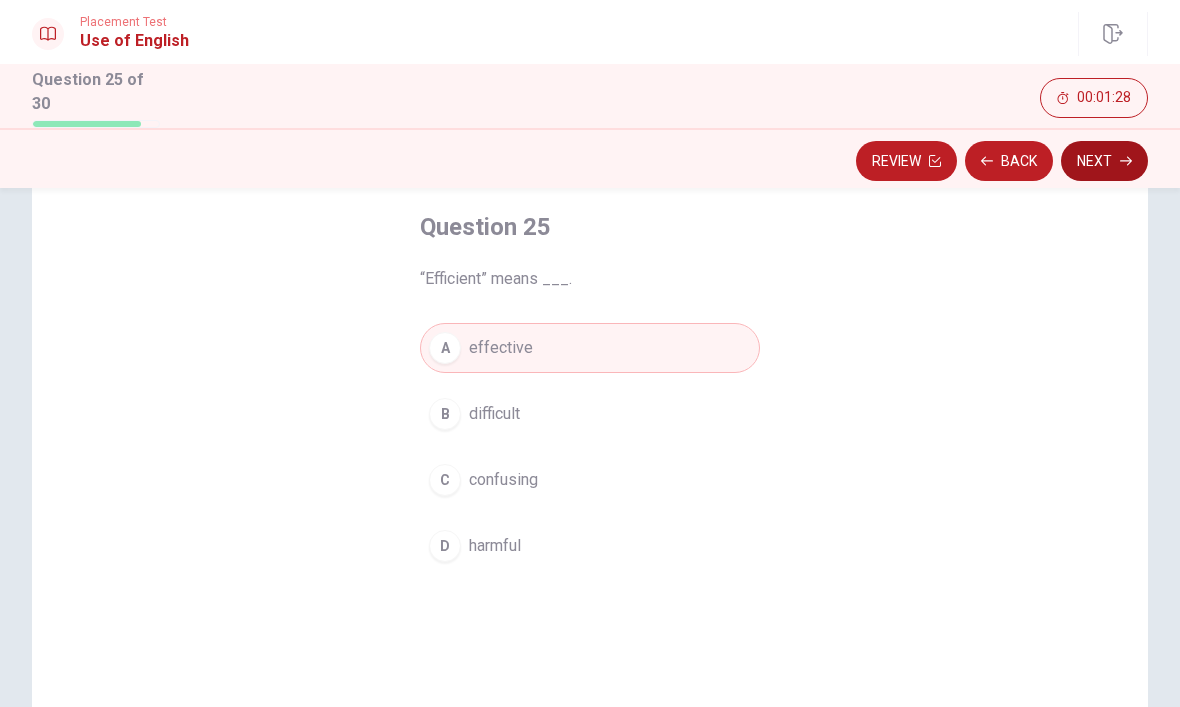 click 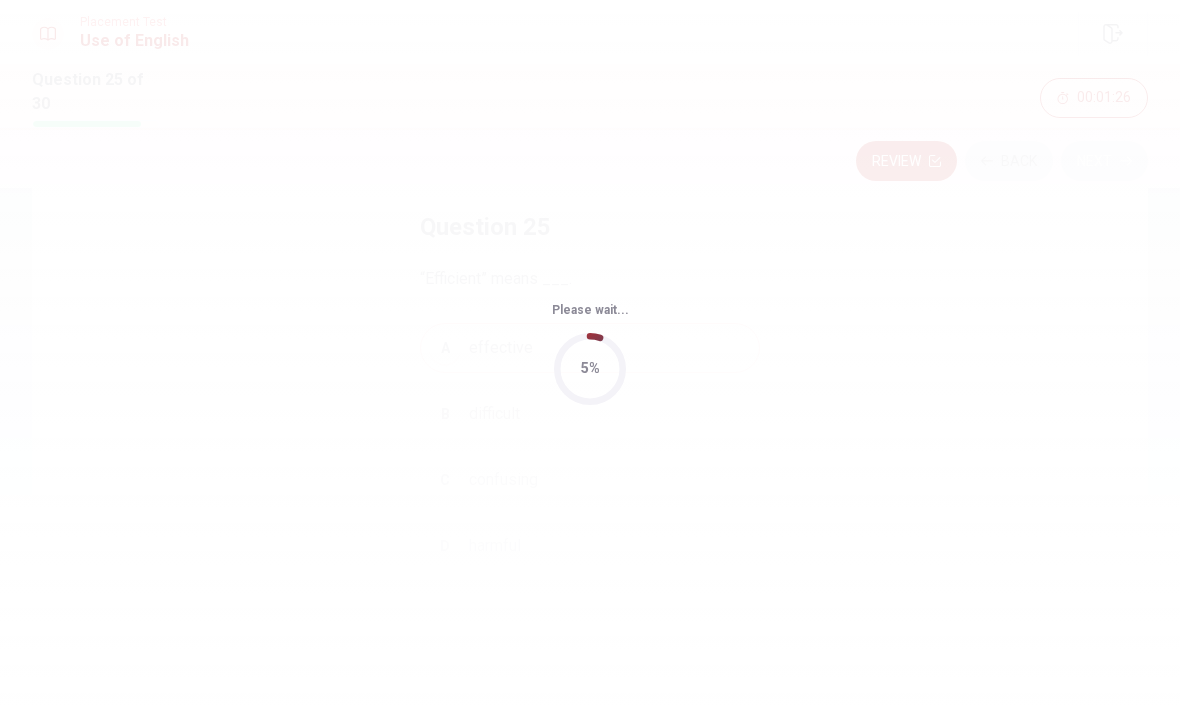 scroll, scrollTop: 0, scrollLeft: 0, axis: both 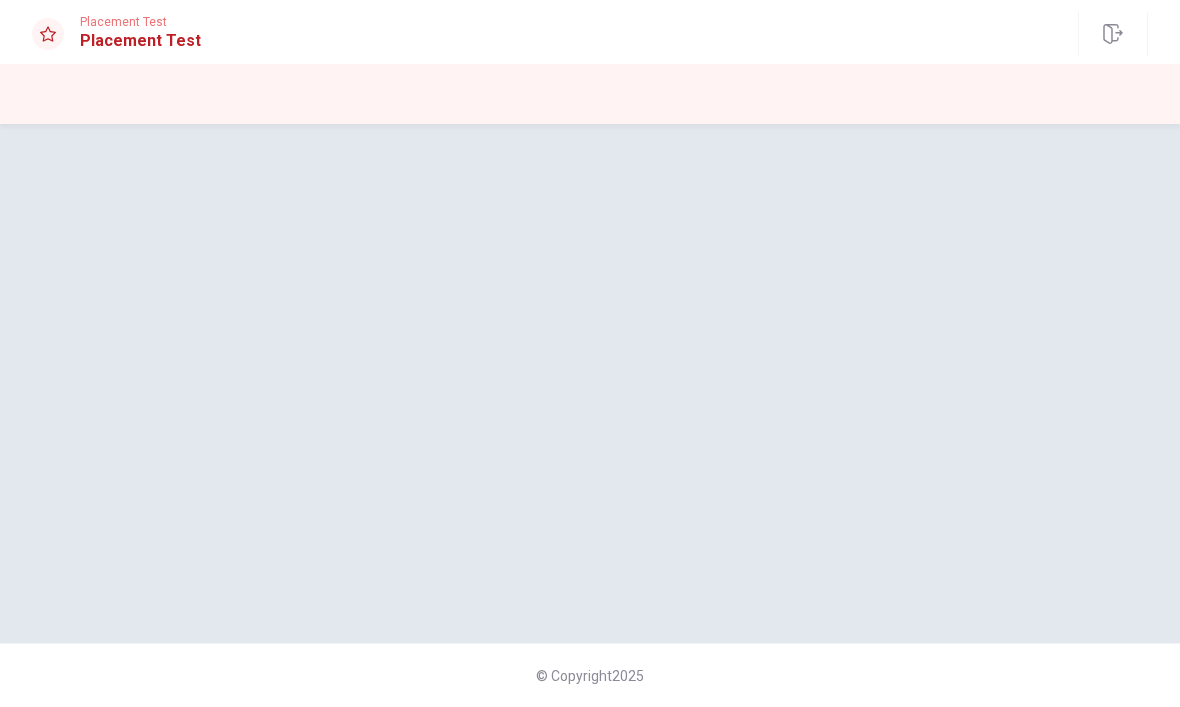 click on "© Copyright  2025" at bounding box center [590, 675] 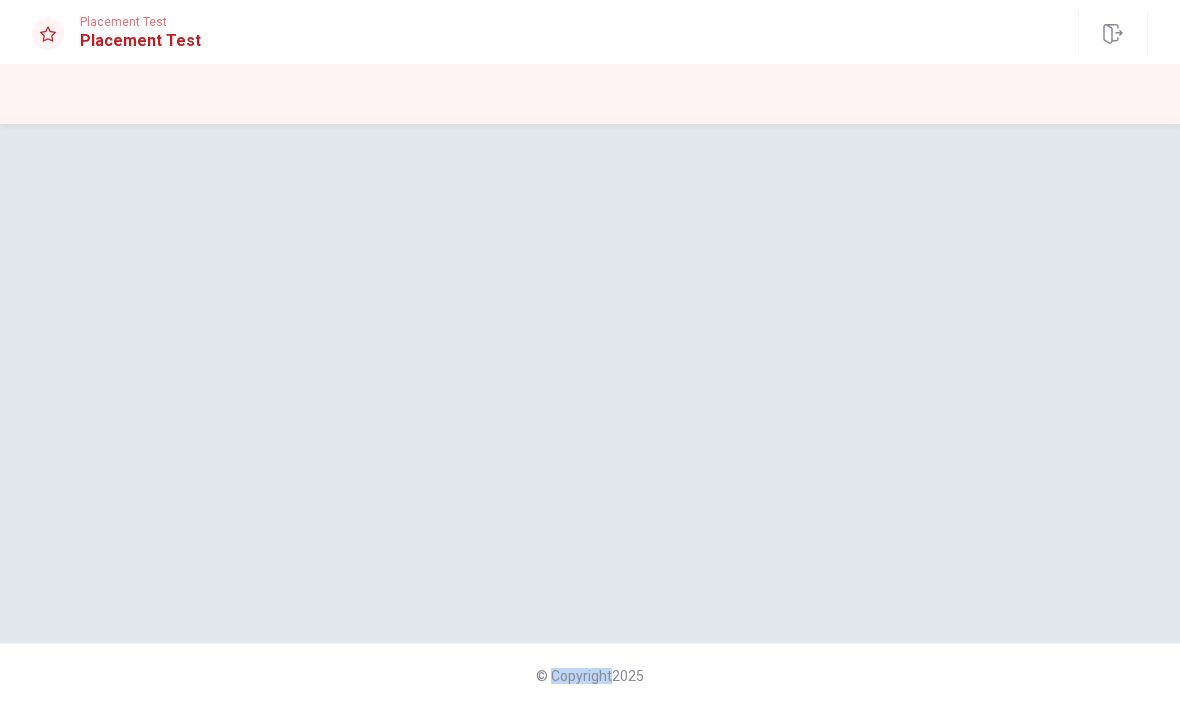 click on "© Copyright  2025" at bounding box center (590, 675) 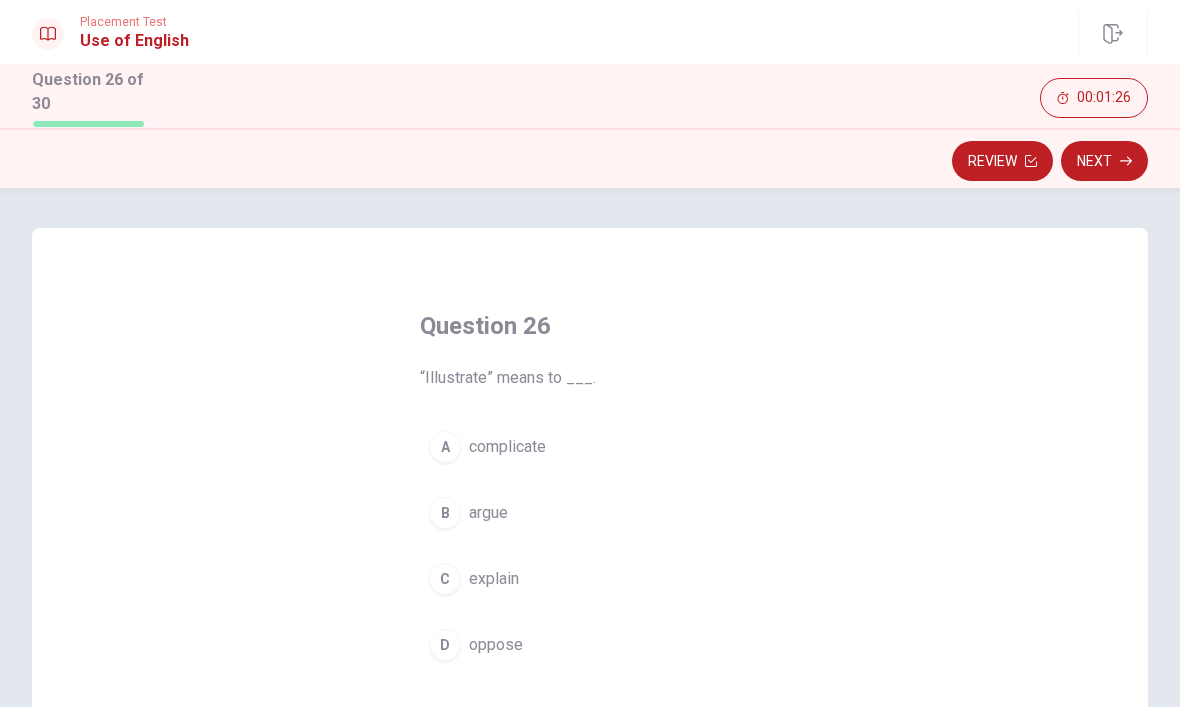 click on "D oppose" at bounding box center [590, 645] 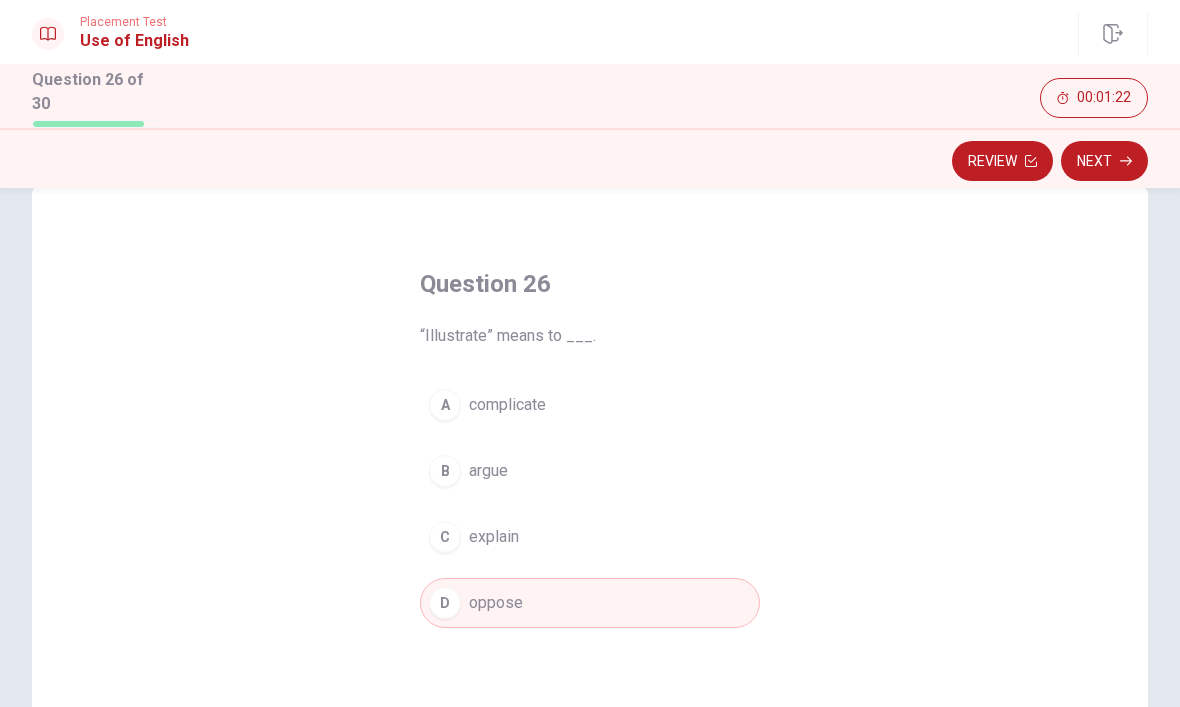 scroll, scrollTop: 43, scrollLeft: 0, axis: vertical 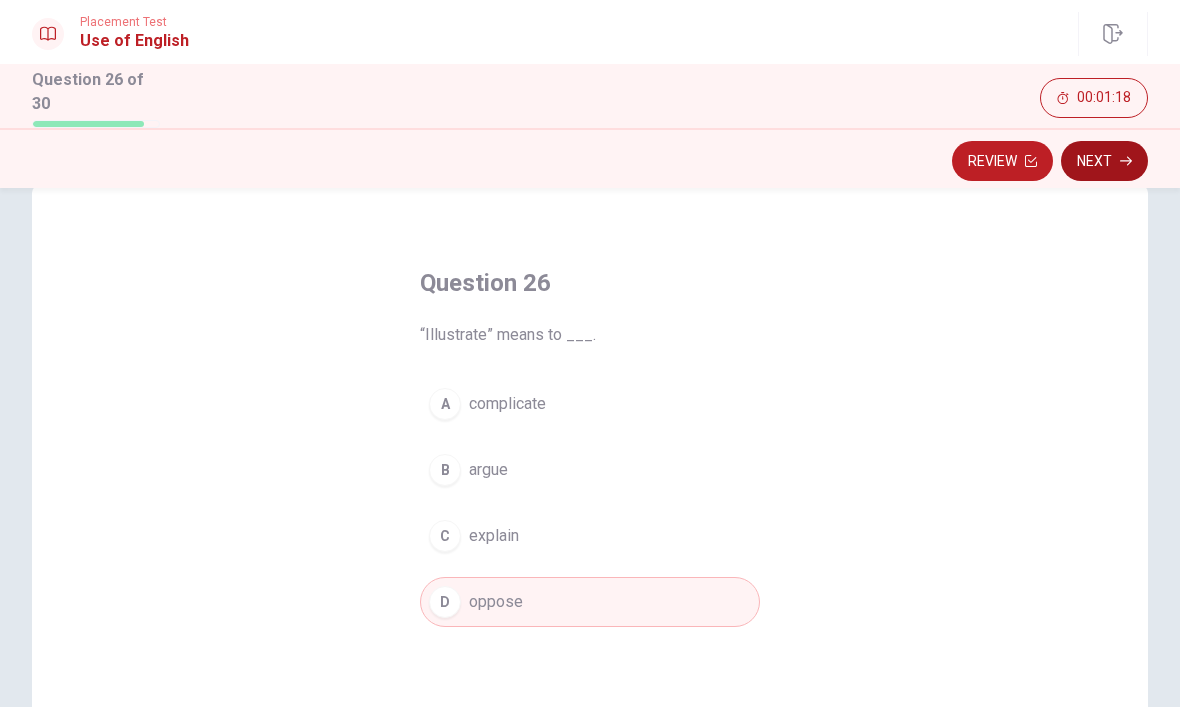 click on "Next" at bounding box center (1104, 161) 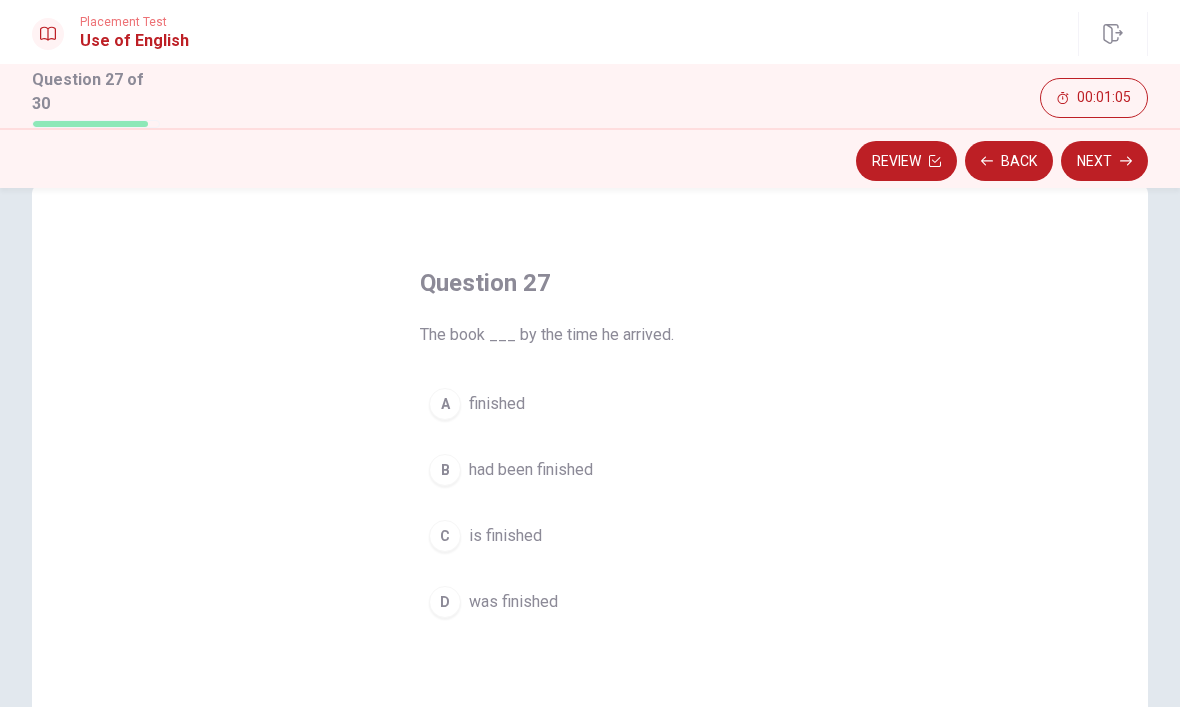 click on "B" at bounding box center (445, 470) 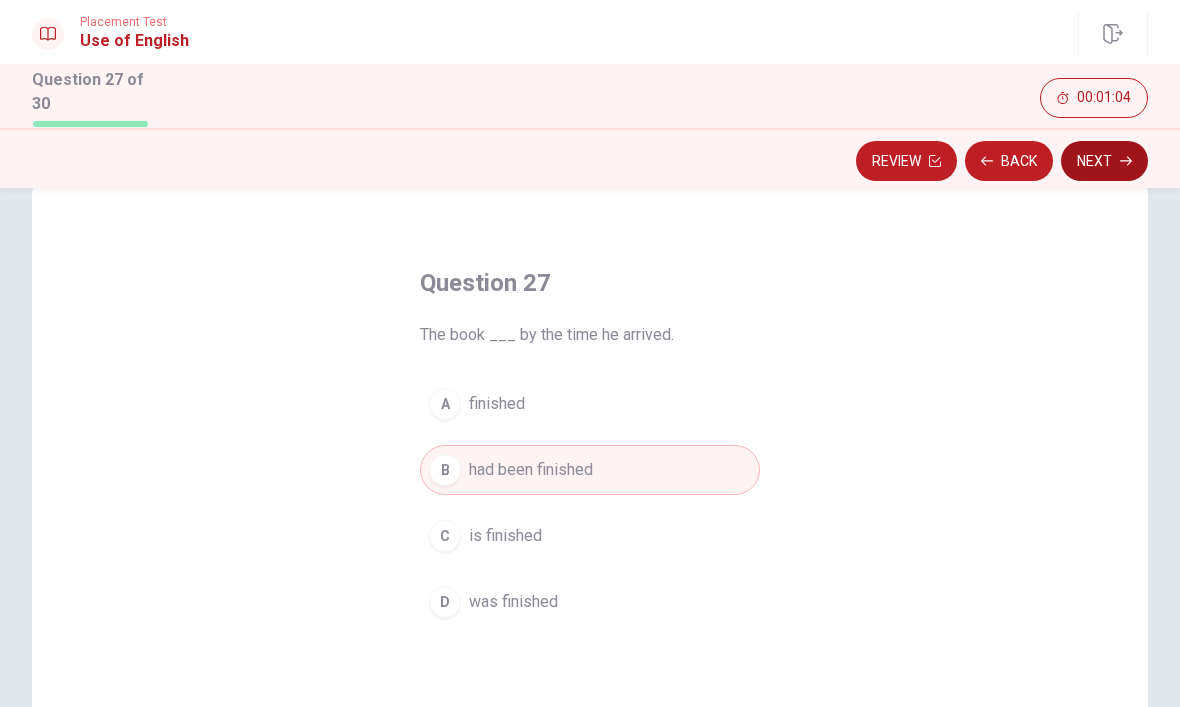 click on "Next" at bounding box center (1104, 161) 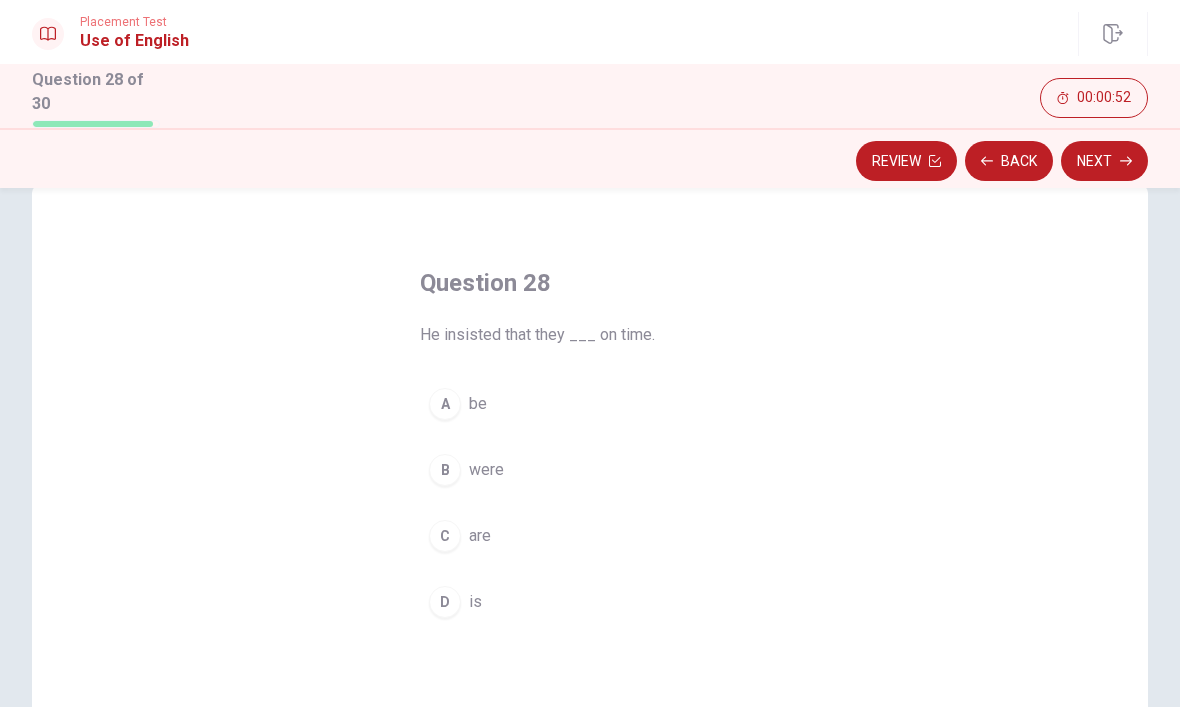 click on "B" at bounding box center [445, 470] 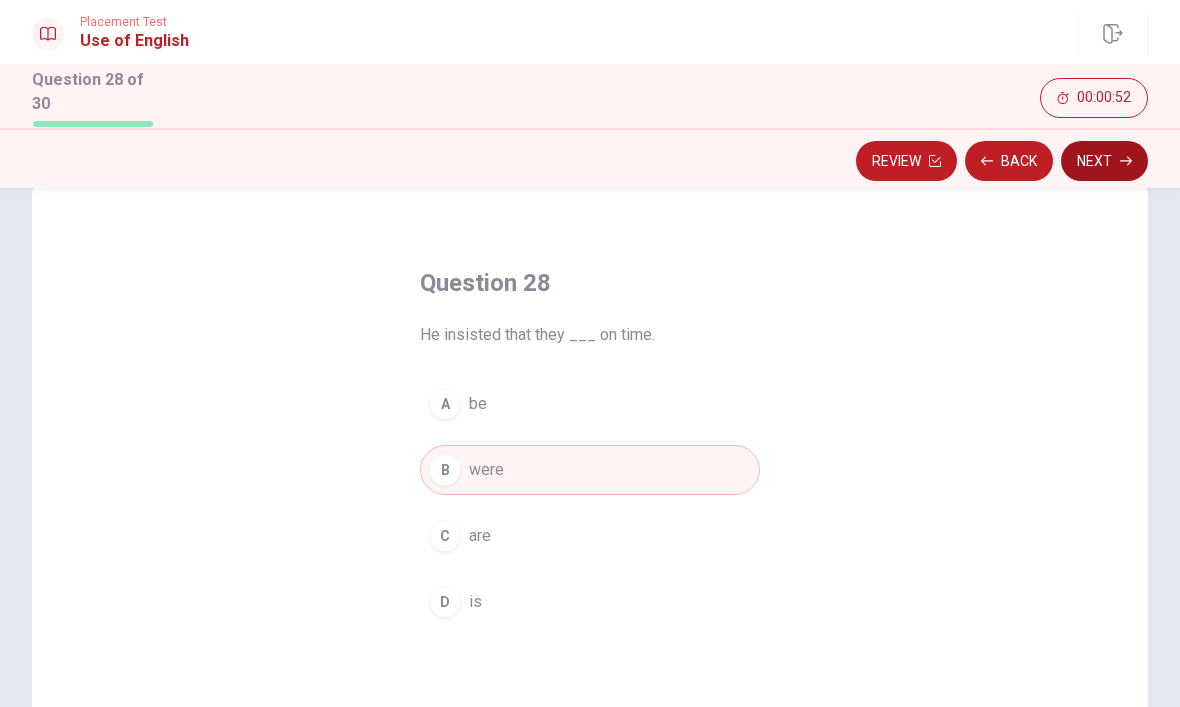 click on "Next" at bounding box center (1104, 161) 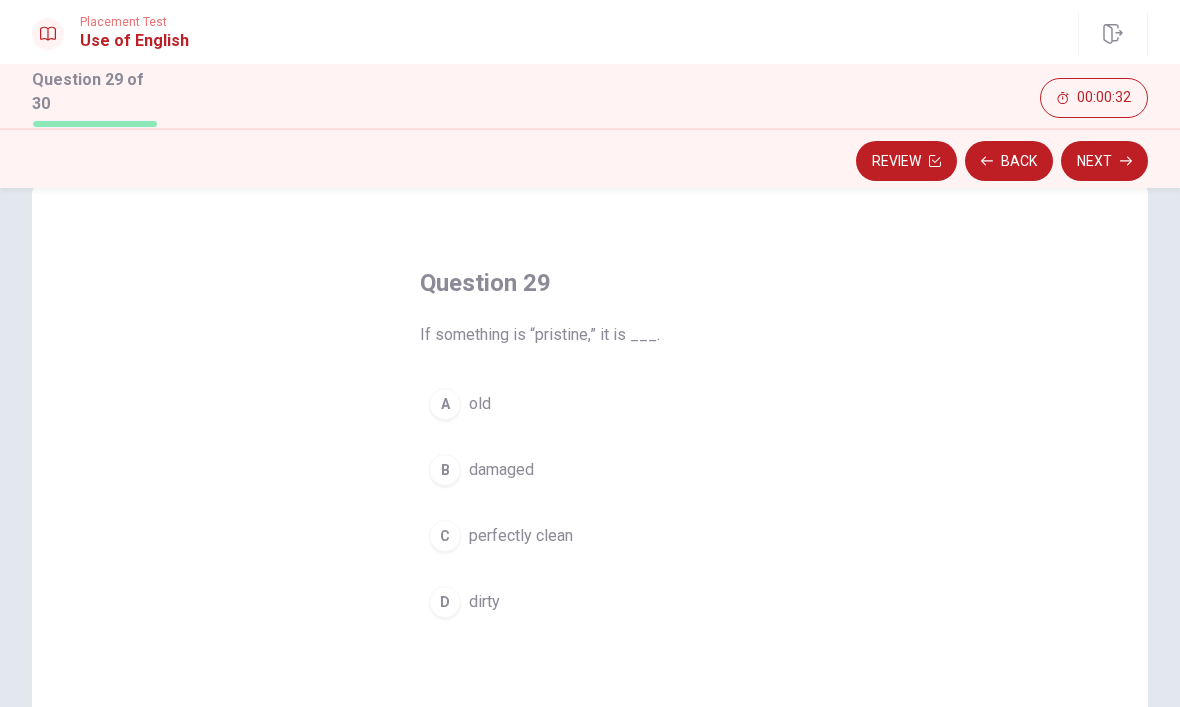 click on "C" at bounding box center [445, 536] 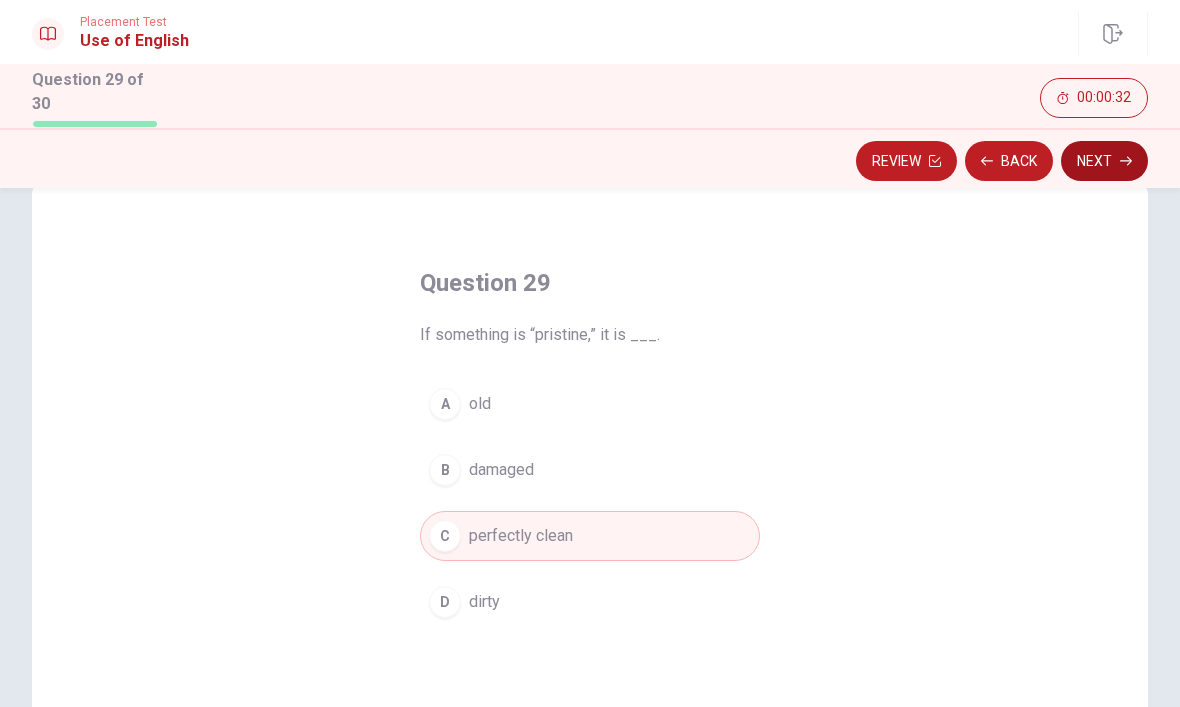 click on "Next" at bounding box center [1104, 161] 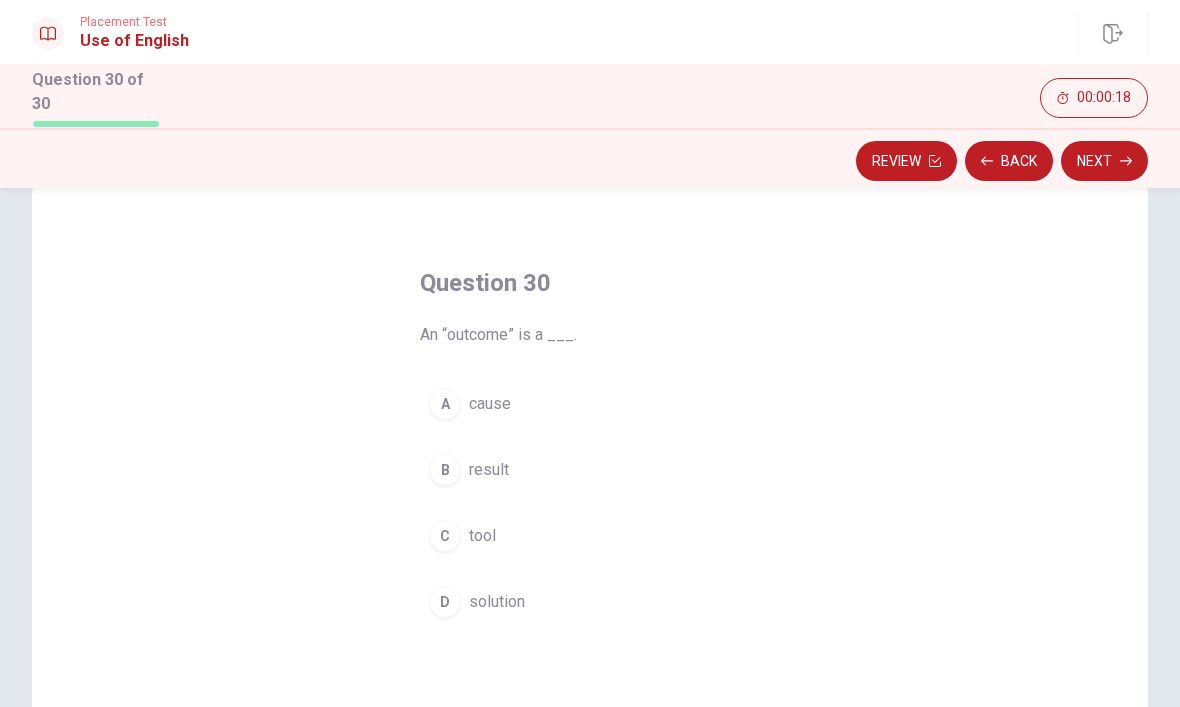 click on "B" at bounding box center (445, 470) 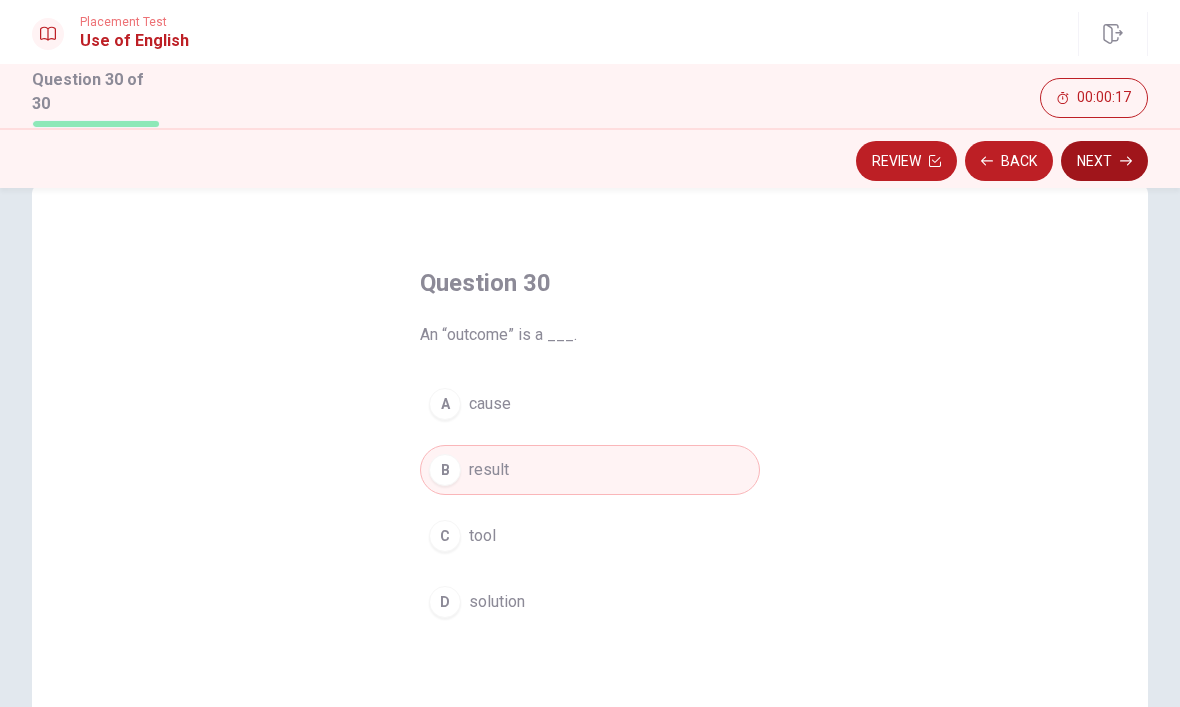 click on "Next" at bounding box center (1104, 161) 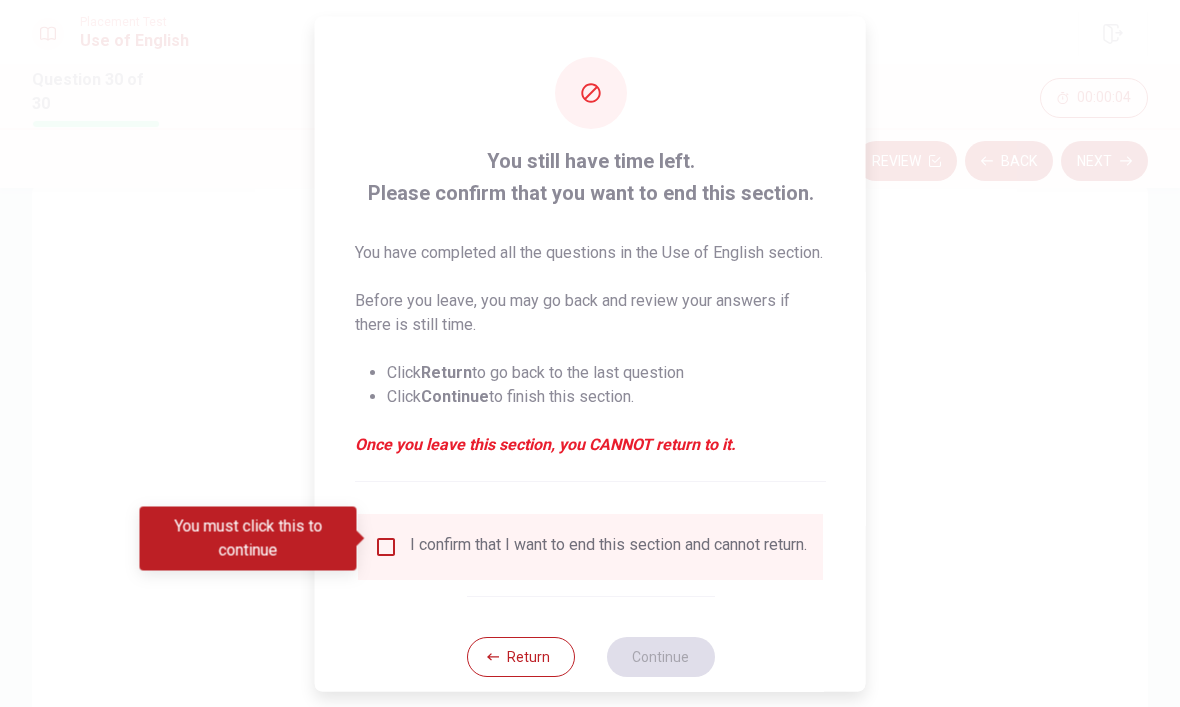 click at bounding box center (386, 546) 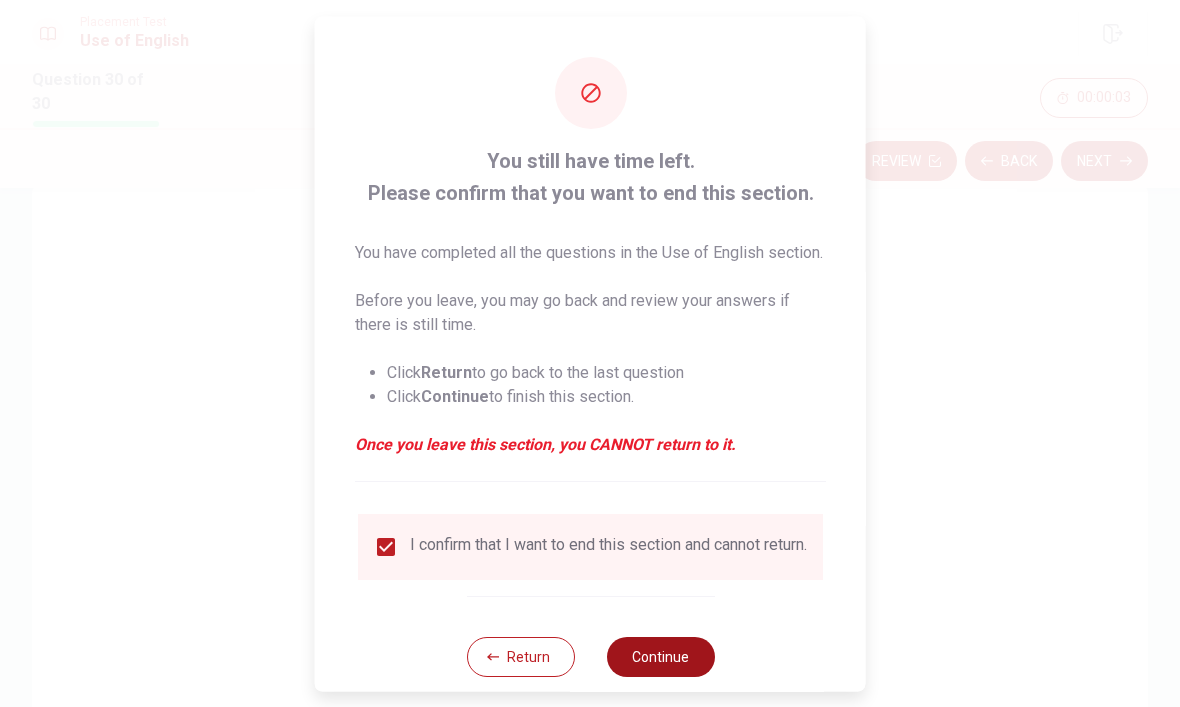 click on "Continue" at bounding box center [660, 656] 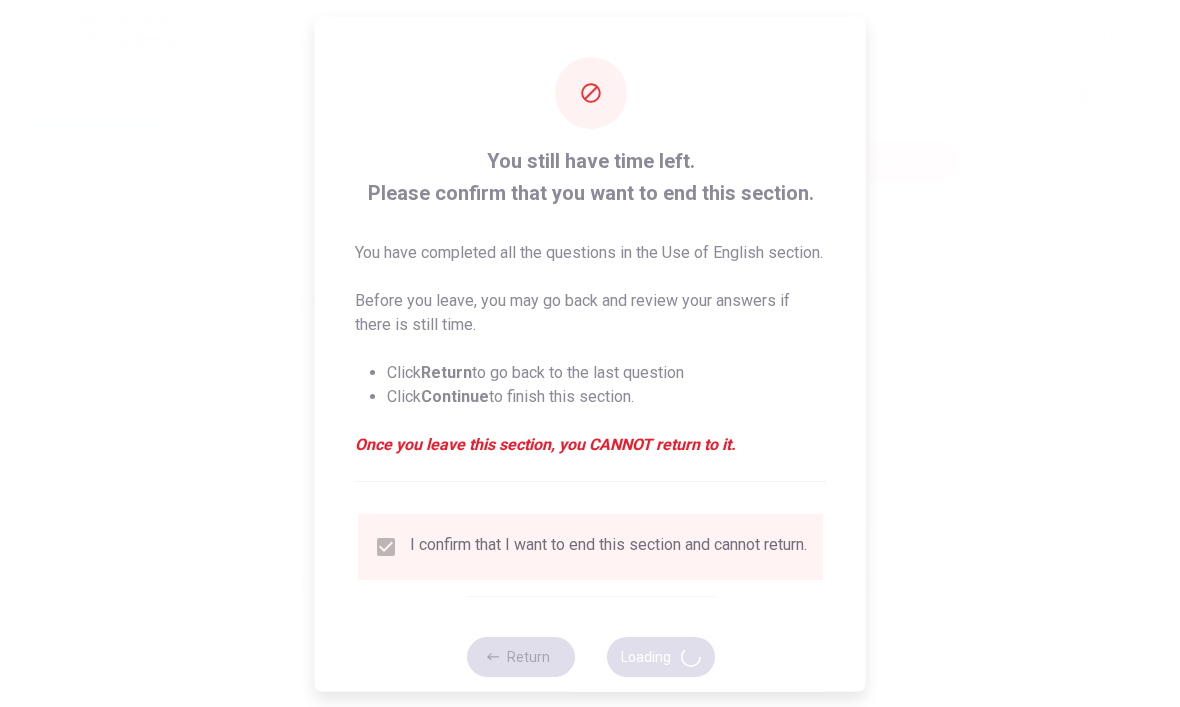 scroll, scrollTop: 0, scrollLeft: 0, axis: both 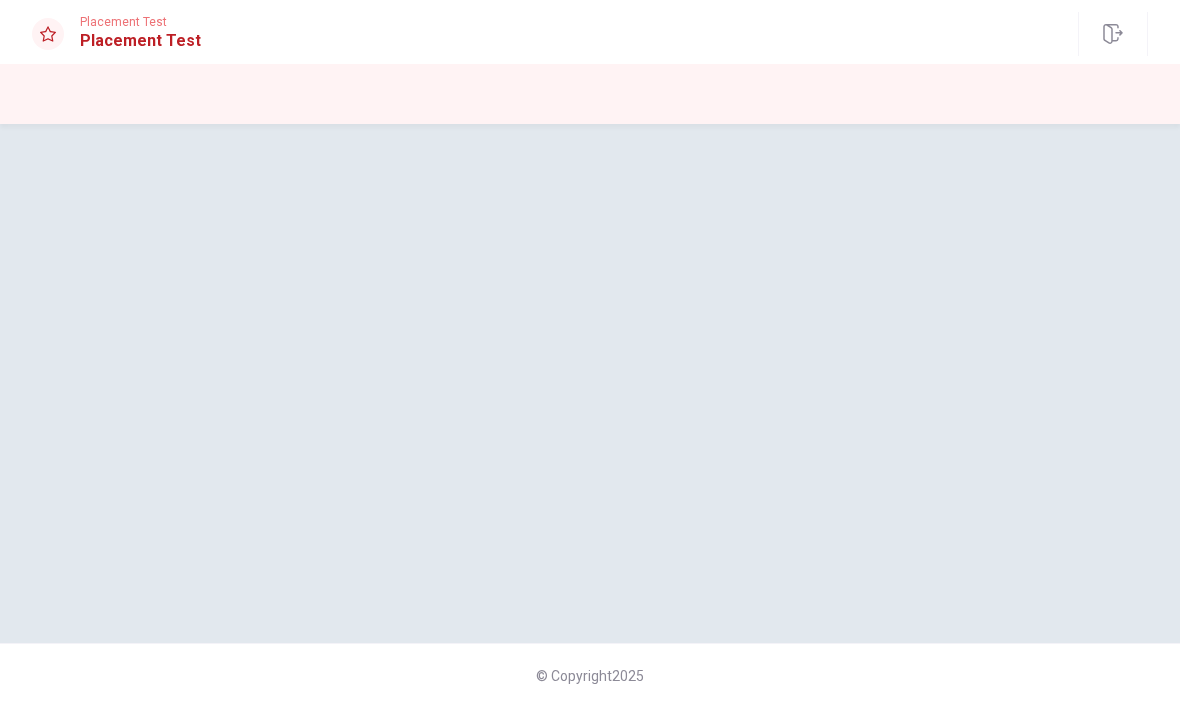 click on "© Copyright  2025" at bounding box center [590, 675] 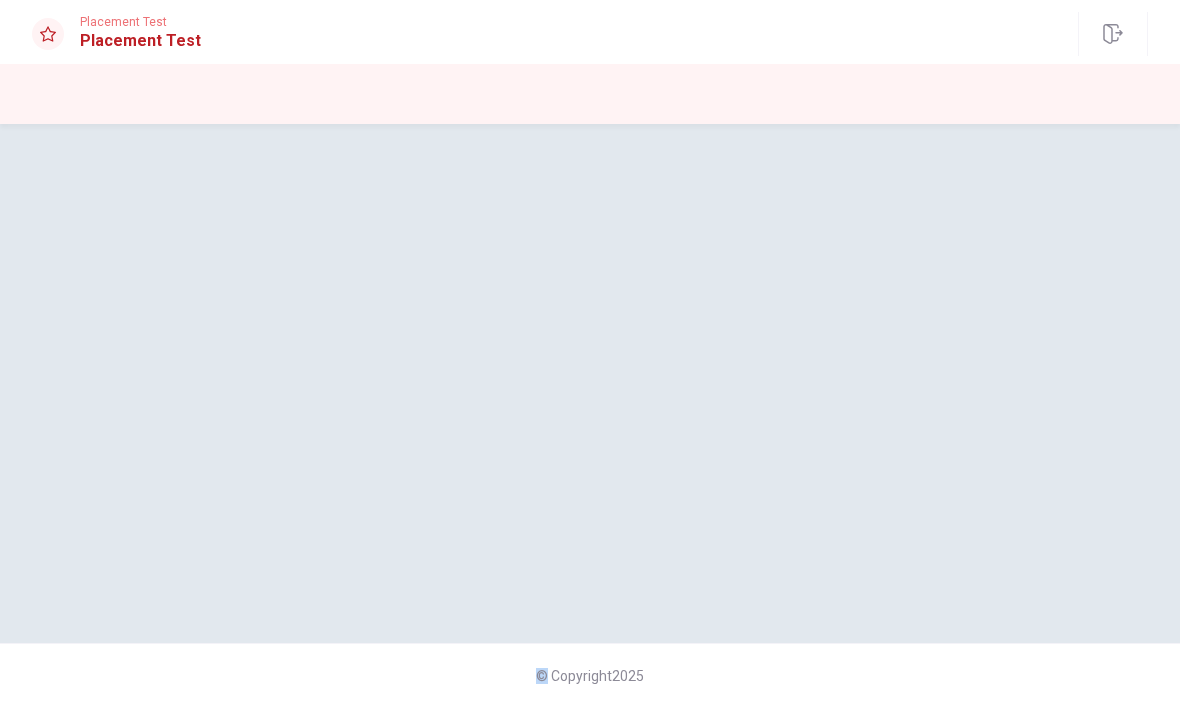 click at bounding box center (590, 383) 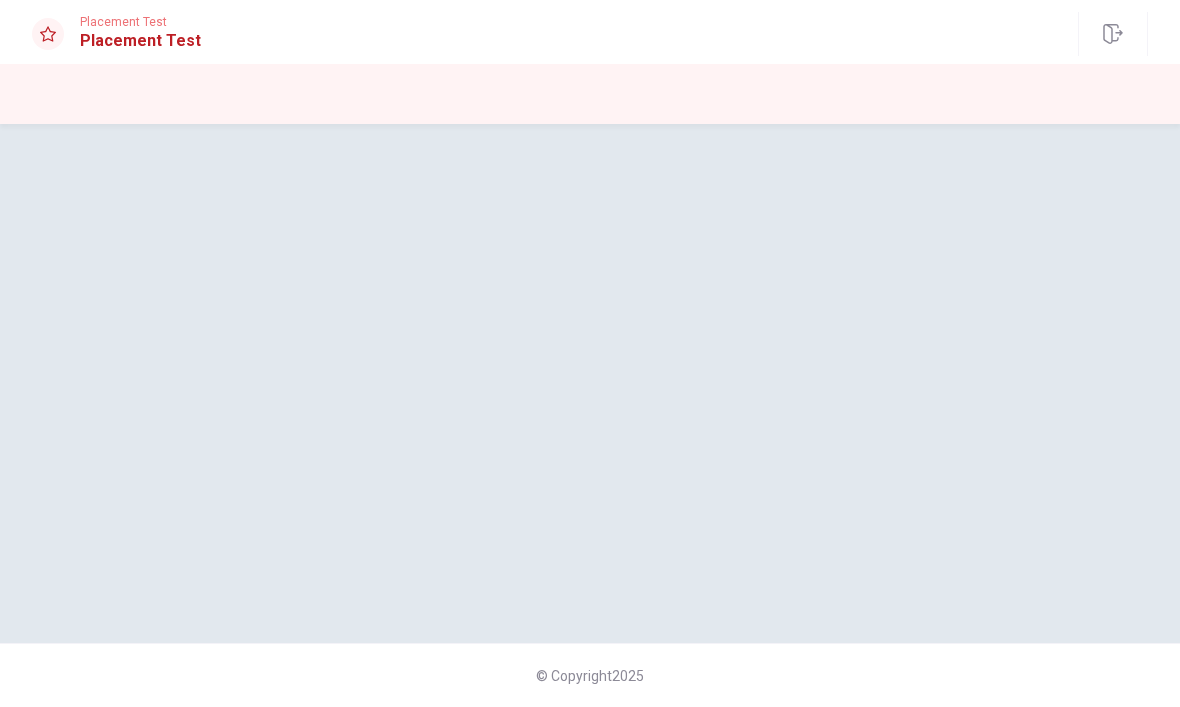click on "© Copyright  2025" at bounding box center [590, 675] 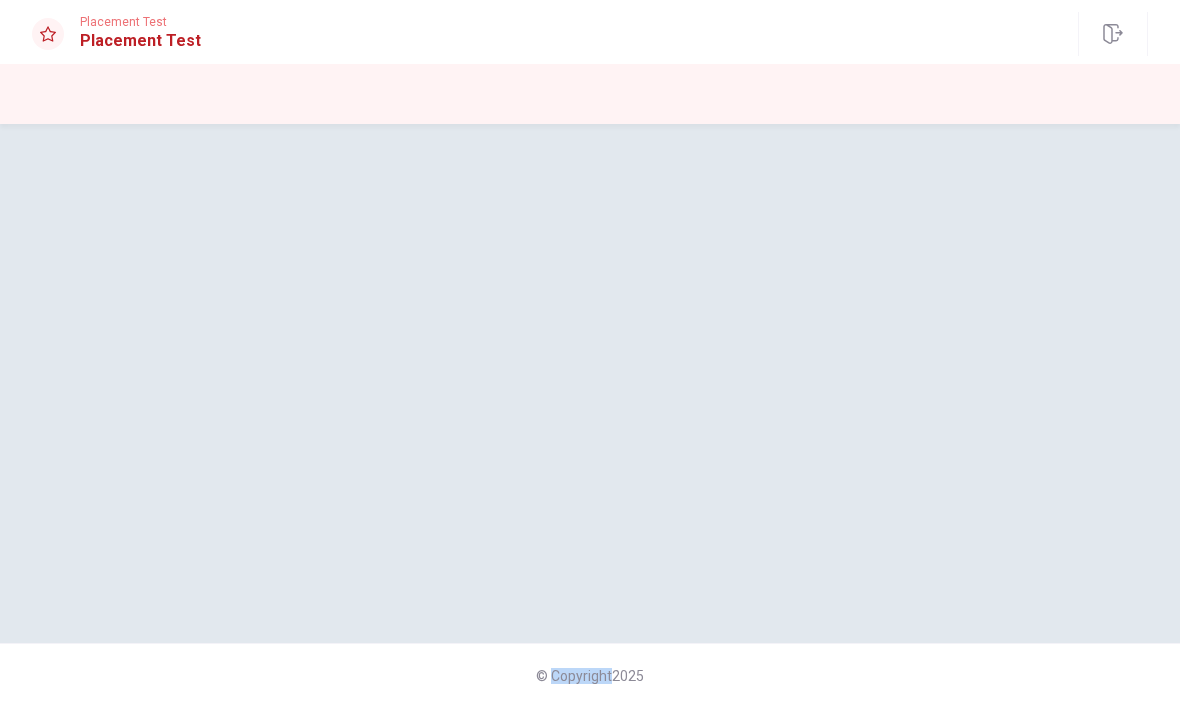 click on "© Copyright  2025" at bounding box center [590, 675] 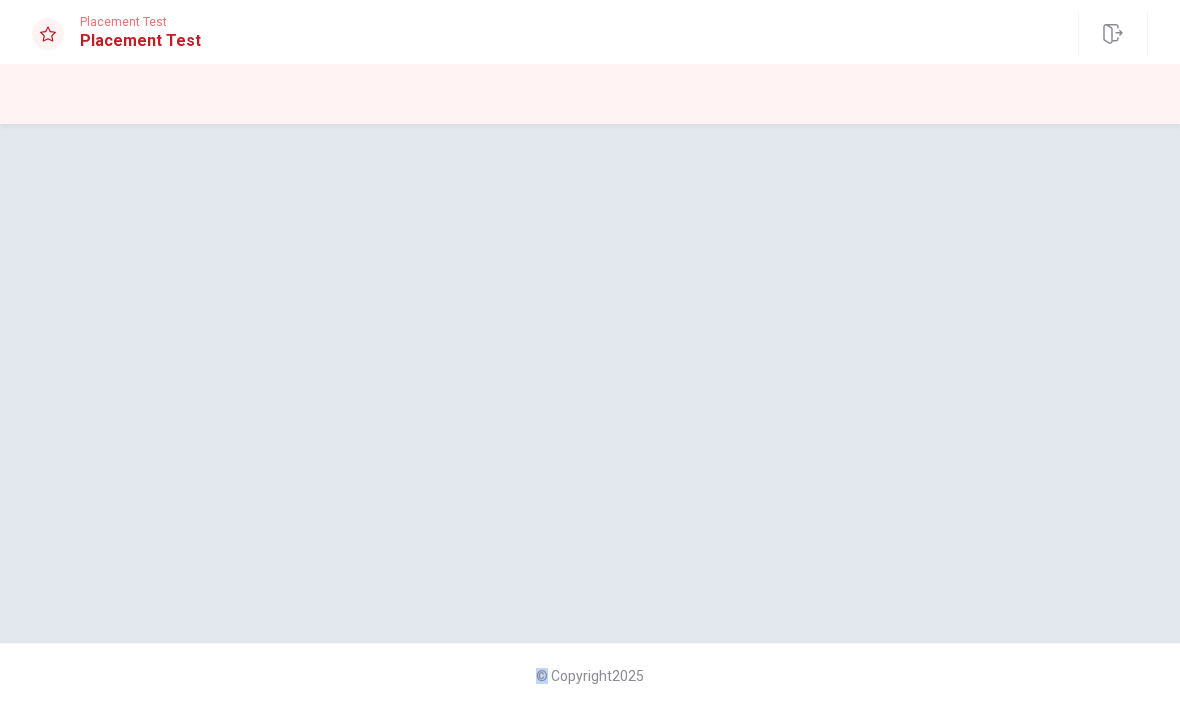 click on "© Copyright  2025" at bounding box center (590, 675) 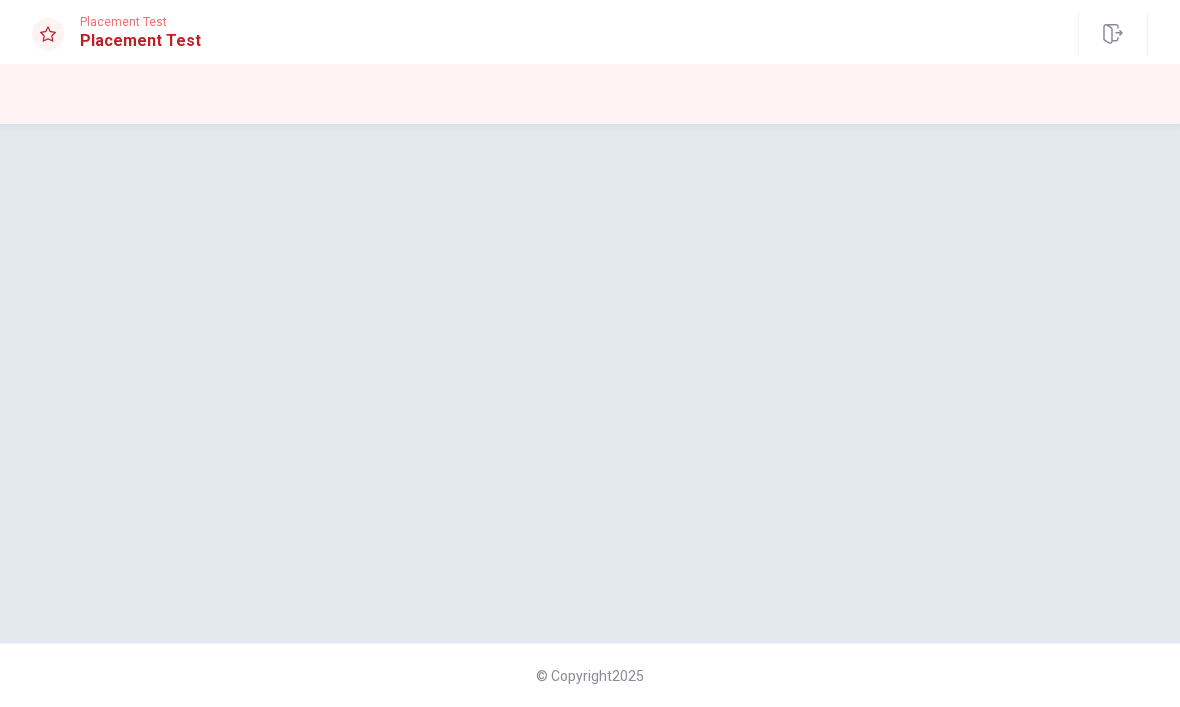click on "© Copyright  2025" at bounding box center (590, 675) 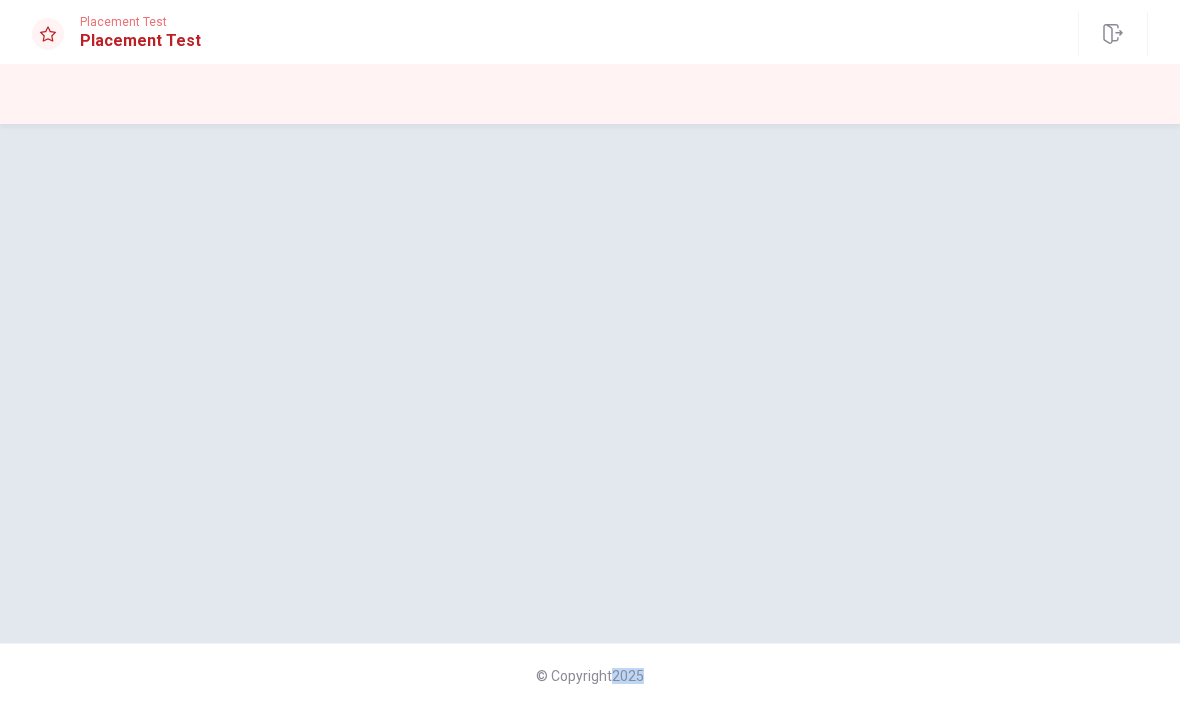 click on "© Copyright  2025" at bounding box center (590, 675) 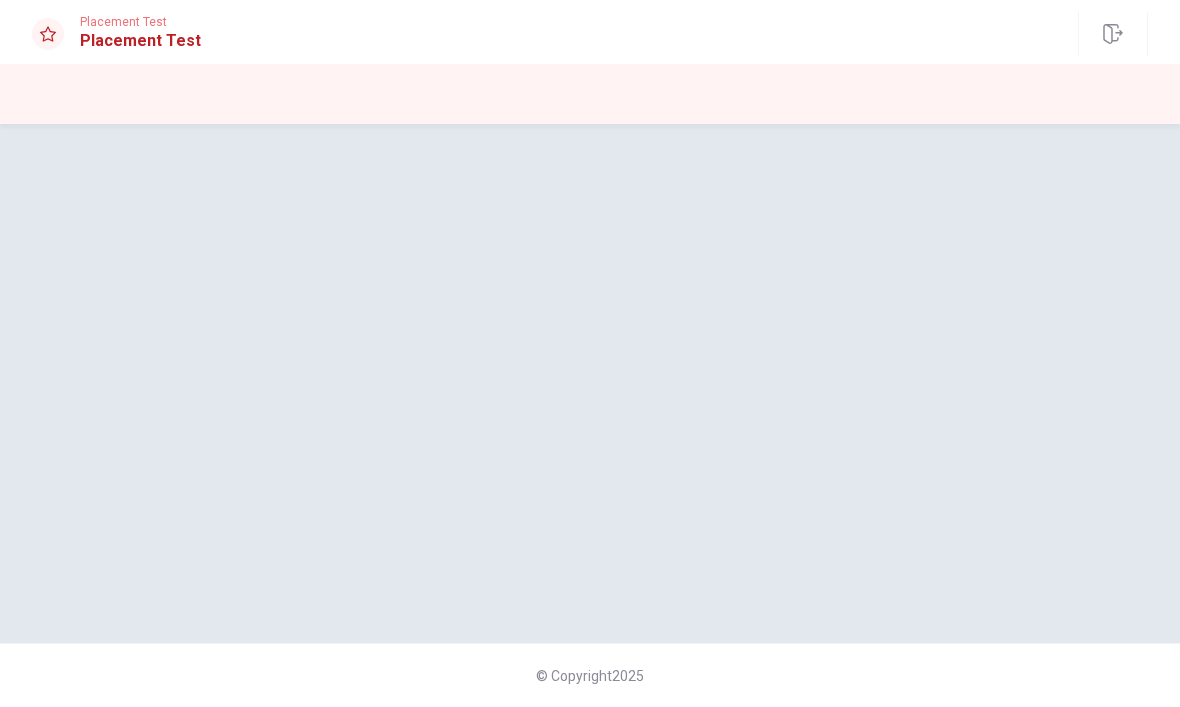 click on "© Copyright  2025" at bounding box center (590, 675) 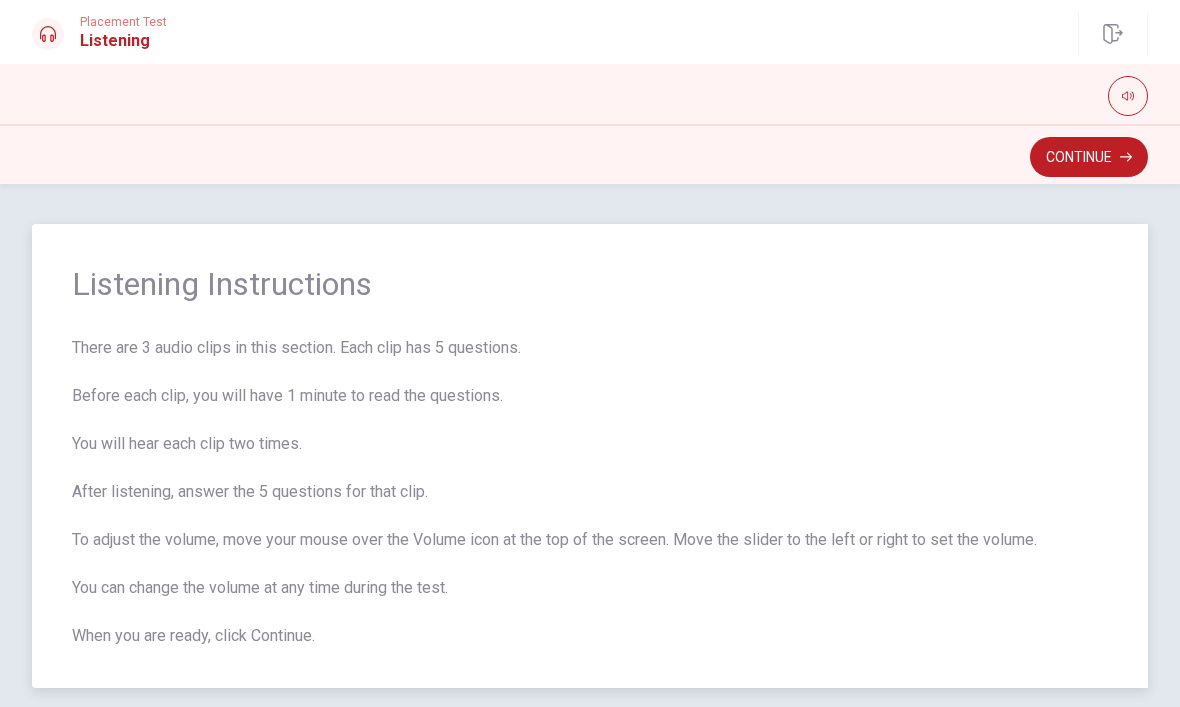 click on "There are 3 audio clips in this section. Each clip has 5 questions.
Before each clip, you will have 1 minute to read the questions.
You will hear each clip two times.
After listening, answer the 5 questions for that clip.
To adjust the volume, move your mouse over the Volume icon at the top of the screen. Move the slider to the left or right to set the volume.
You can change the volume at any time during the test.
When you are ready, click Continue." at bounding box center (590, 492) 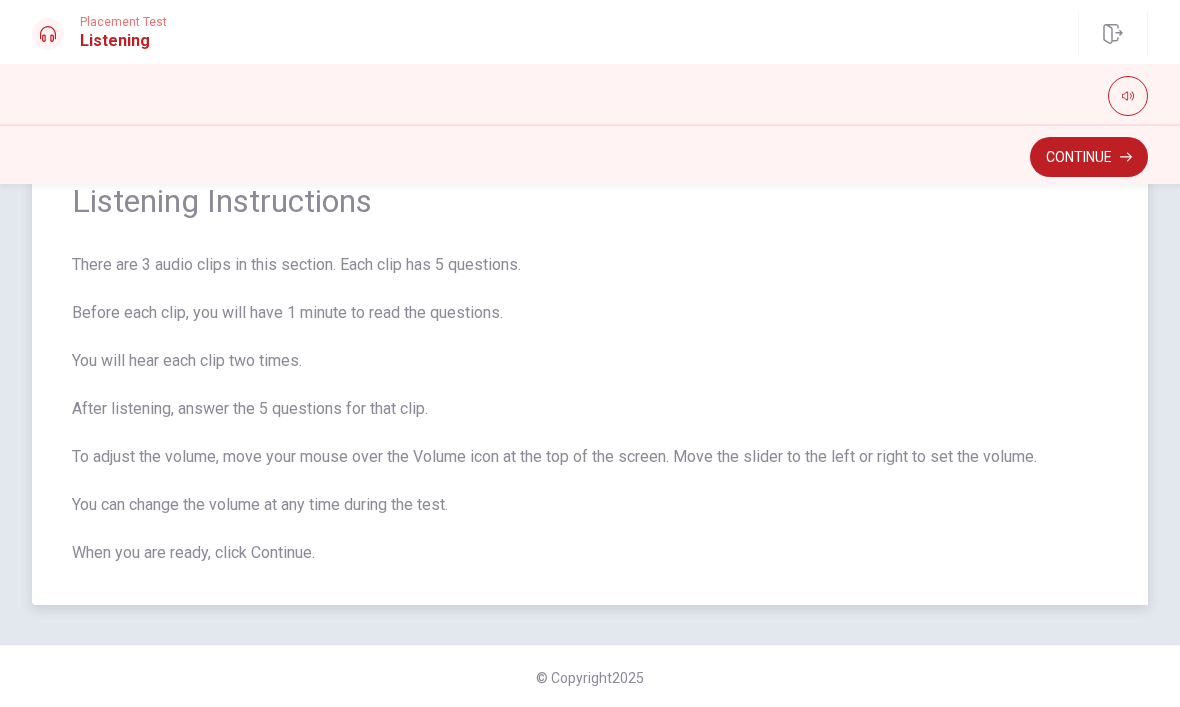 scroll, scrollTop: 83, scrollLeft: 0, axis: vertical 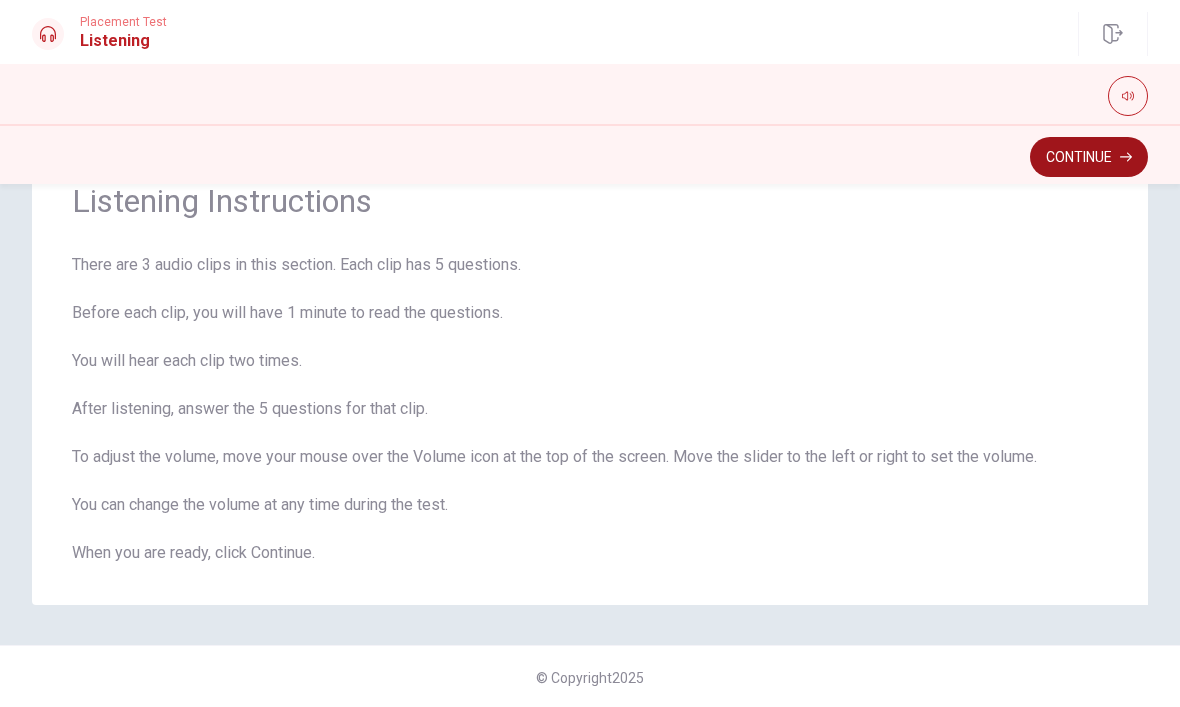 click 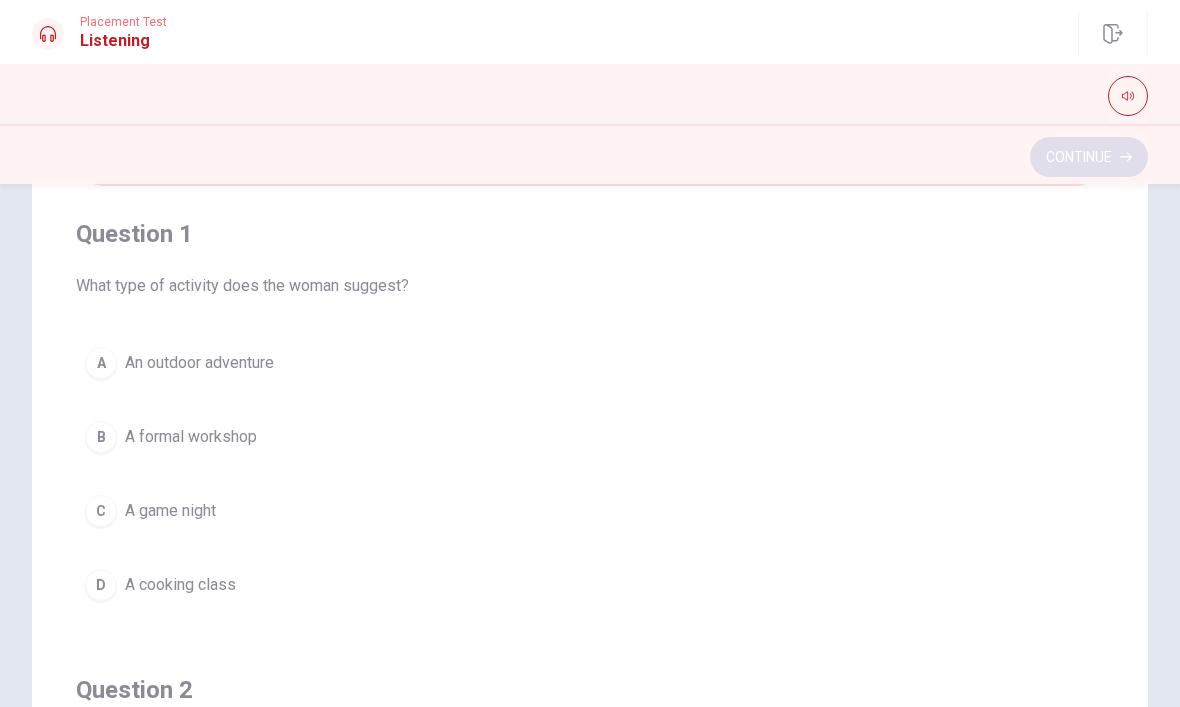 scroll, scrollTop: 138, scrollLeft: 0, axis: vertical 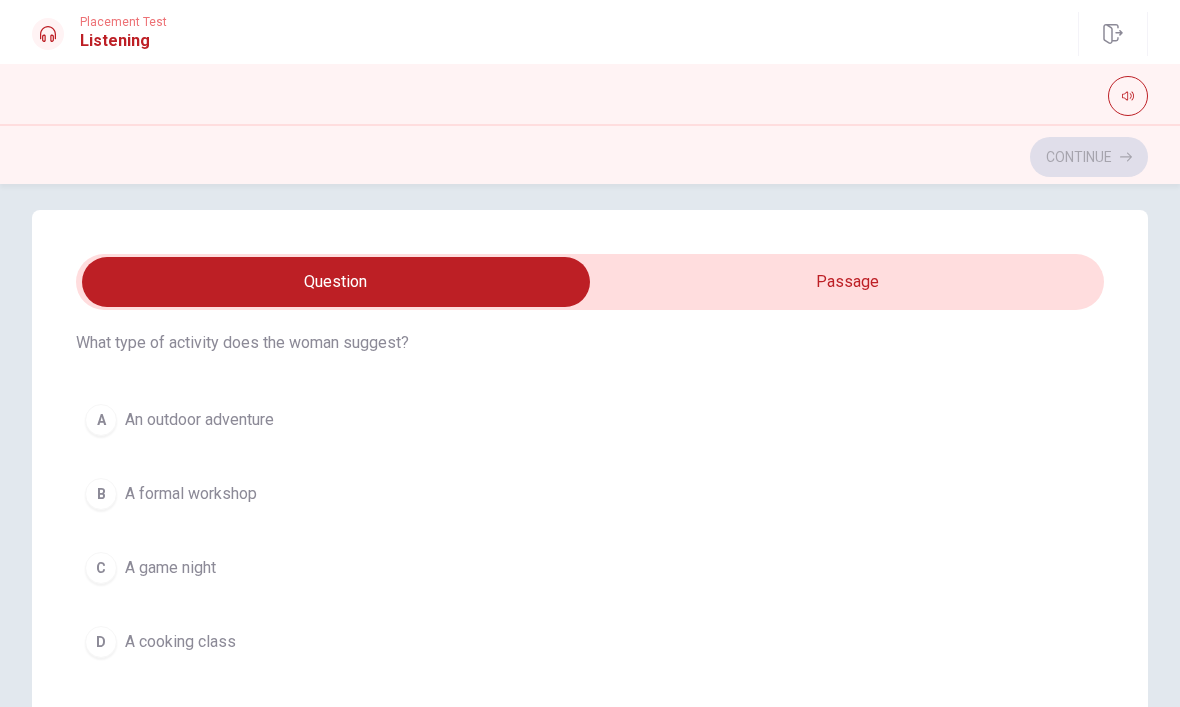 click on "A An outdoor adventure" at bounding box center [590, 420] 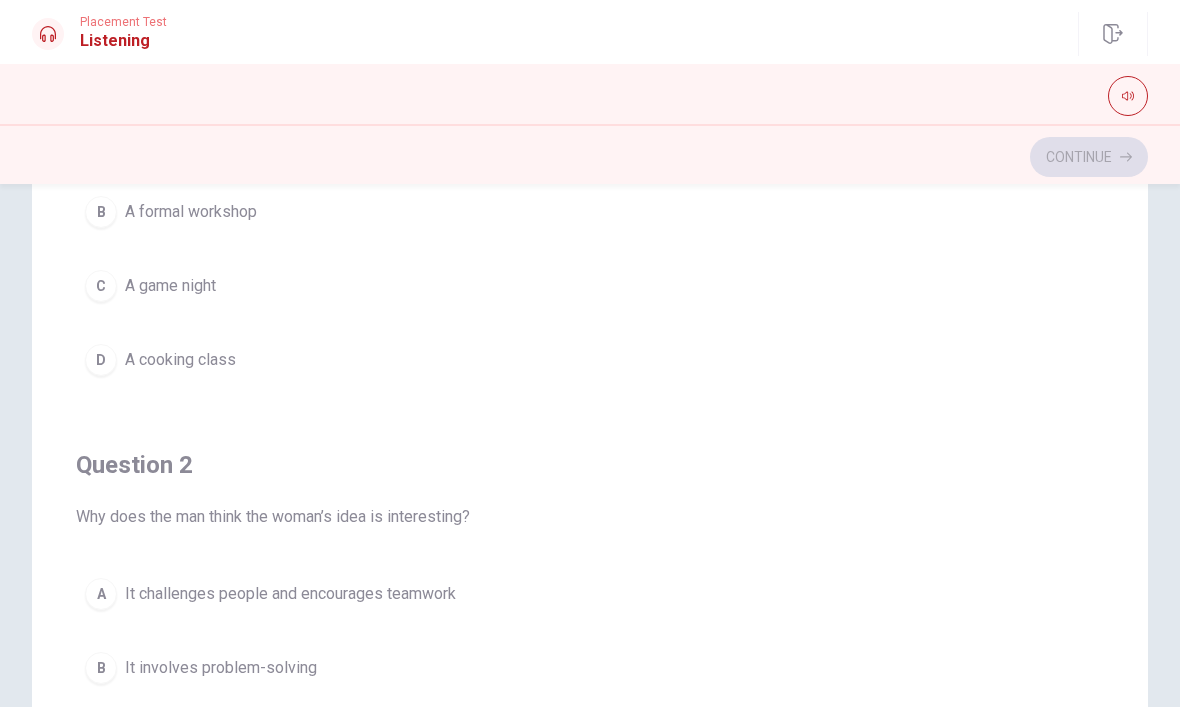 scroll, scrollTop: 295, scrollLeft: 0, axis: vertical 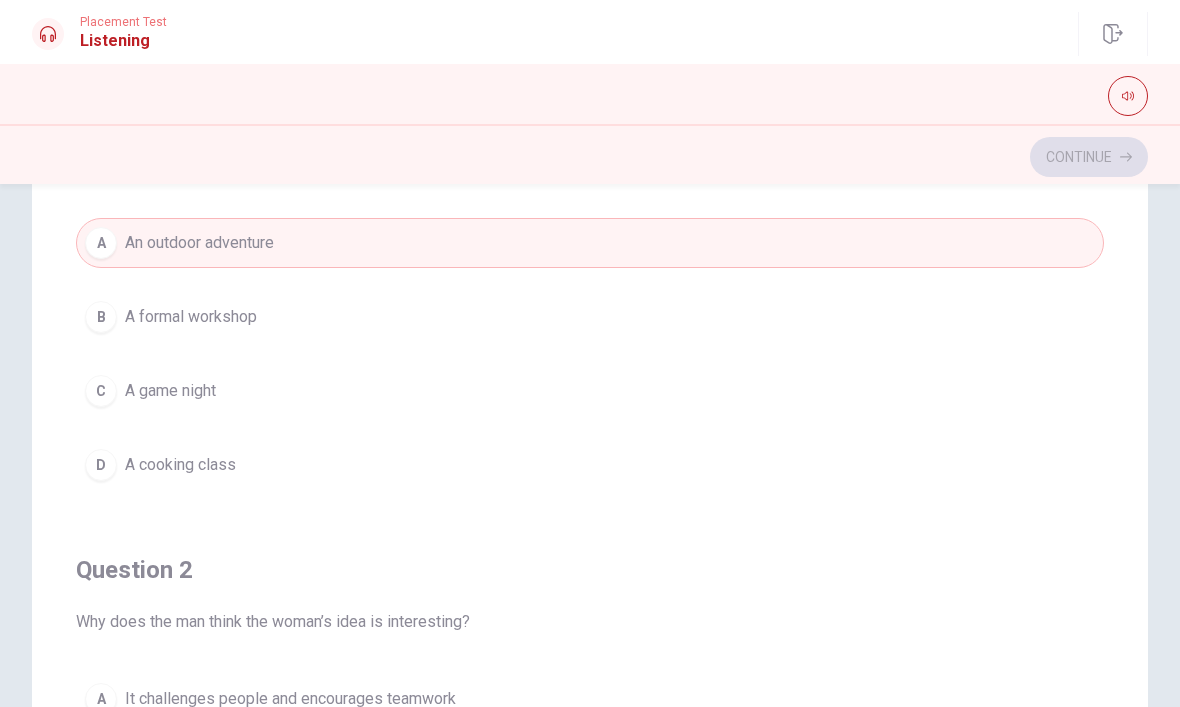 click on "A An outdoor adventure" at bounding box center [590, 243] 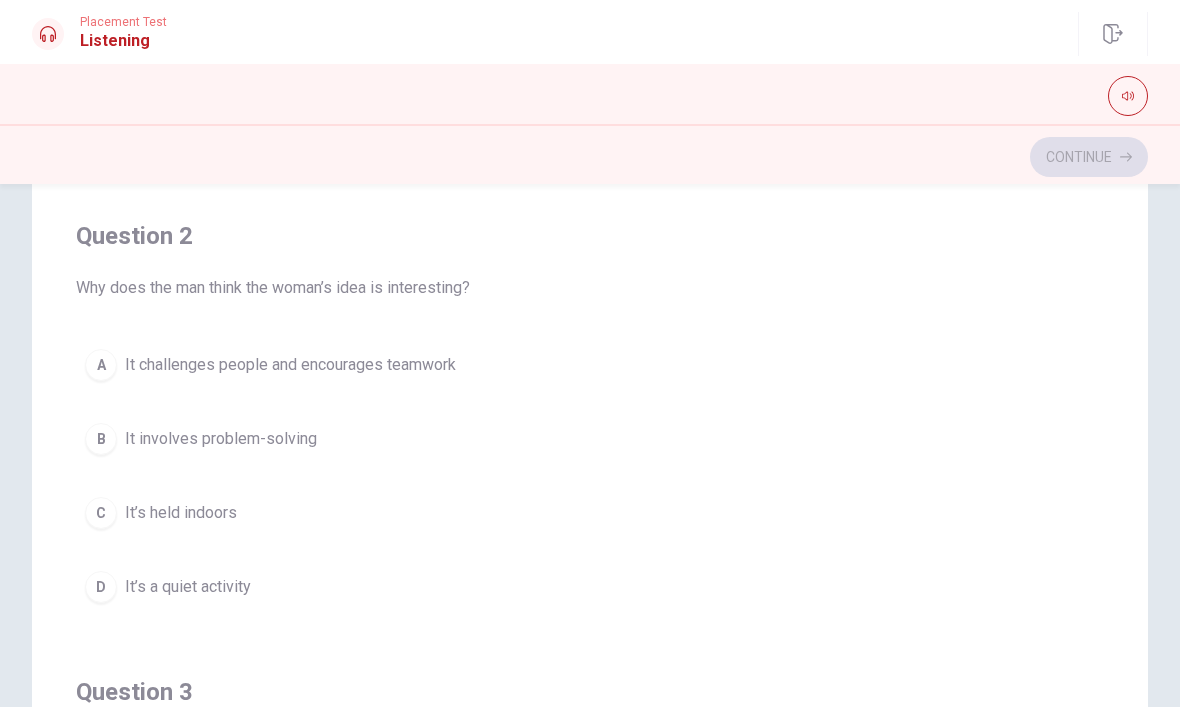 scroll, scrollTop: 338, scrollLeft: 0, axis: vertical 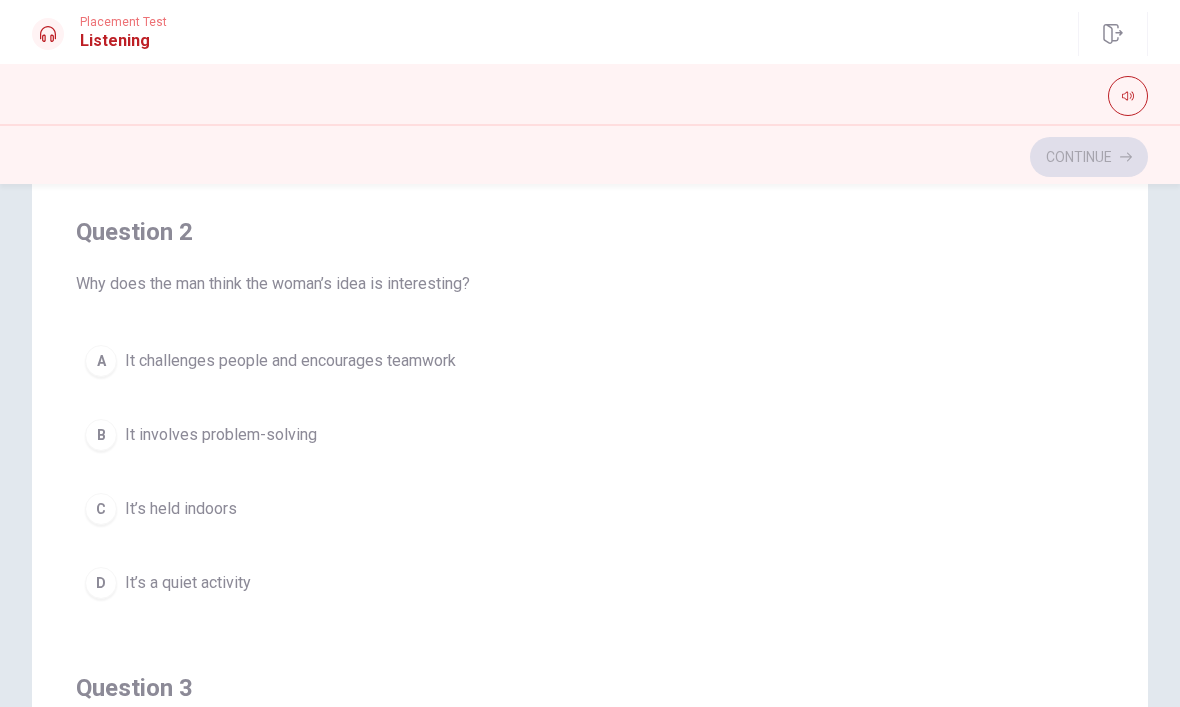click on "Continue" at bounding box center (590, 157) 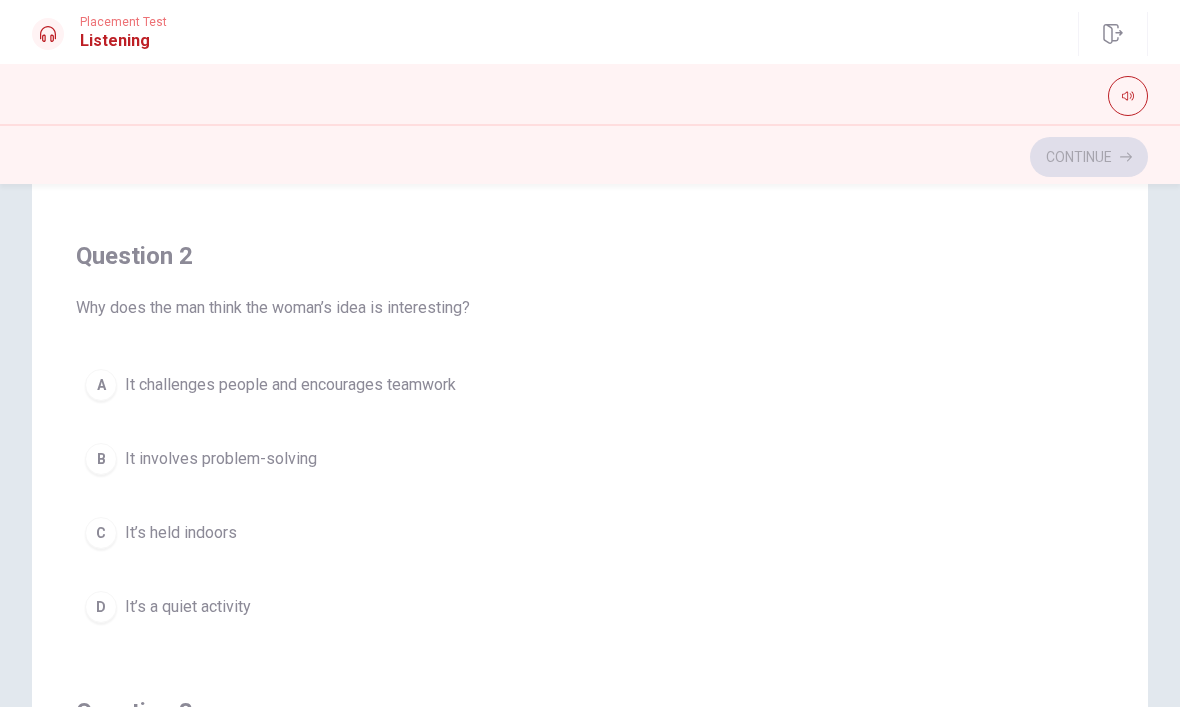 scroll, scrollTop: 349, scrollLeft: 0, axis: vertical 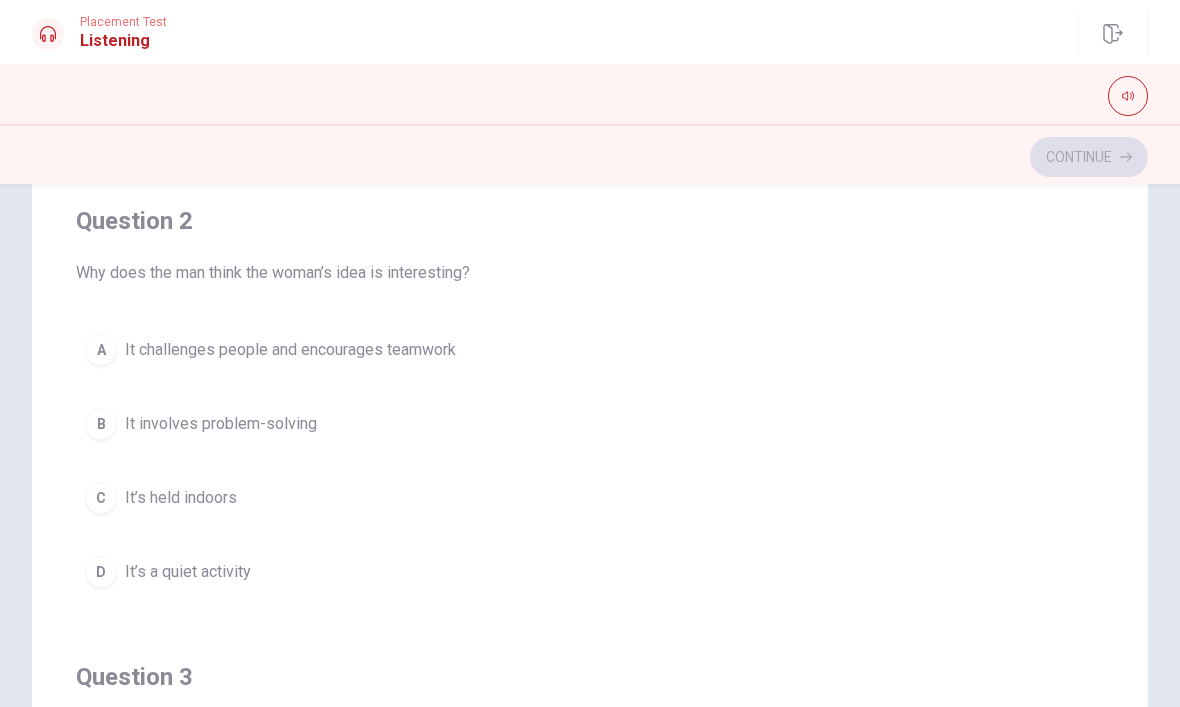 click on "C It’s held indoors" at bounding box center (590, 498) 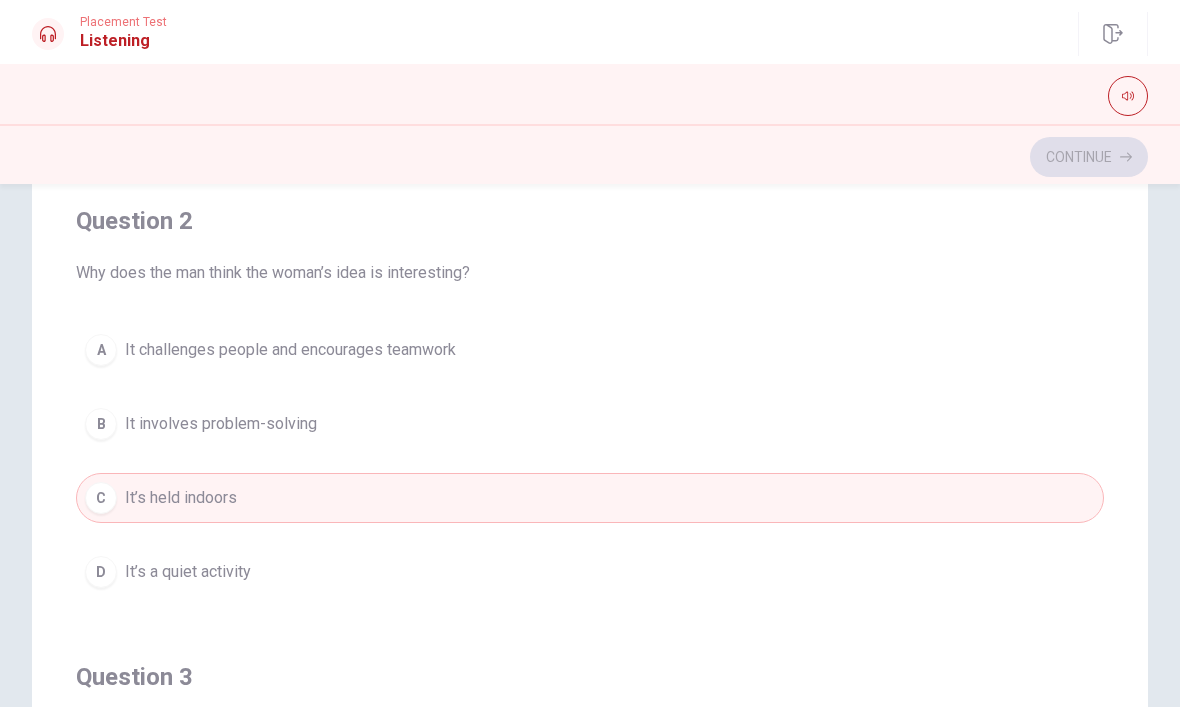 click on "C It’s held indoors" at bounding box center (590, 498) 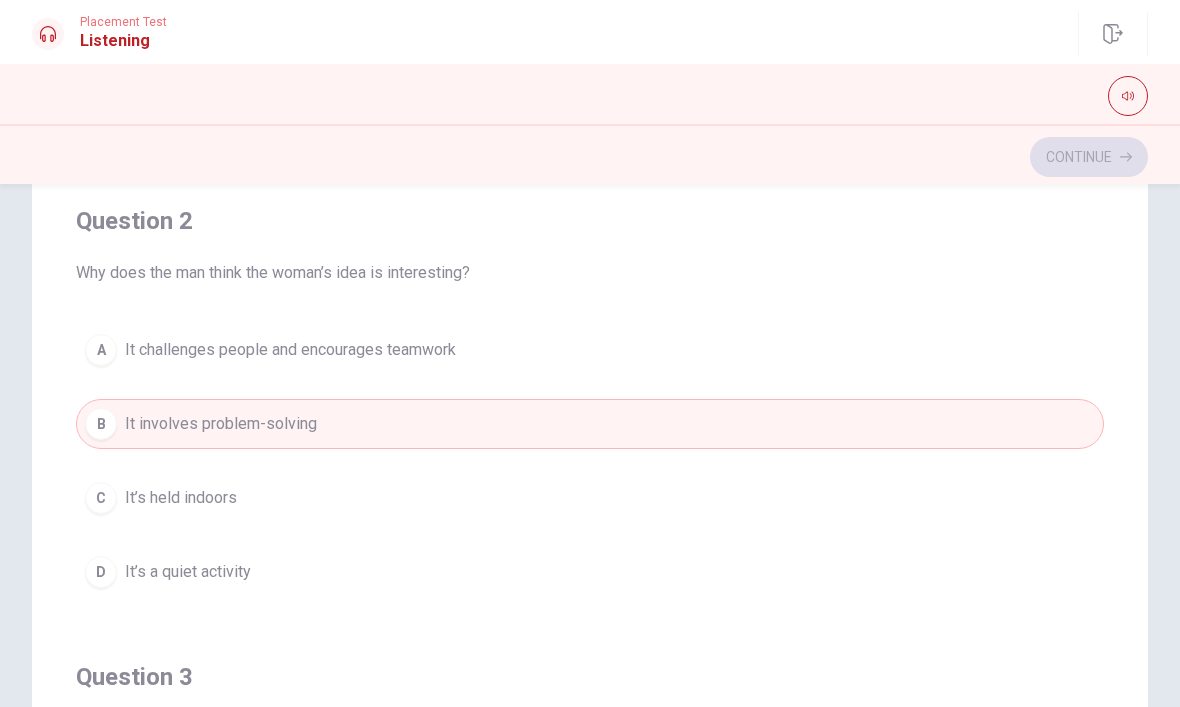 click on "A It challenges people and encourages teamwork" at bounding box center (590, 350) 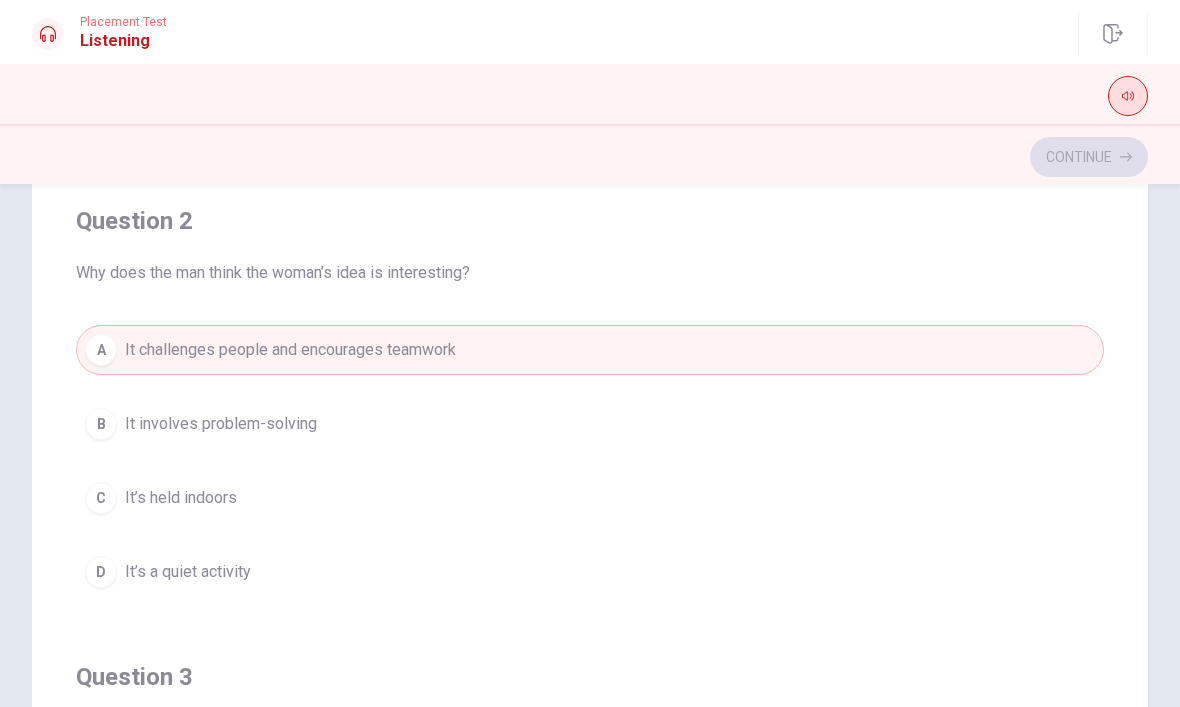 click at bounding box center [1128, 96] 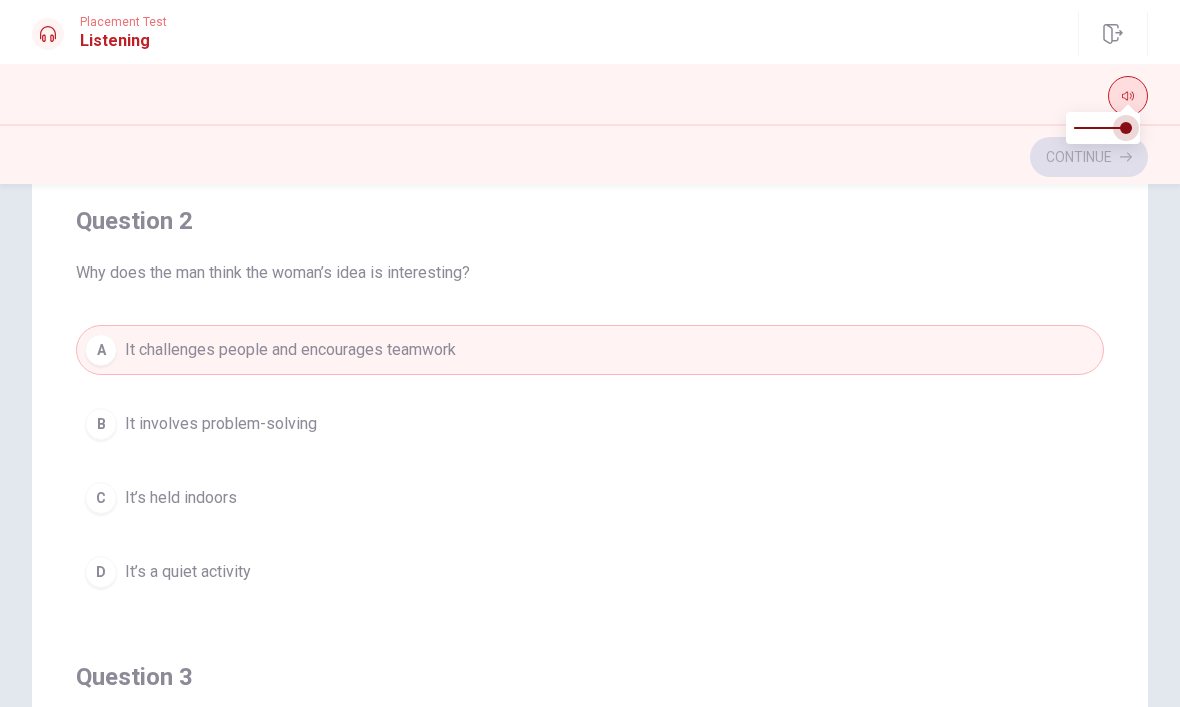 type on "1" 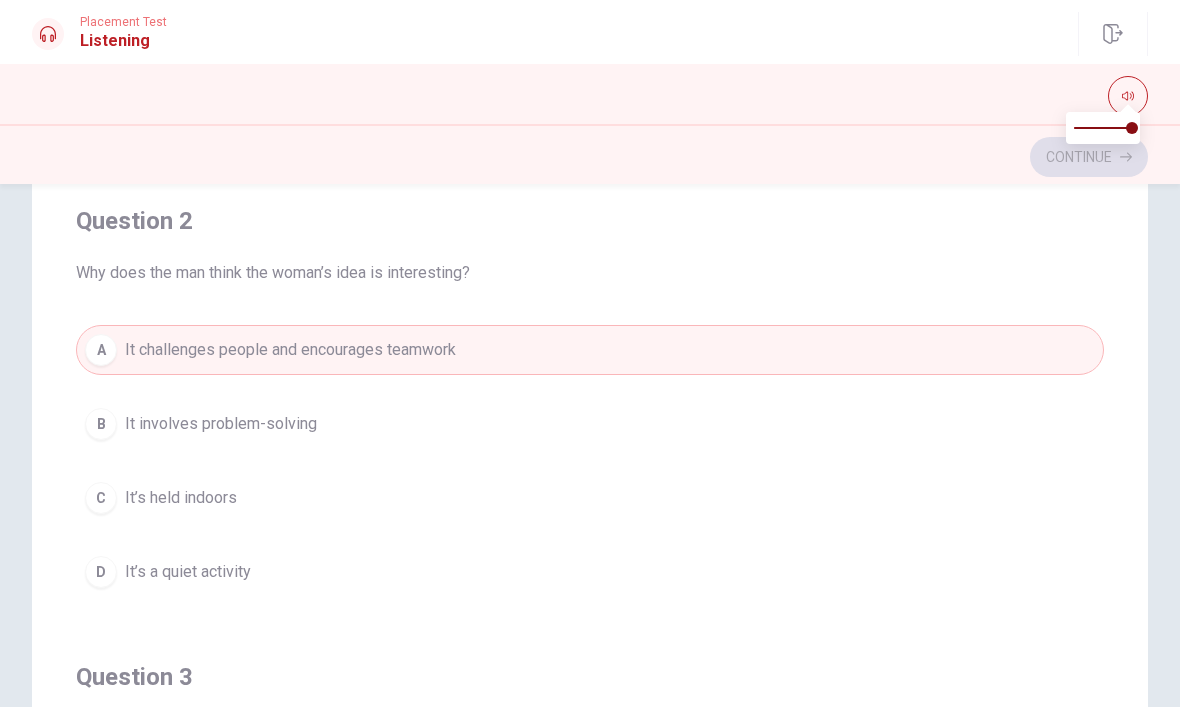 click on "Question 2 Why does the man think the woman’s idea is interesting?" at bounding box center (590, 245) 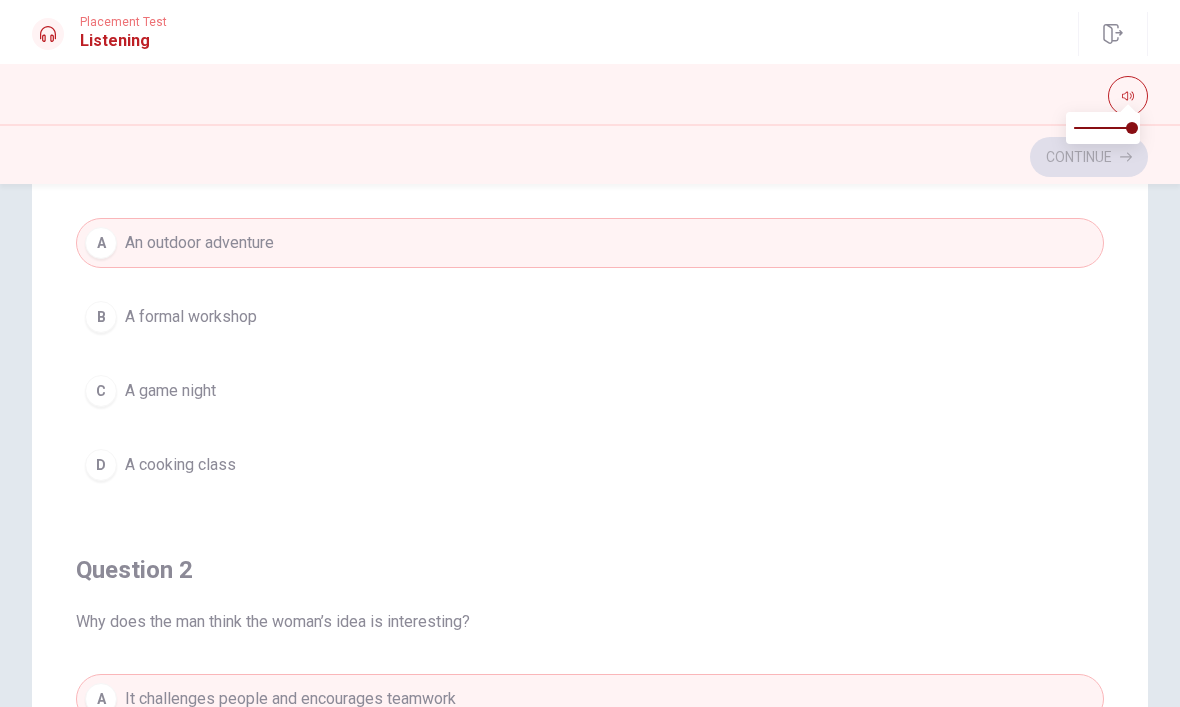 scroll, scrollTop: 0, scrollLeft: 0, axis: both 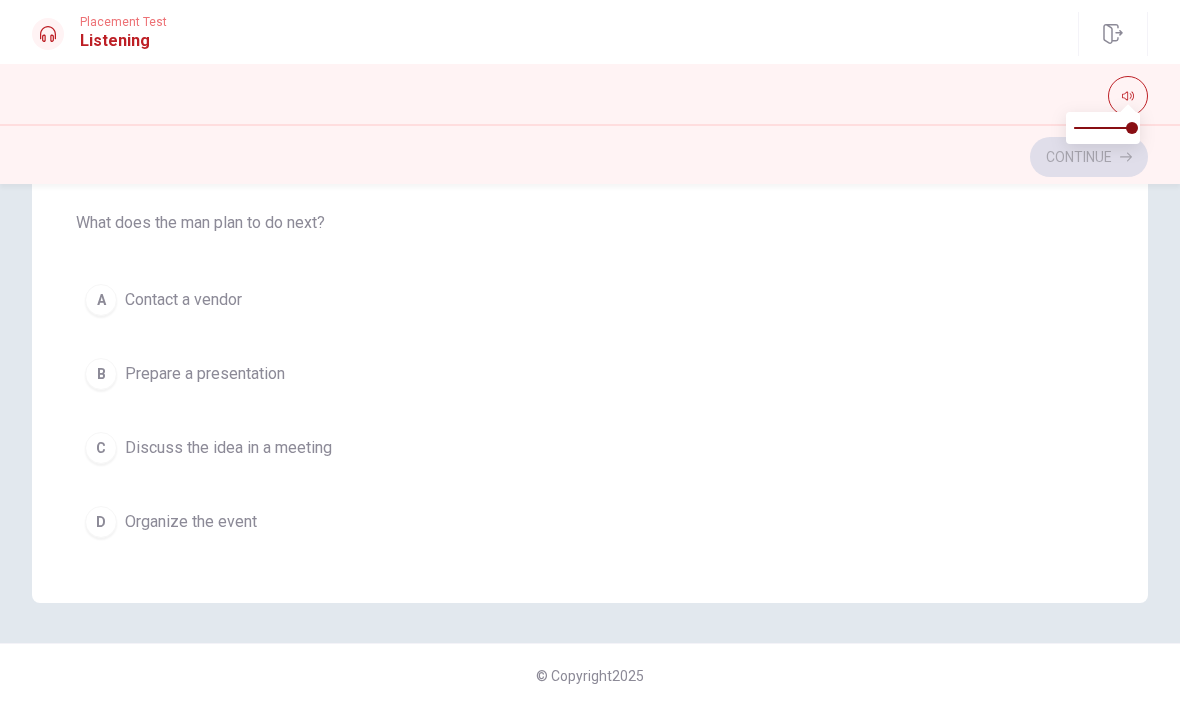 click on "D Organize the event" at bounding box center (590, 522) 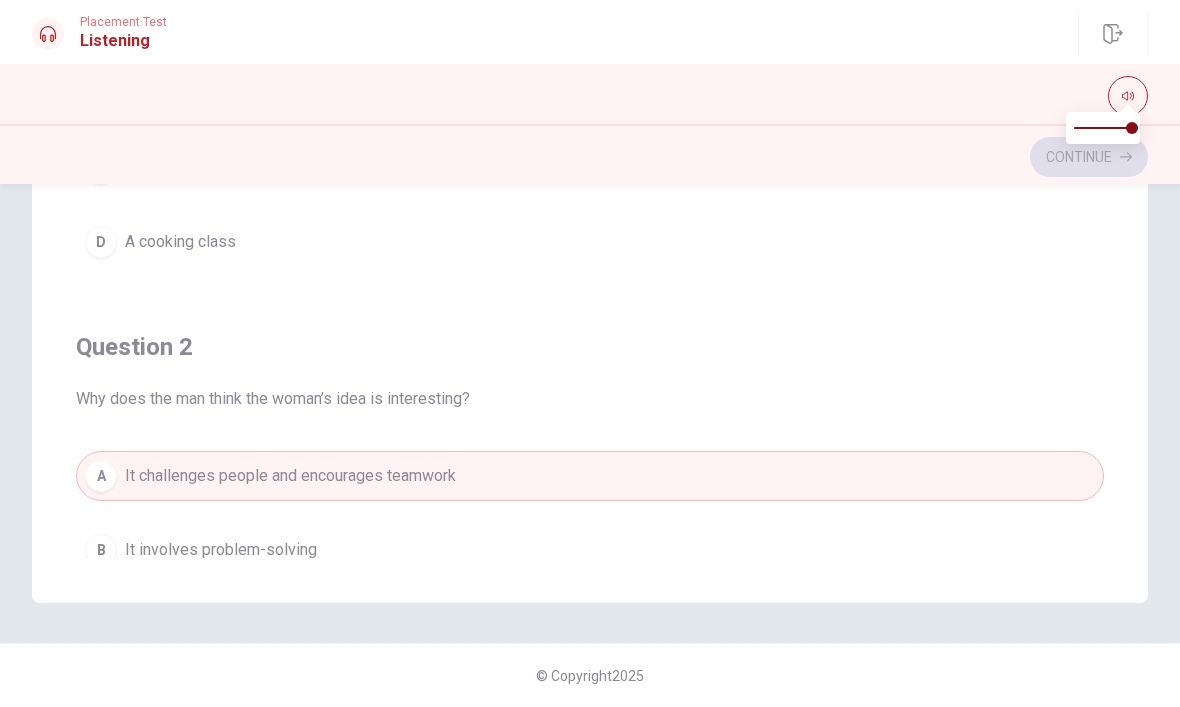 scroll, scrollTop: -14, scrollLeft: 0, axis: vertical 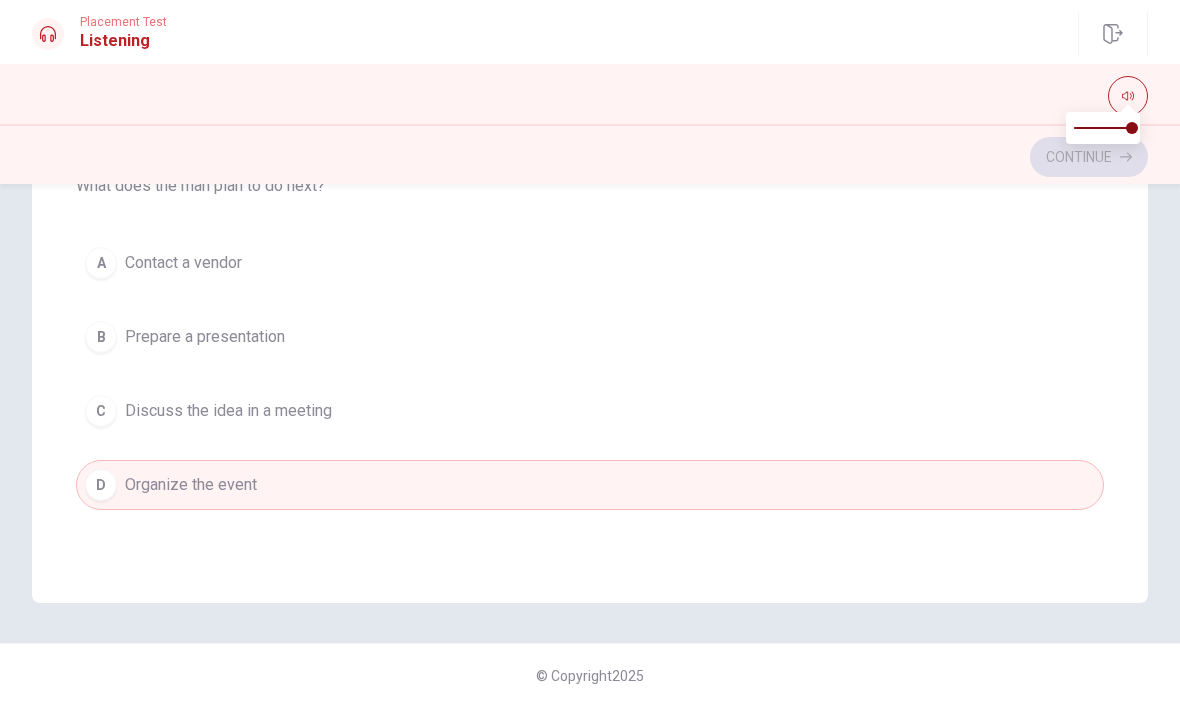 click on "A Contact a vendor" at bounding box center [590, 263] 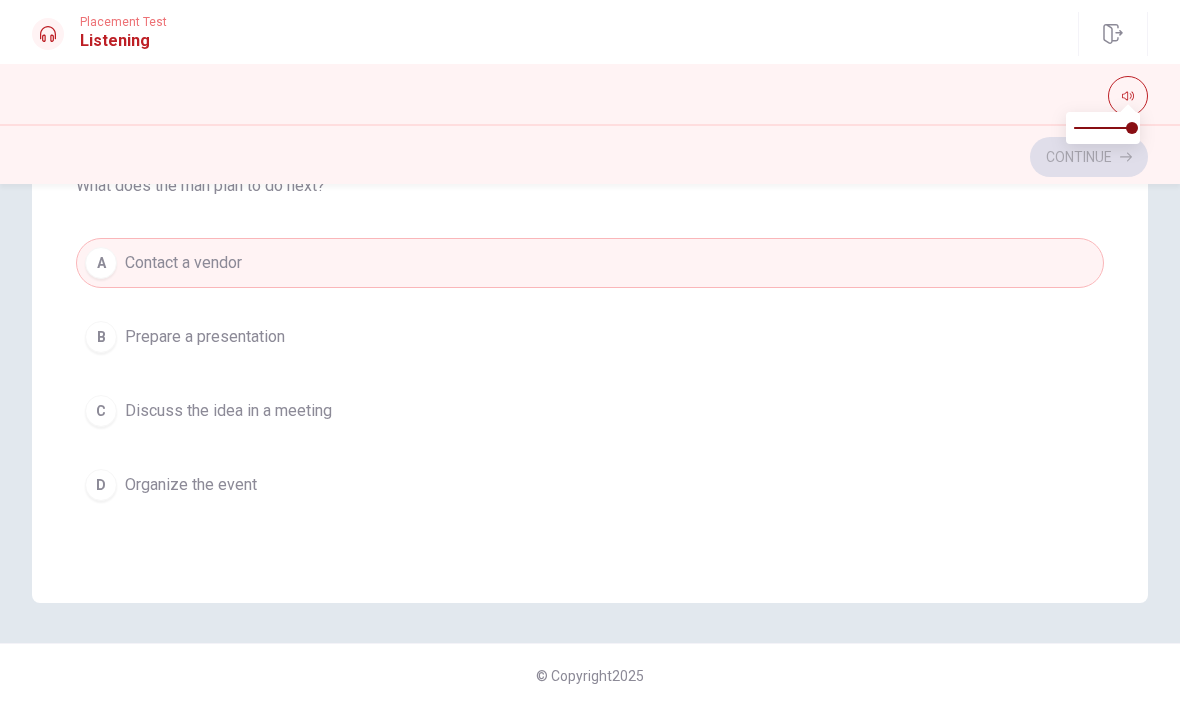 click on "D" at bounding box center [101, 485] 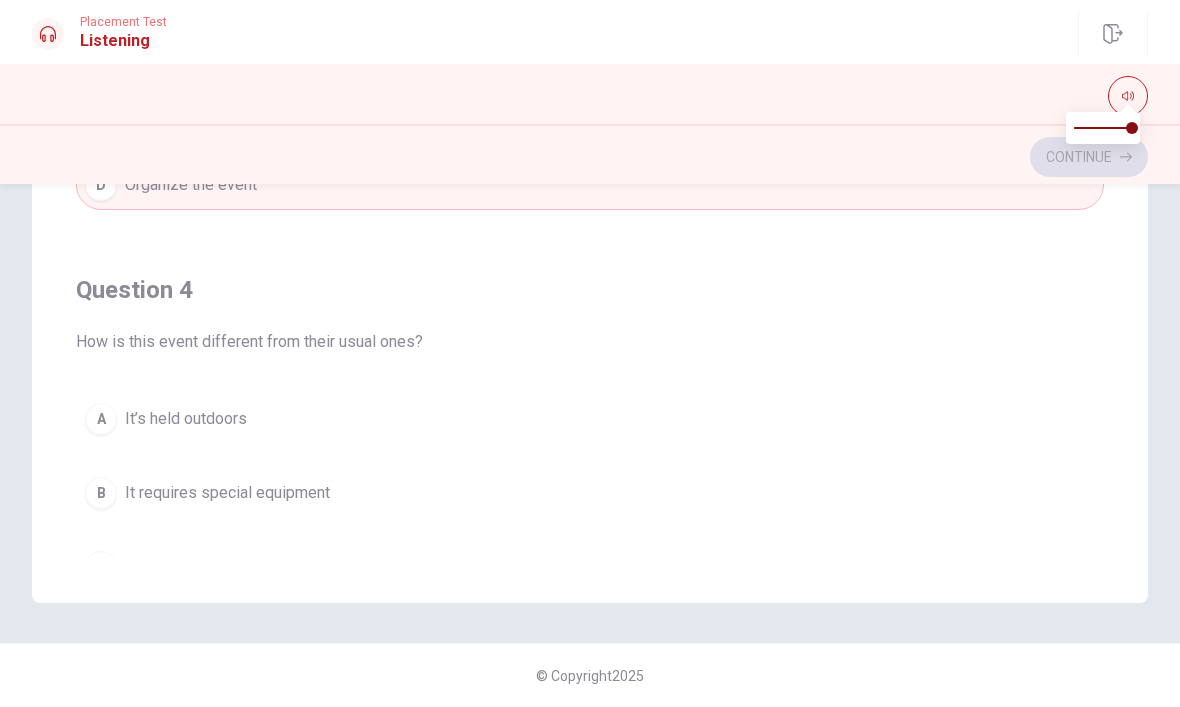 scroll, scrollTop: 1075, scrollLeft: 0, axis: vertical 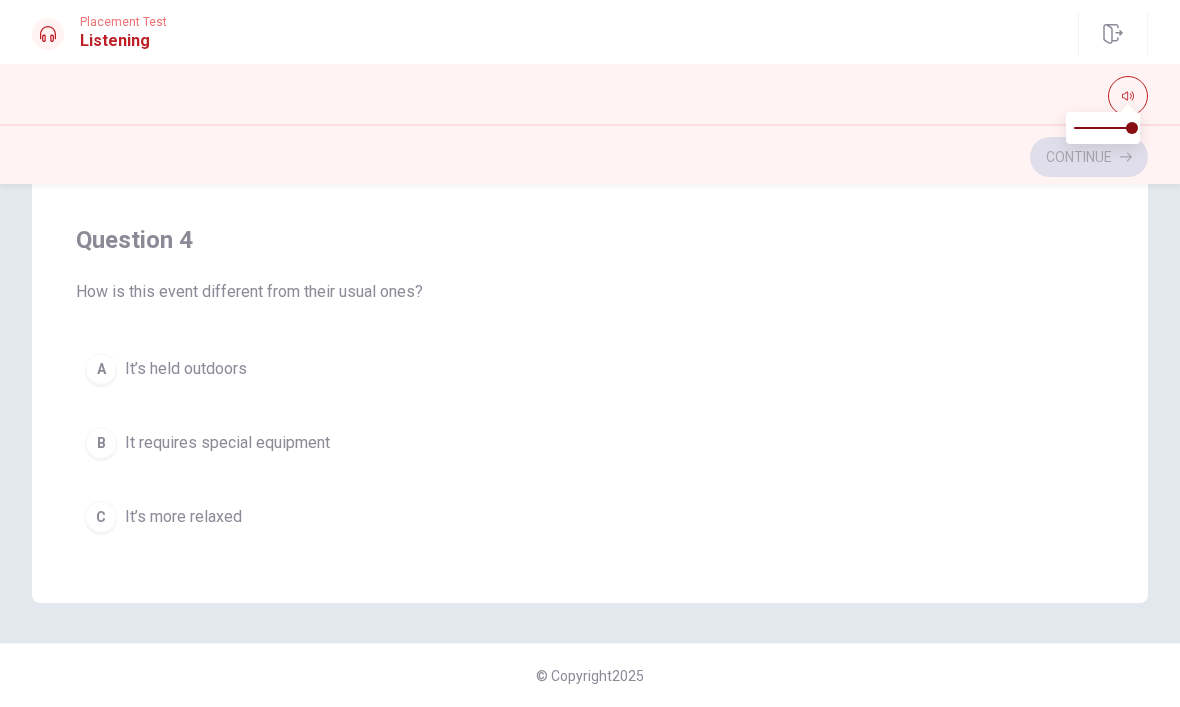 click on "A" at bounding box center (101, 369) 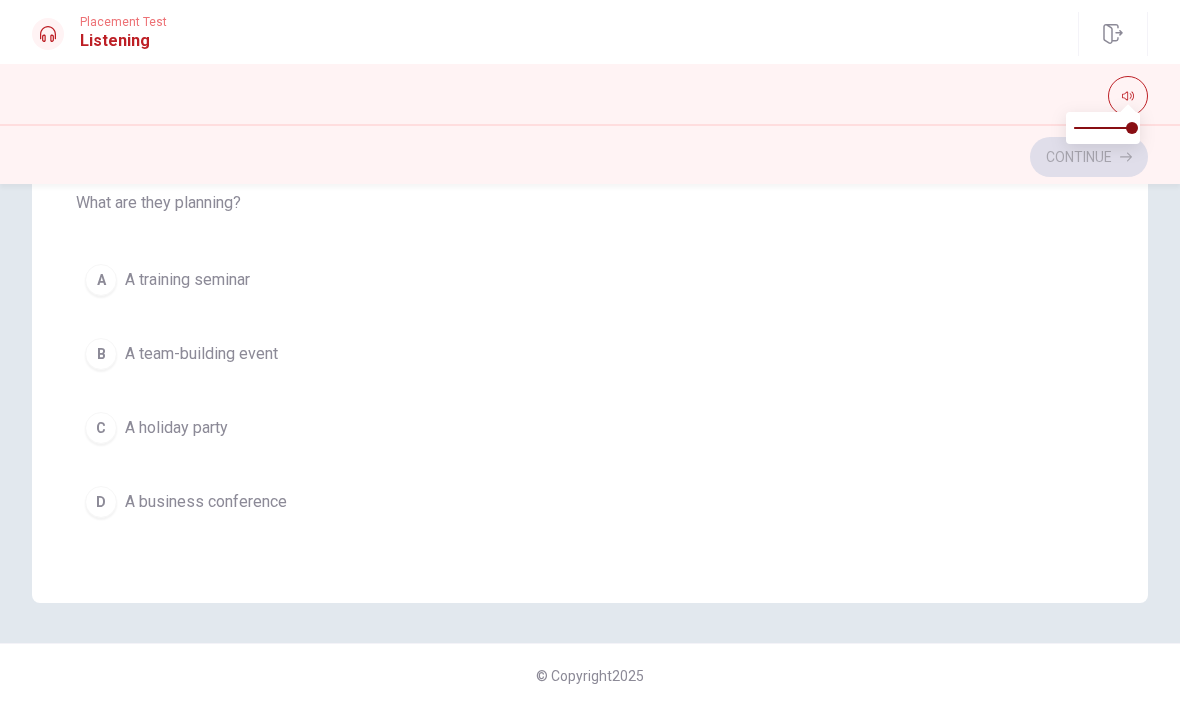 scroll, scrollTop: 1620, scrollLeft: 0, axis: vertical 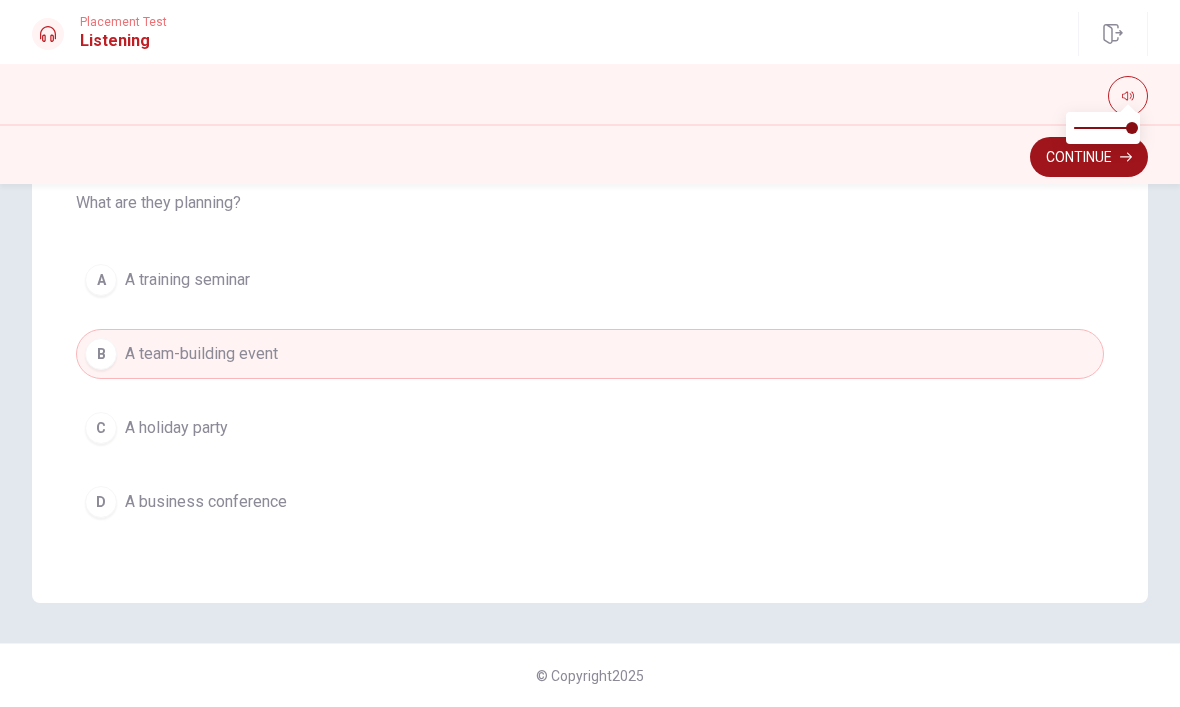 click on "Continue" at bounding box center (1089, 157) 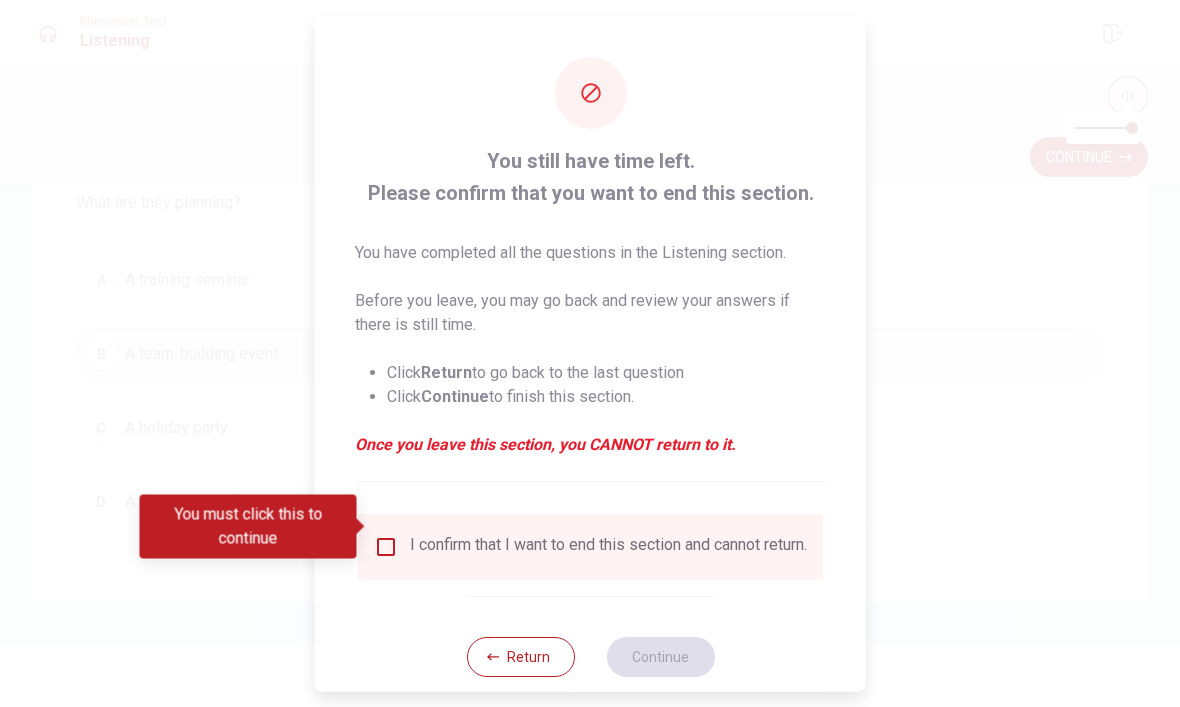 click at bounding box center [386, 546] 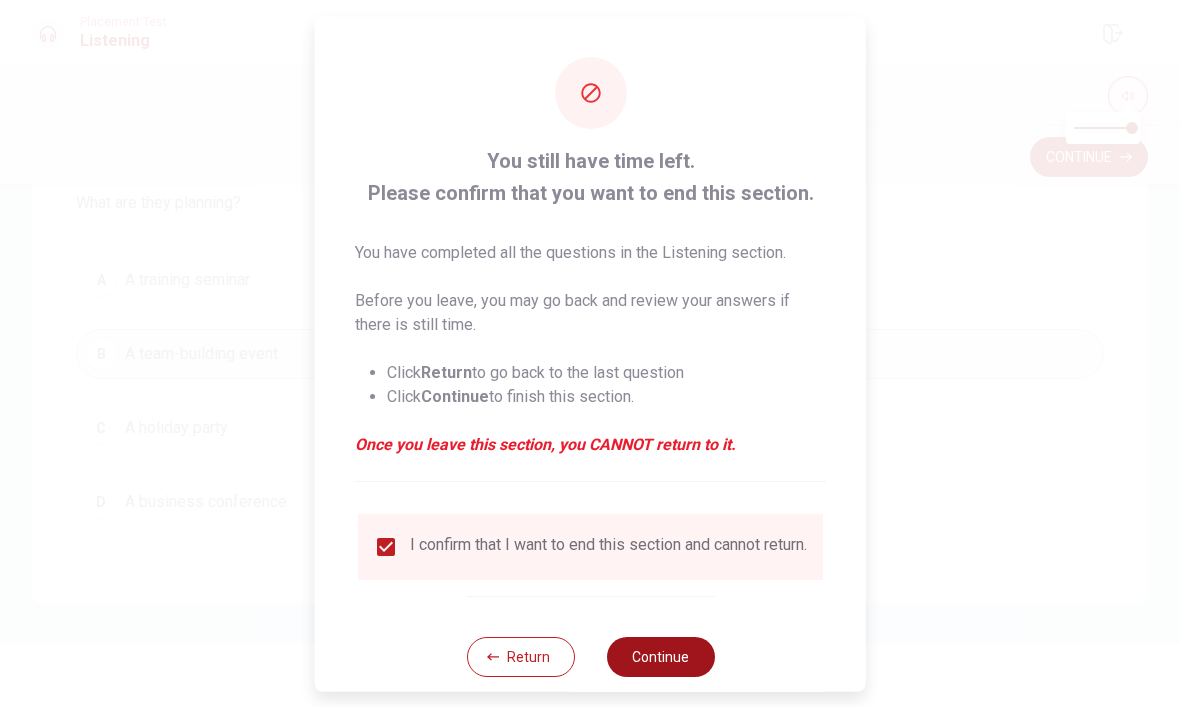 click on "Continue" at bounding box center [660, 656] 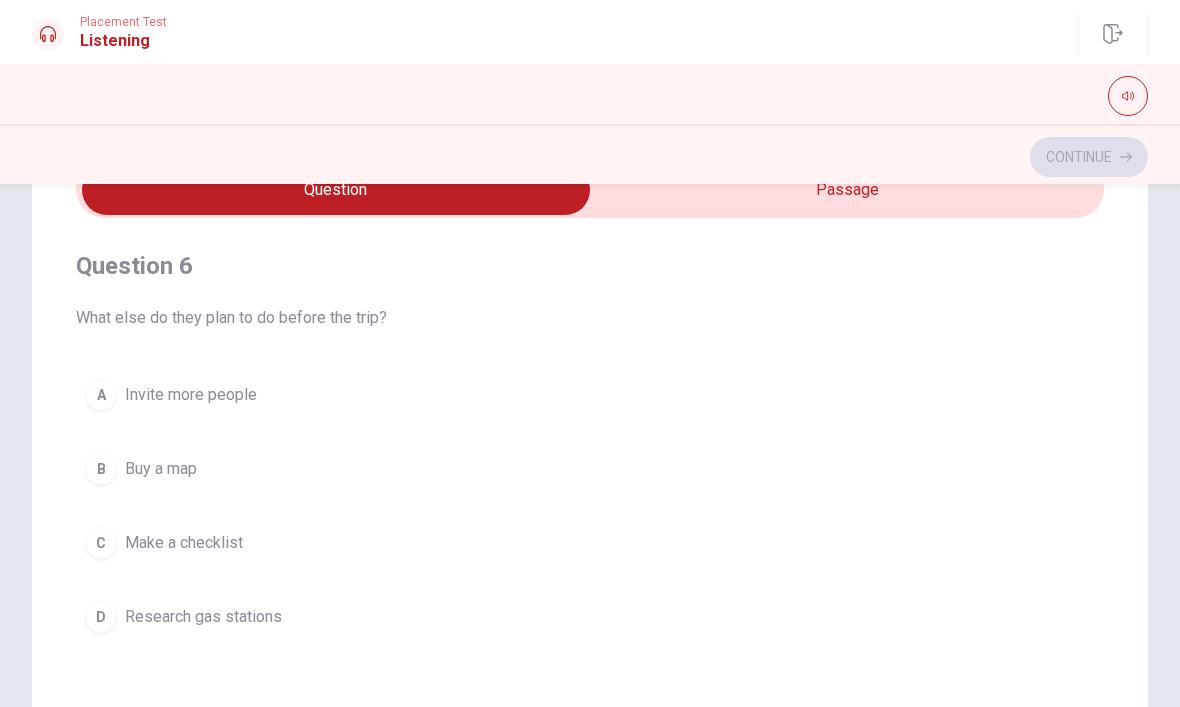 scroll, scrollTop: 114, scrollLeft: 0, axis: vertical 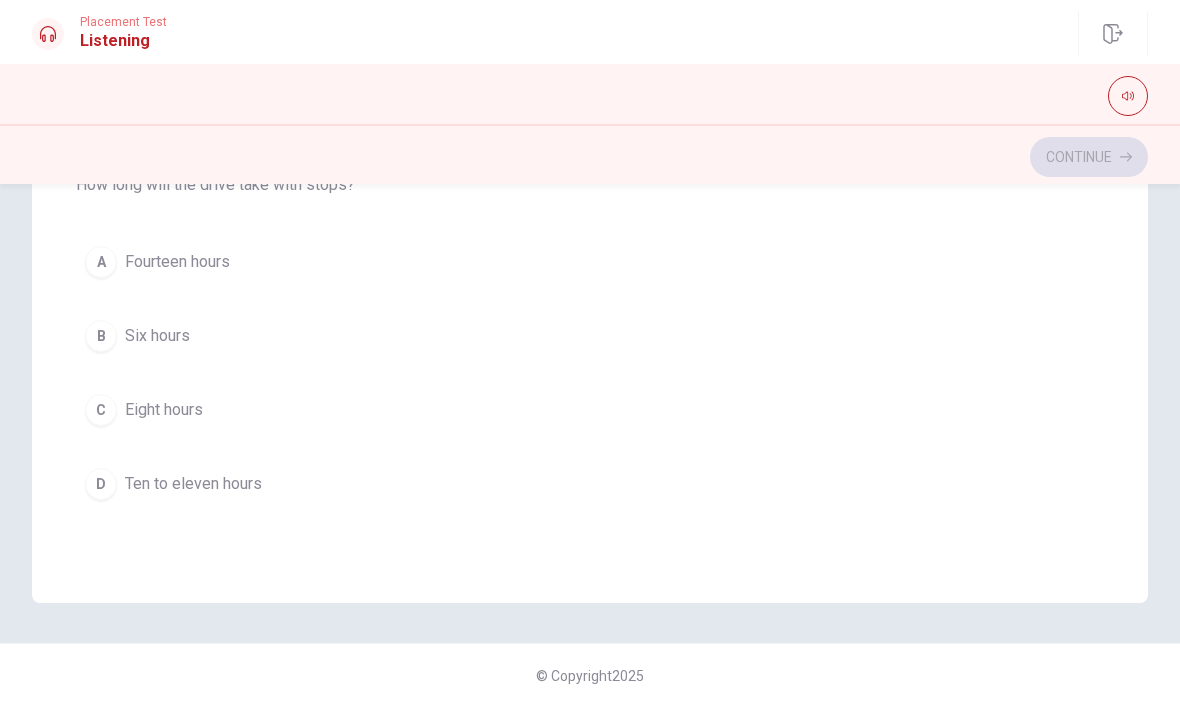 click on "D" at bounding box center (101, 484) 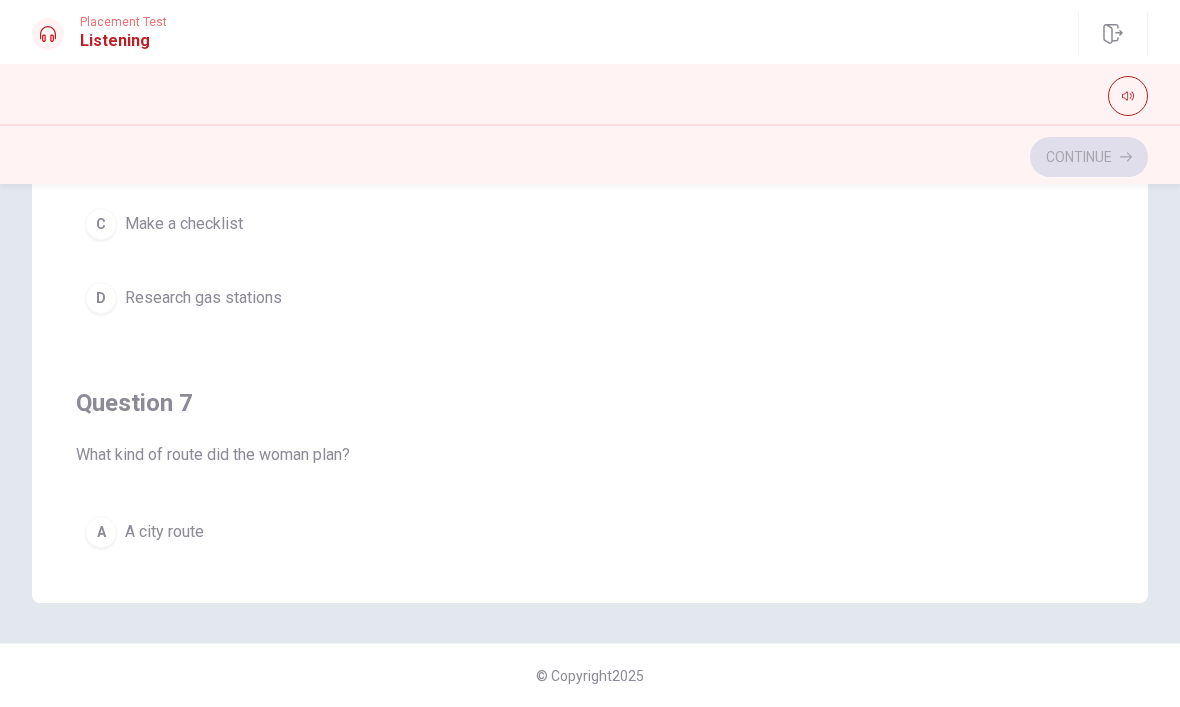 scroll, scrollTop: -1, scrollLeft: 0, axis: vertical 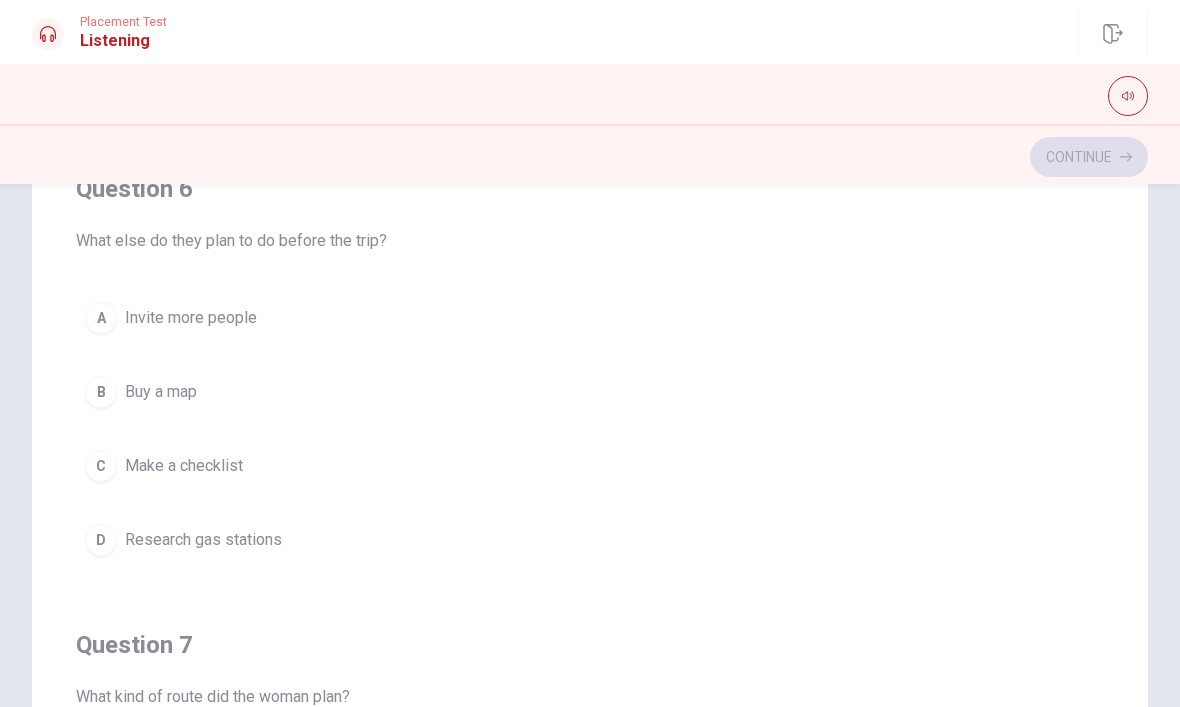 click on "C" at bounding box center [101, 466] 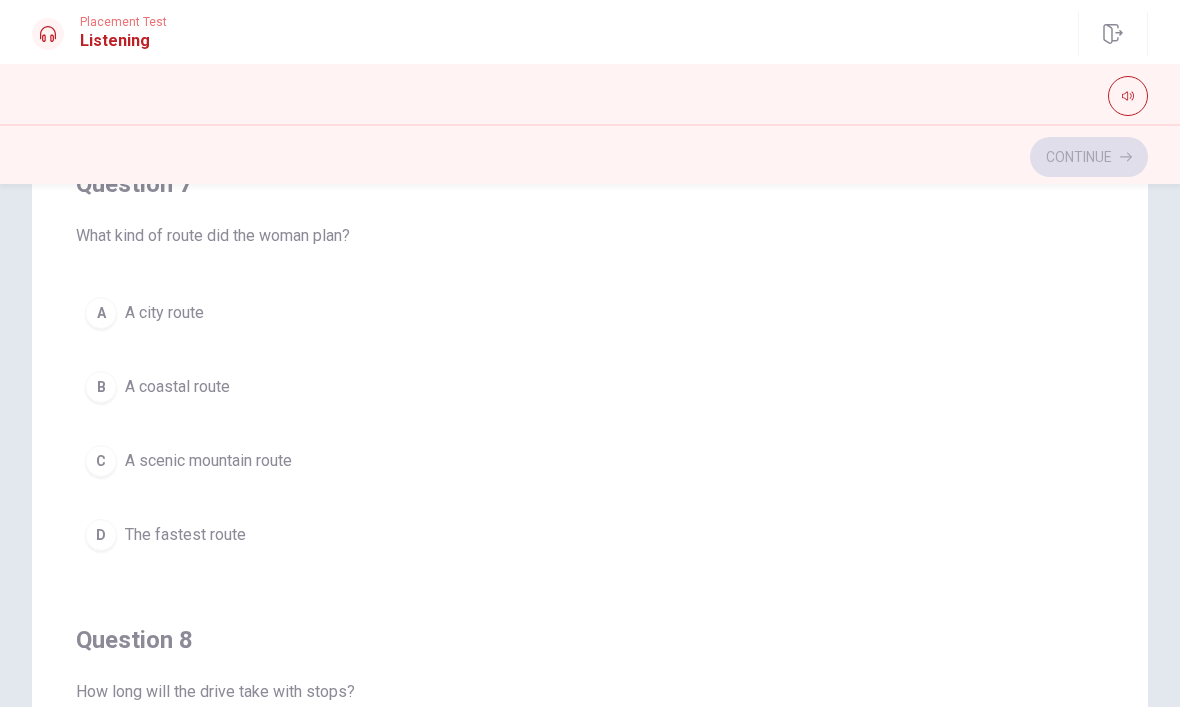 click on "C" at bounding box center (101, 461) 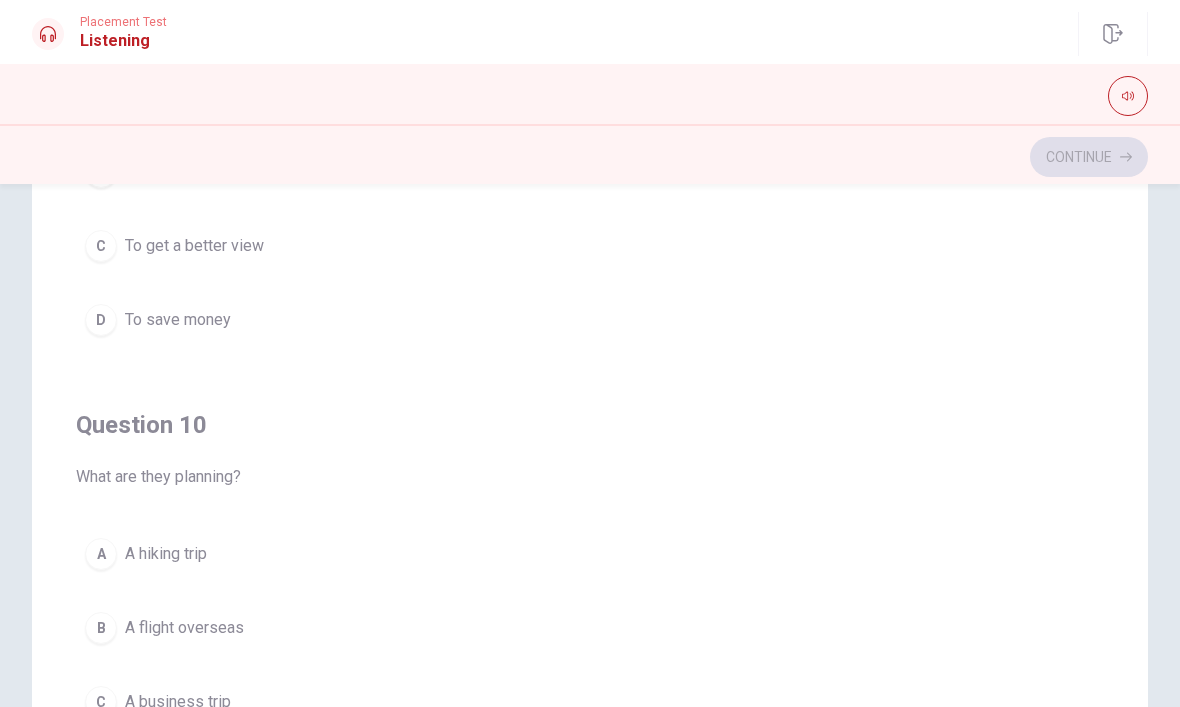 scroll, scrollTop: 1620, scrollLeft: 0, axis: vertical 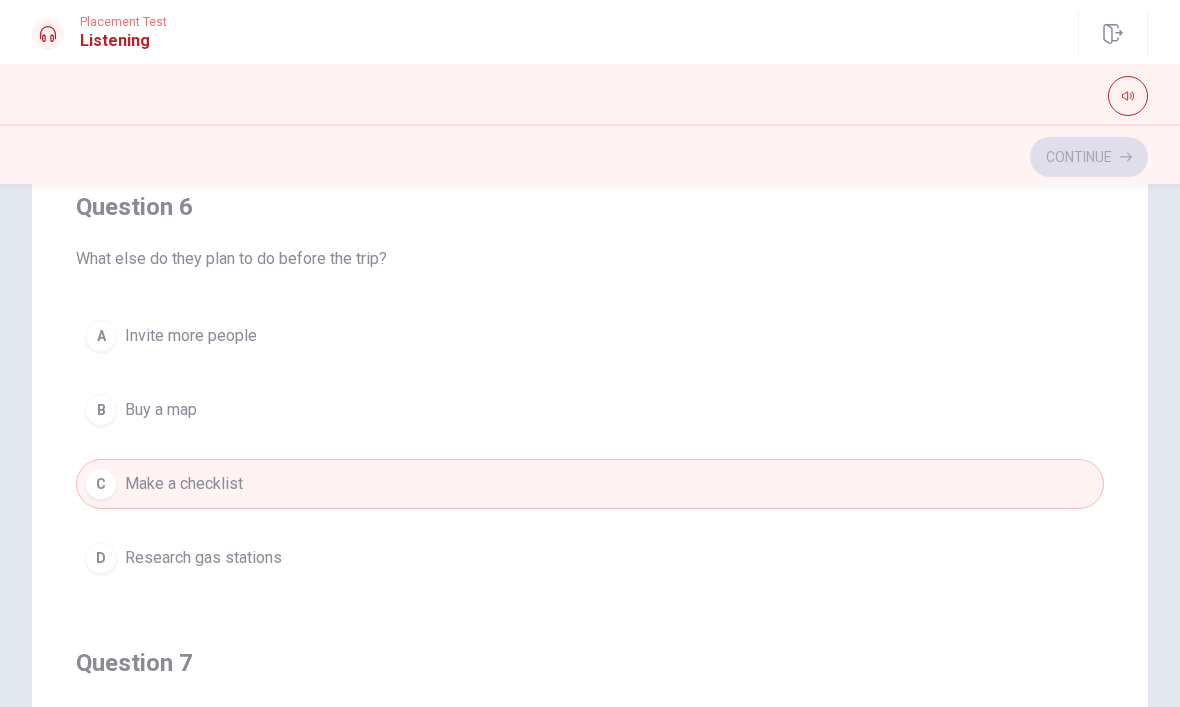 click on "Research gas stations" at bounding box center (203, 558) 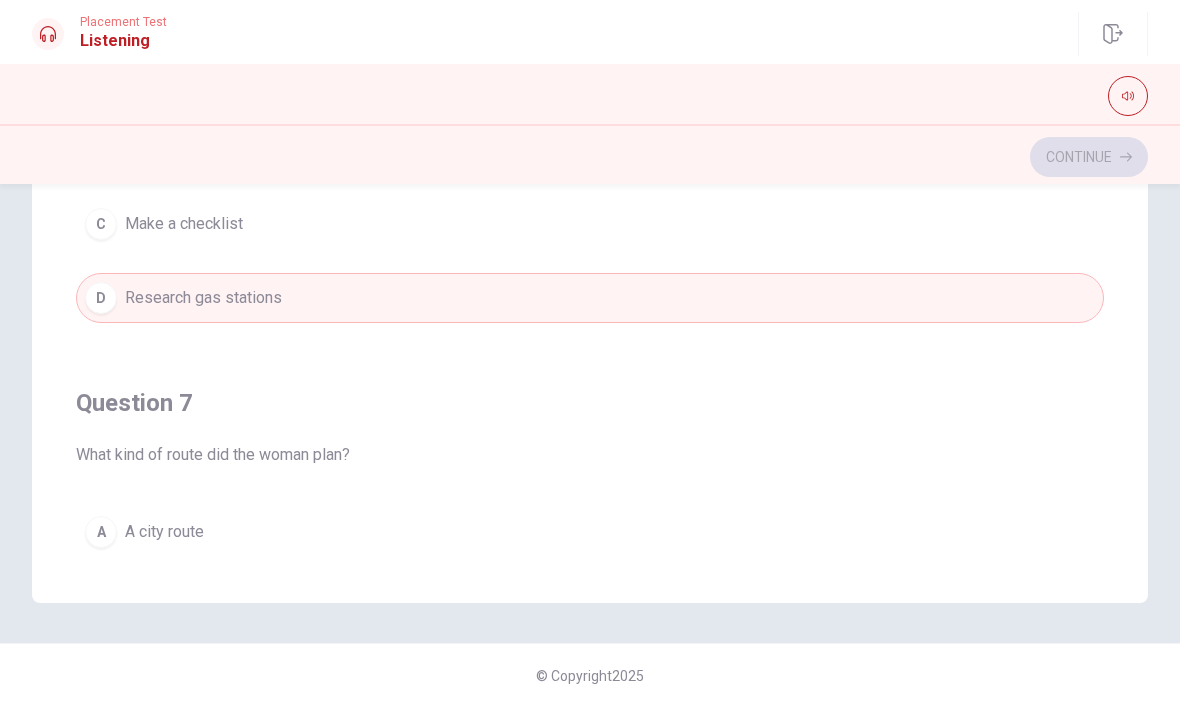 scroll, scrollTop: 425, scrollLeft: 0, axis: vertical 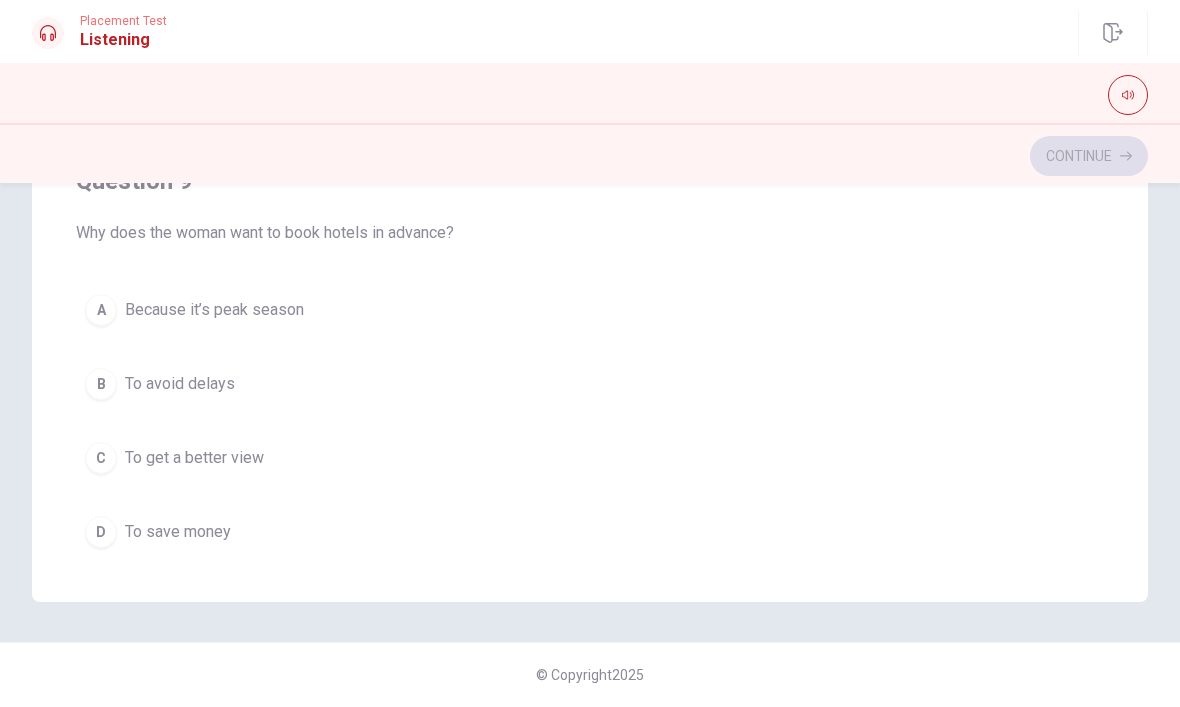 click on "Because it’s peak season" at bounding box center [214, 311] 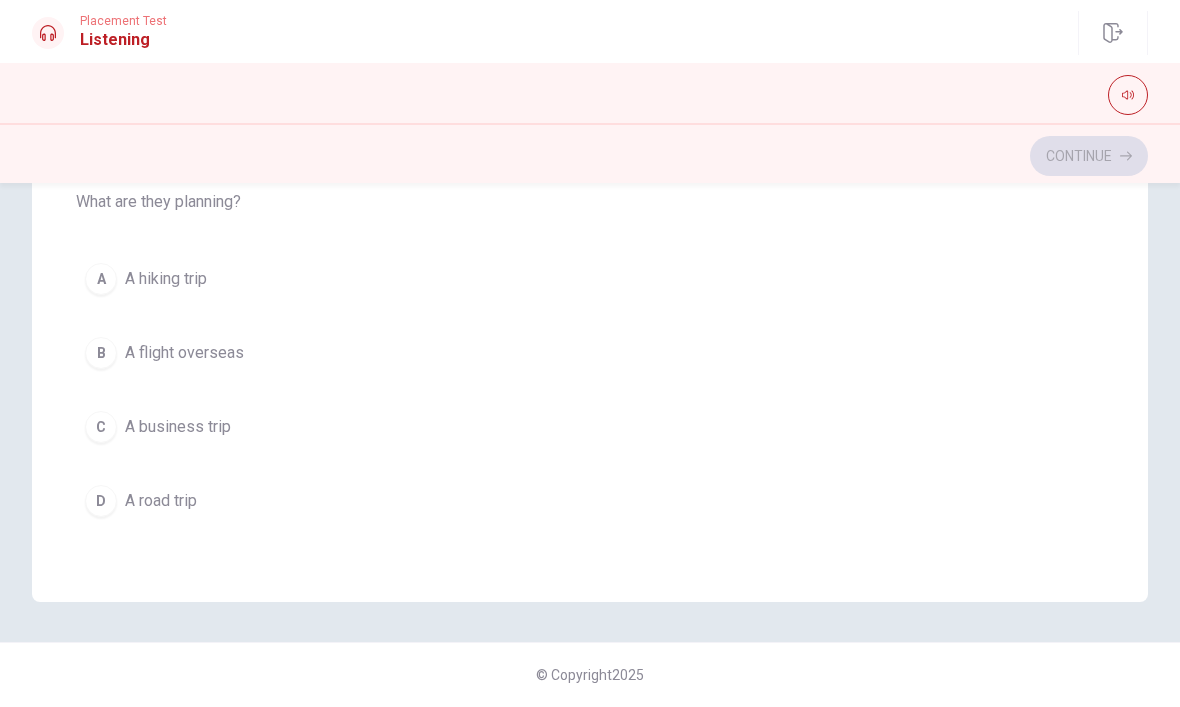 scroll, scrollTop: 1620, scrollLeft: 0, axis: vertical 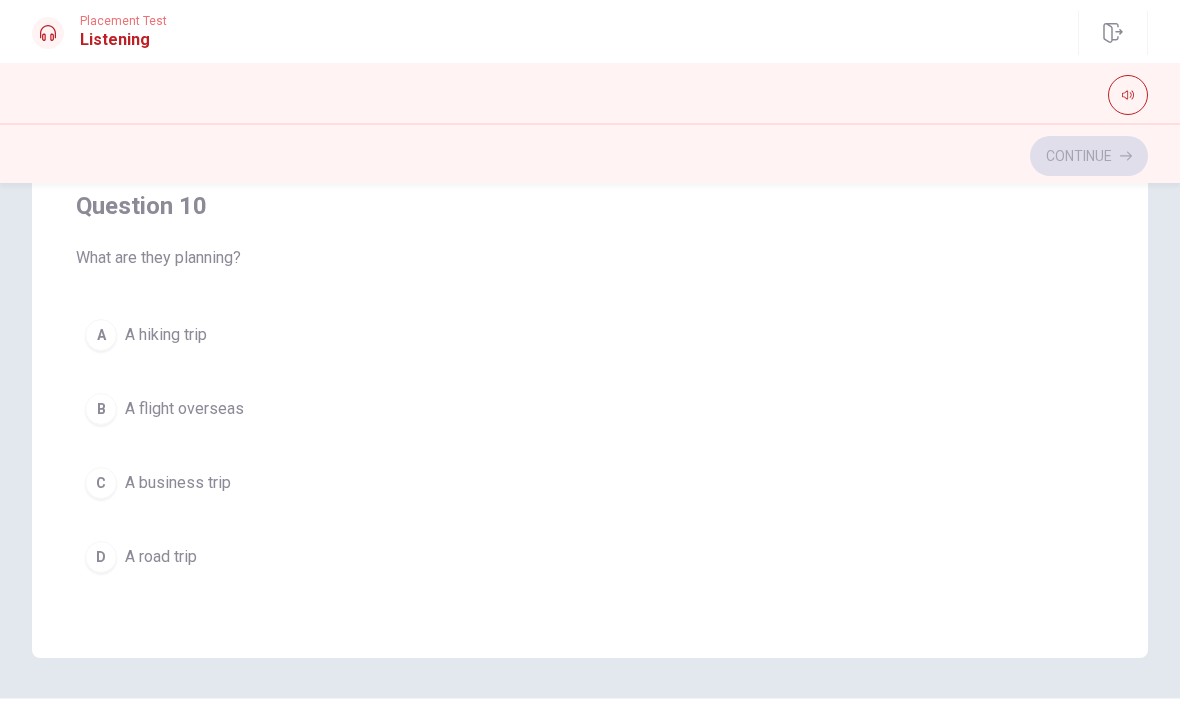 click on "A hiking trip" at bounding box center (166, 336) 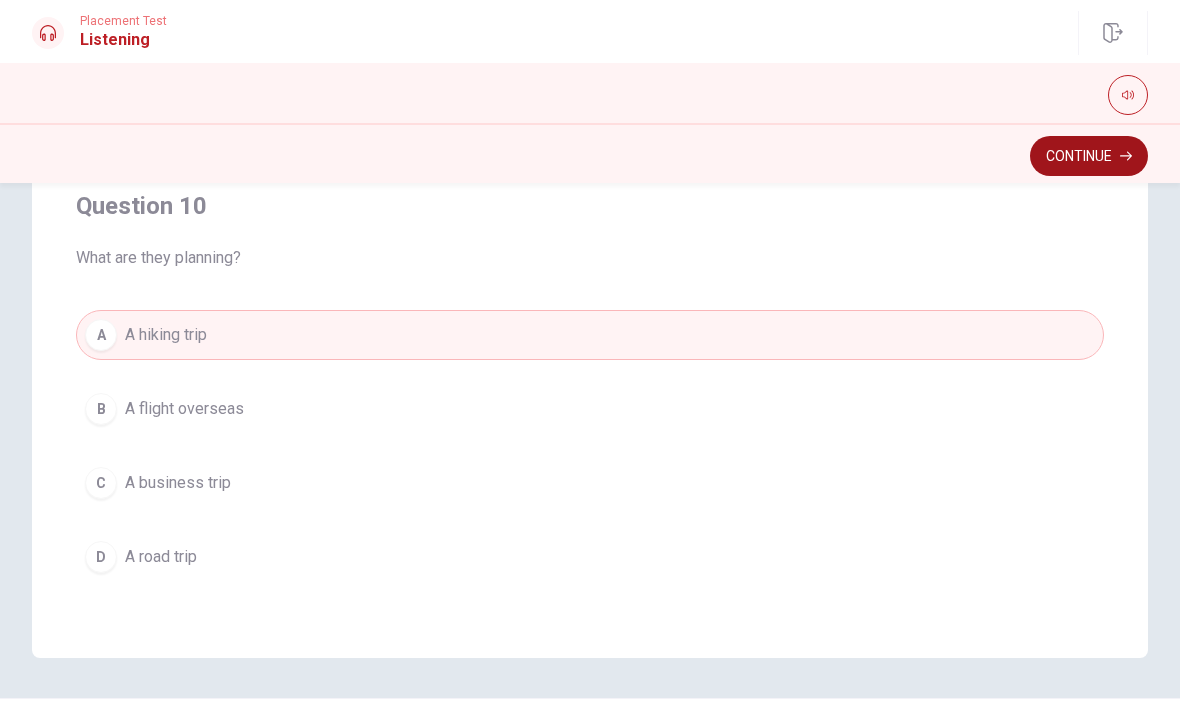 click on "Continue" at bounding box center [1089, 157] 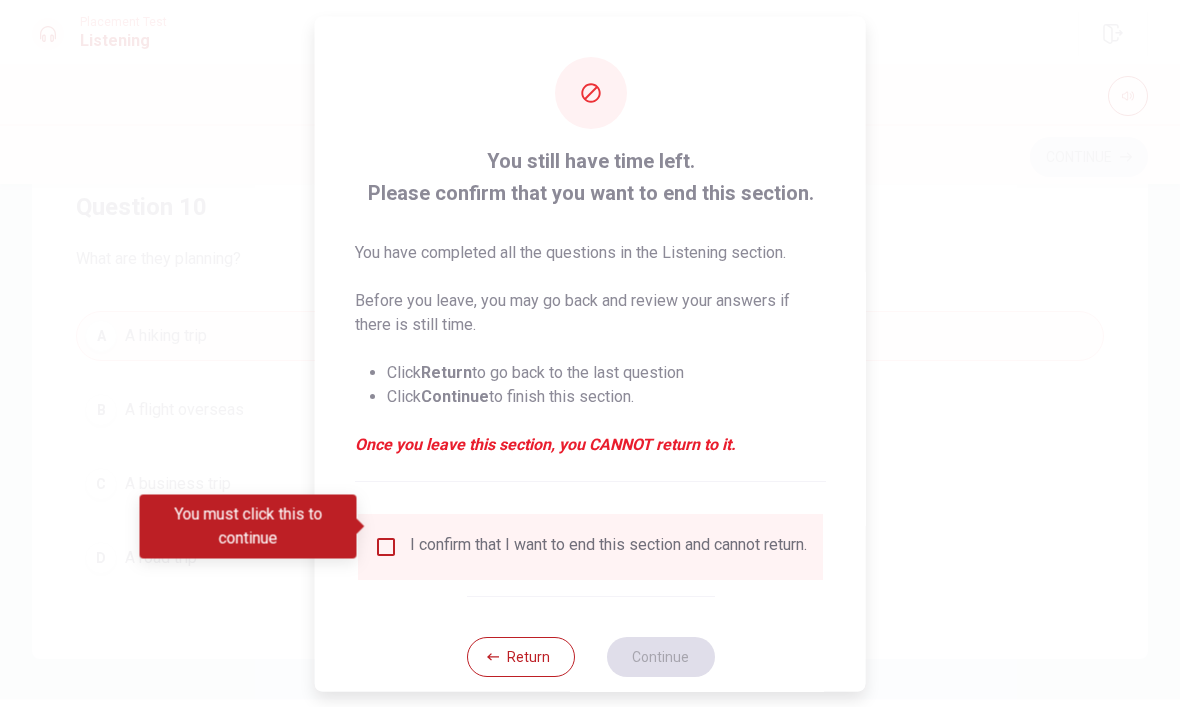 click at bounding box center (386, 546) 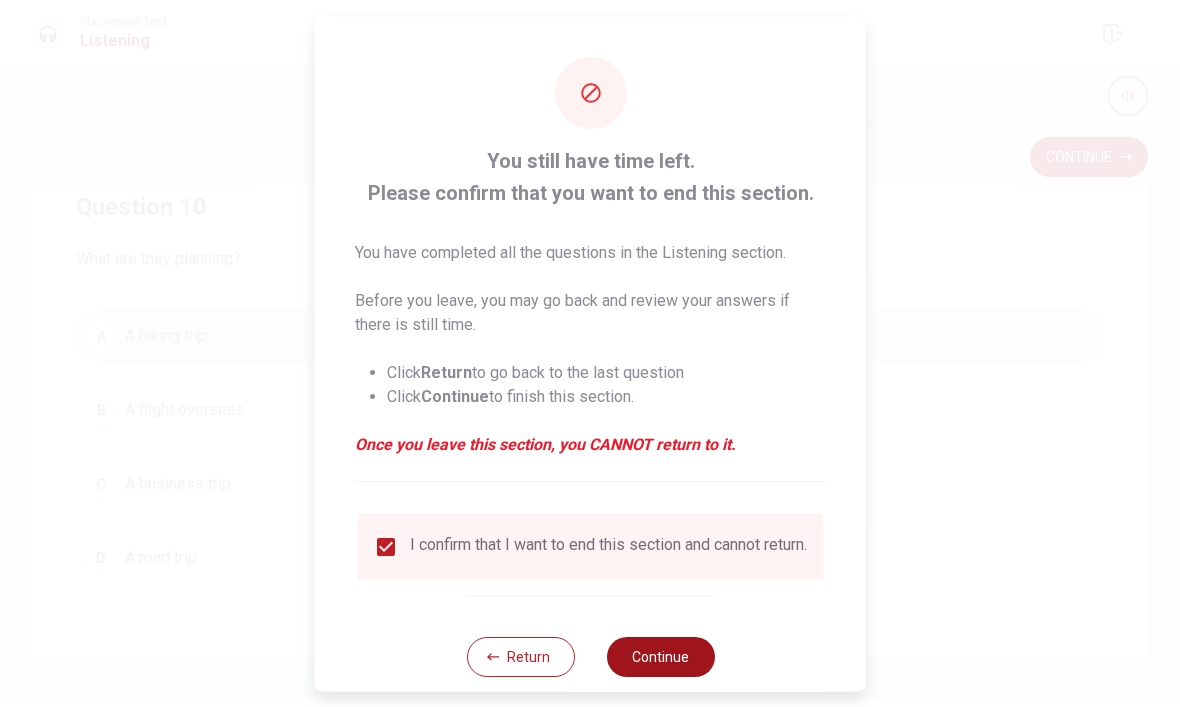 click on "Continue" at bounding box center (660, 656) 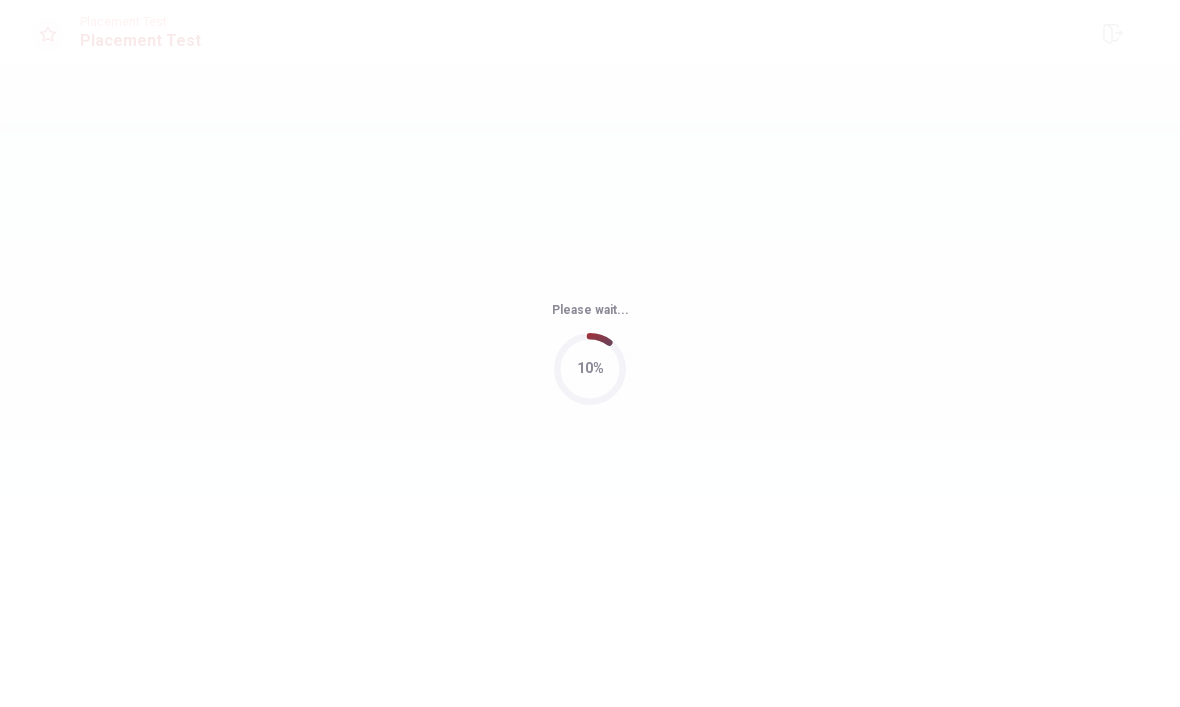 scroll, scrollTop: 0, scrollLeft: 0, axis: both 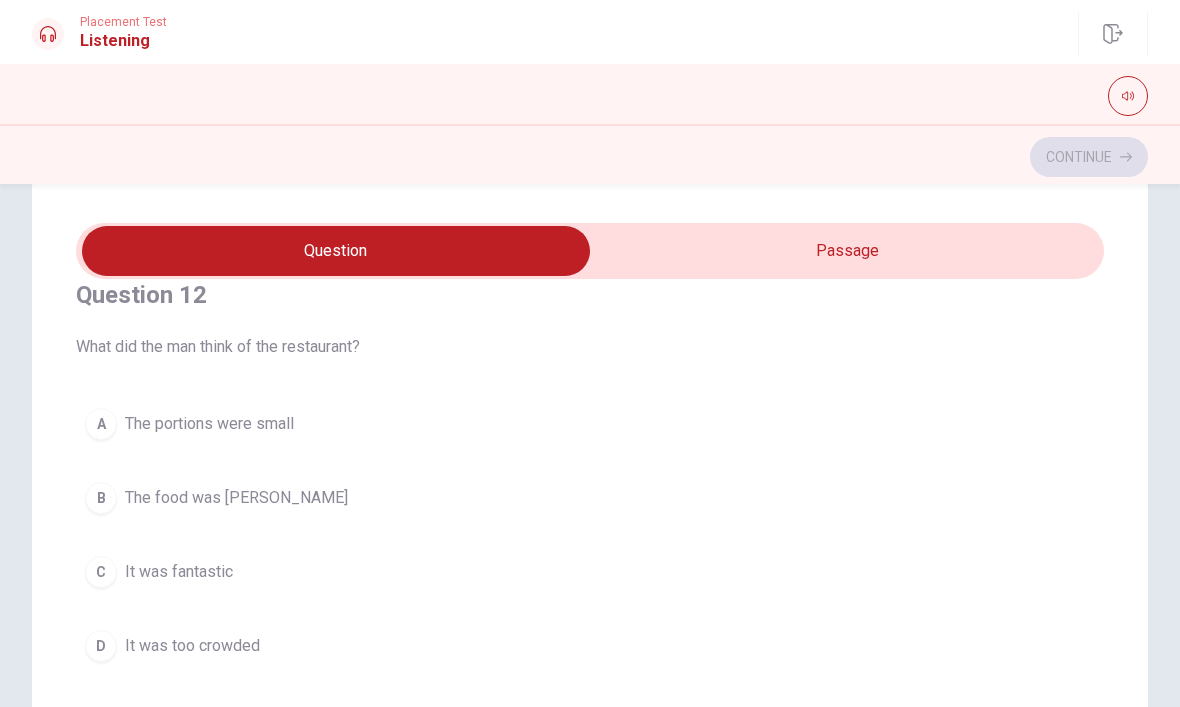 click on "C" at bounding box center (101, 572) 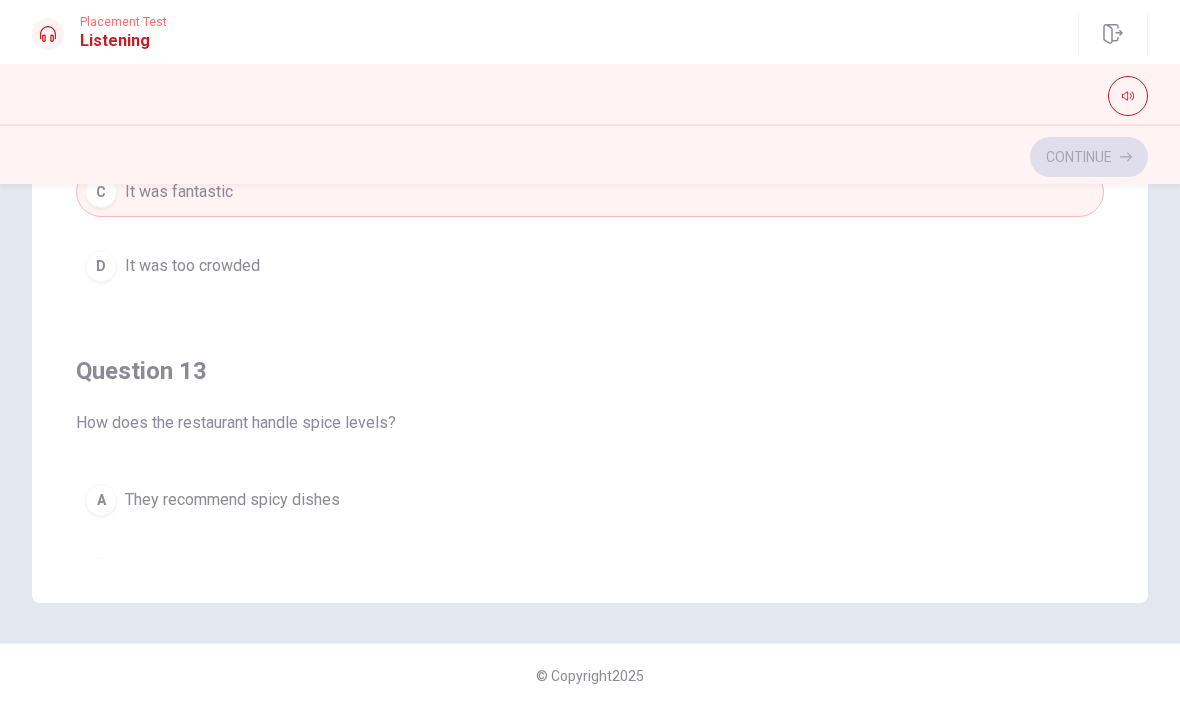 scroll, scrollTop: 425, scrollLeft: 0, axis: vertical 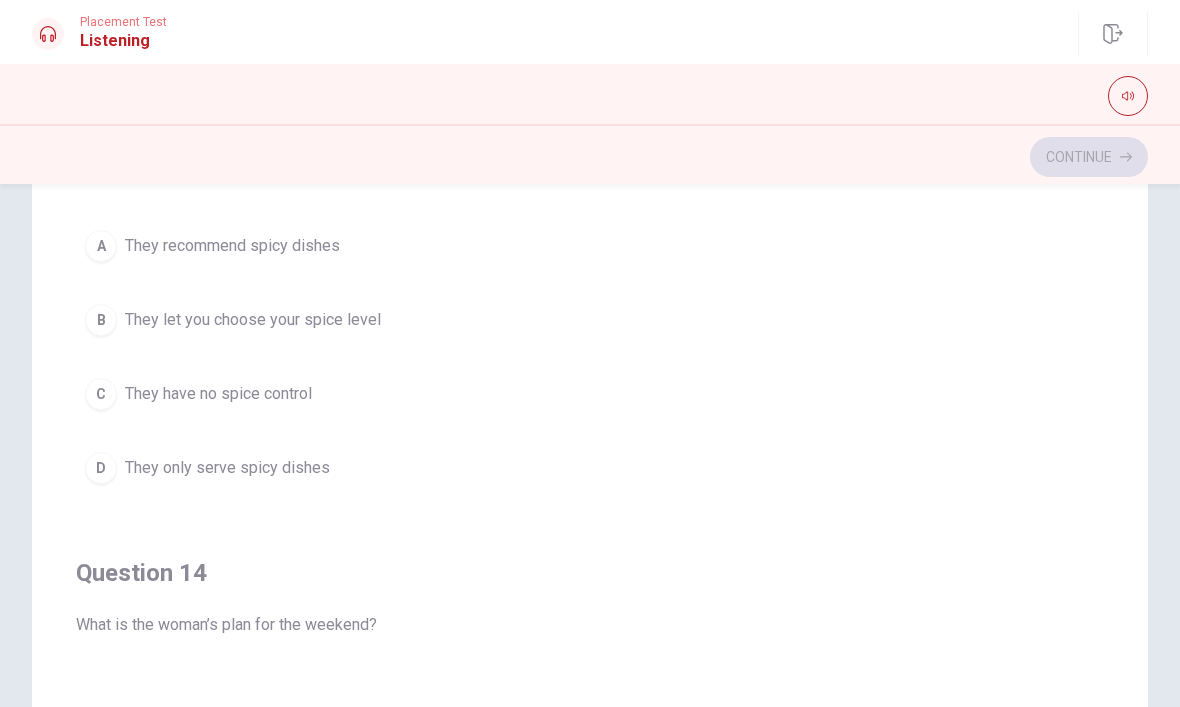 click on "B They let you choose your spice level" at bounding box center [590, 320] 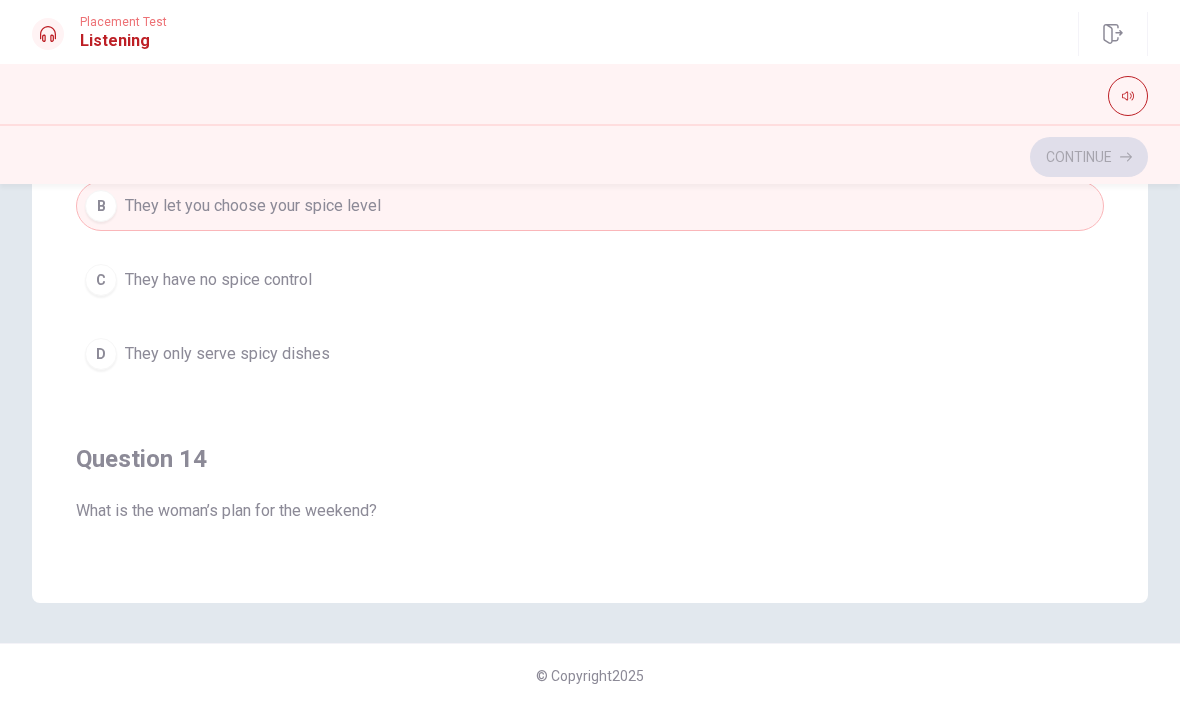 scroll, scrollTop: 425, scrollLeft: 0, axis: vertical 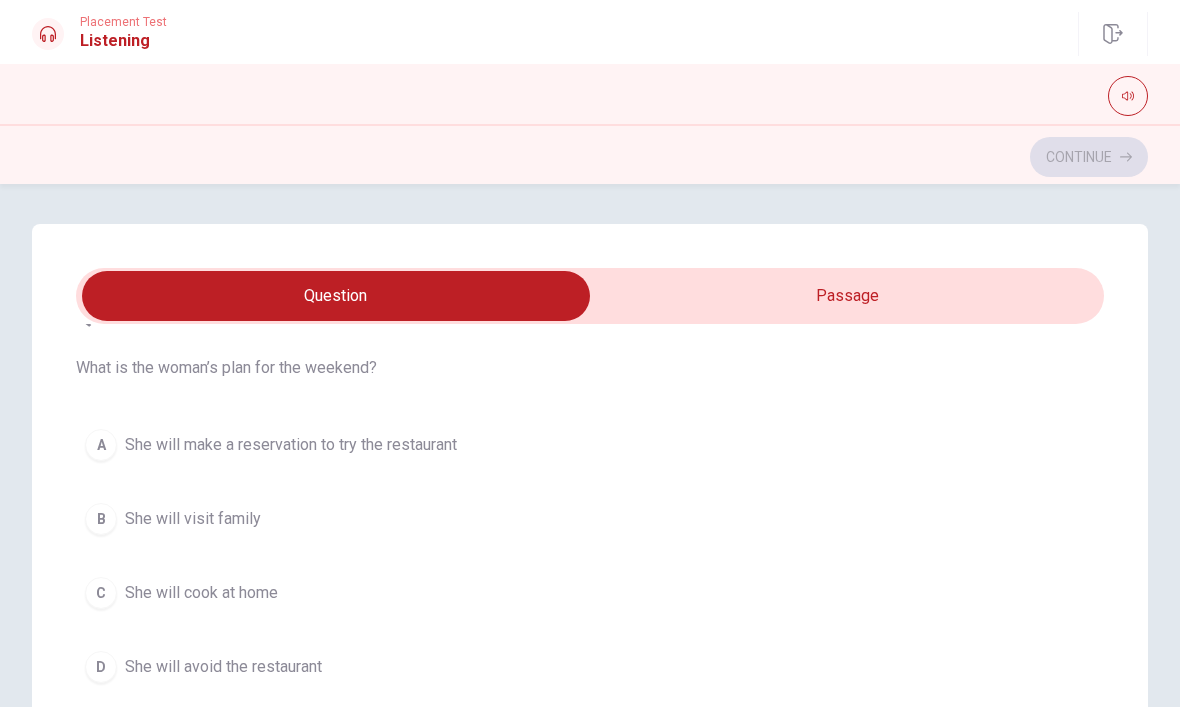 click on "A" at bounding box center (101, 445) 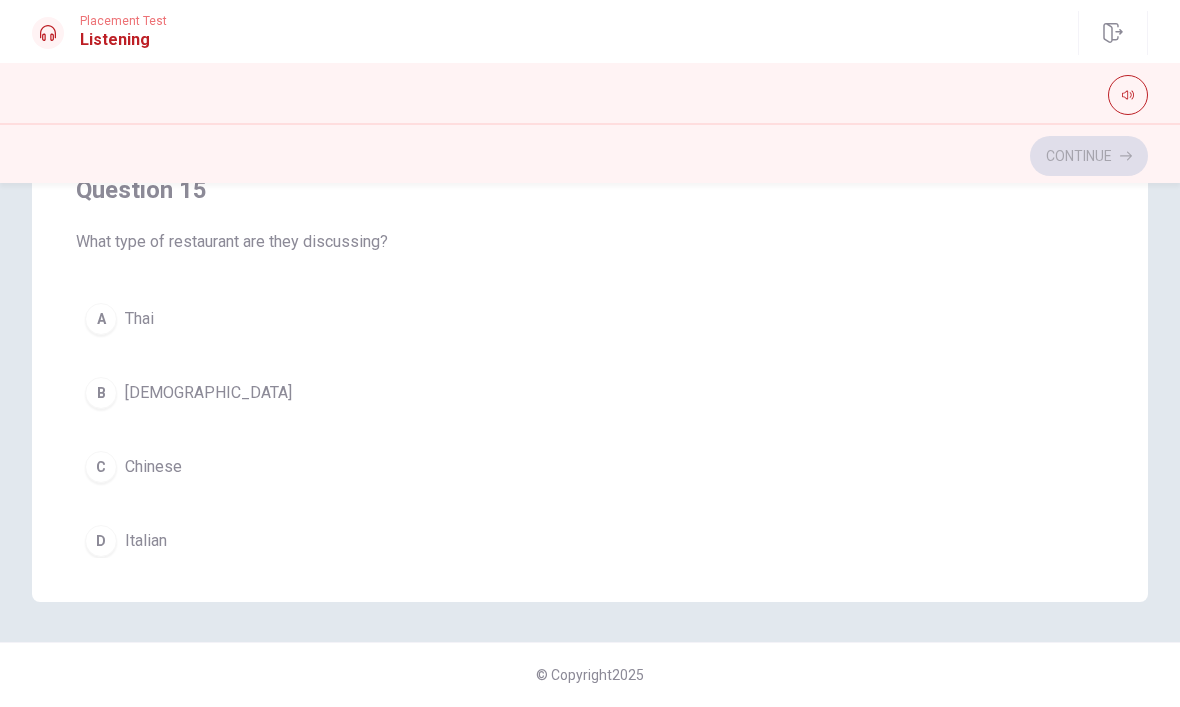 click on "A [DEMOGRAPHIC_DATA]" at bounding box center [590, 320] 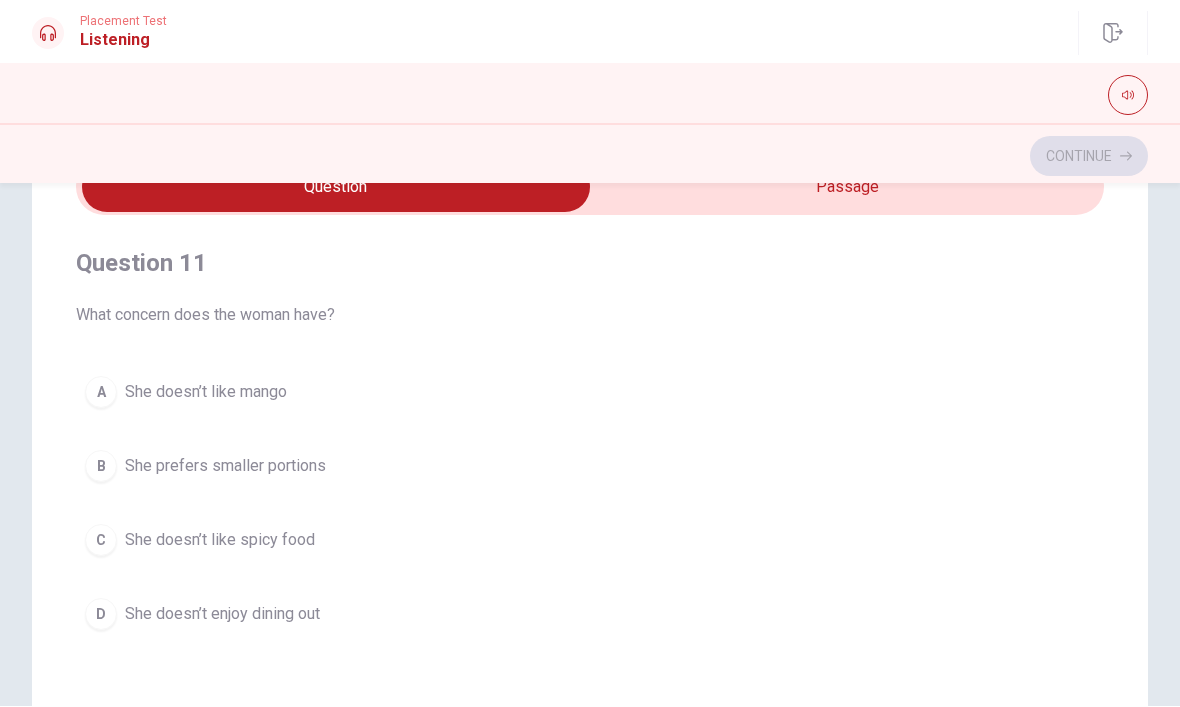 click on "Question Passage Question 11 What concern does the woman have? A She doesn’t like mango B She prefers smaller portions C She doesn’t like spicy food D She doesn’t enjoy dining out Question 12 What did the man think of the restaurant? A The portions were small B The food was [PERSON_NAME] C It was fantastic D It was too crowded Question 13 How does the restaurant handle spice levels? A They recommend spicy dishes B They let you choose your spice level C They have no spice control D They only serve spicy dishes Question 14 What is the woman’s plan for the weekend? A She will make a reservation to try the restaurant B She will visit family C She will cook at home D She will avoid the restaurant Question 15 What type of restaurant are they discussing? A Thai B Indian C Chinese D Italian B2 Recording 6: A New Restaurant Recommendation 02m 22s" at bounding box center (590, 518) 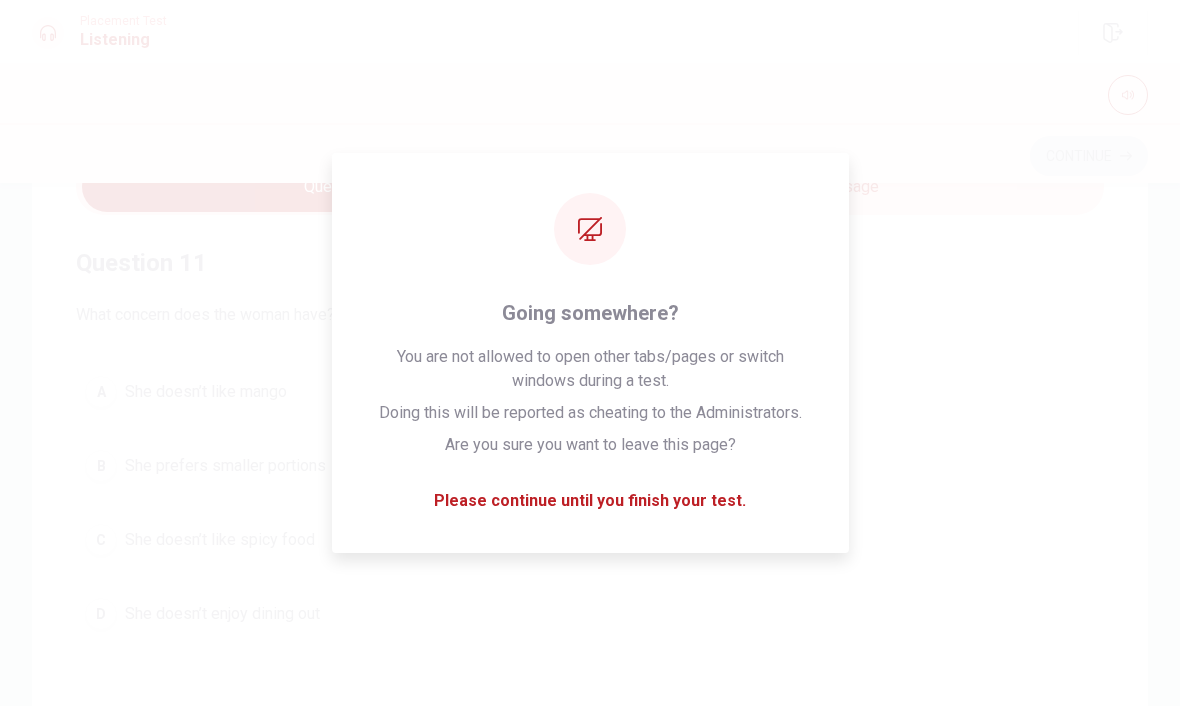 click on "A She doesn’t like mango" at bounding box center (590, 393) 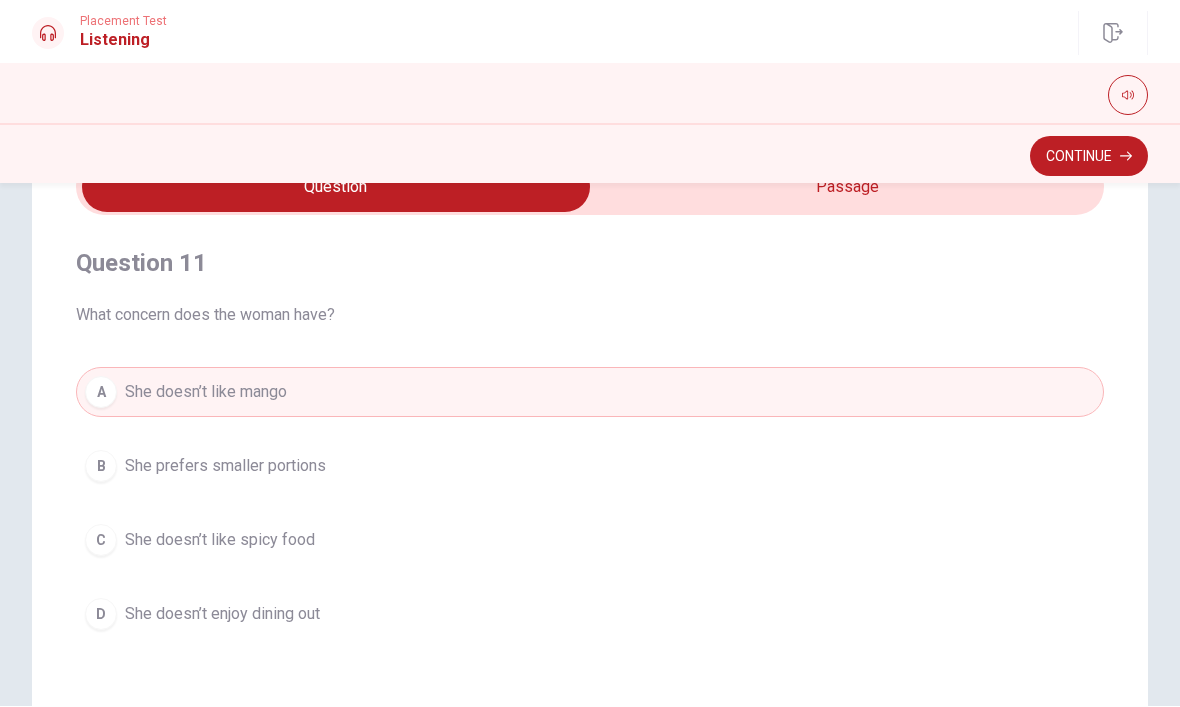 click on "She doesn’t like spicy food" at bounding box center (220, 541) 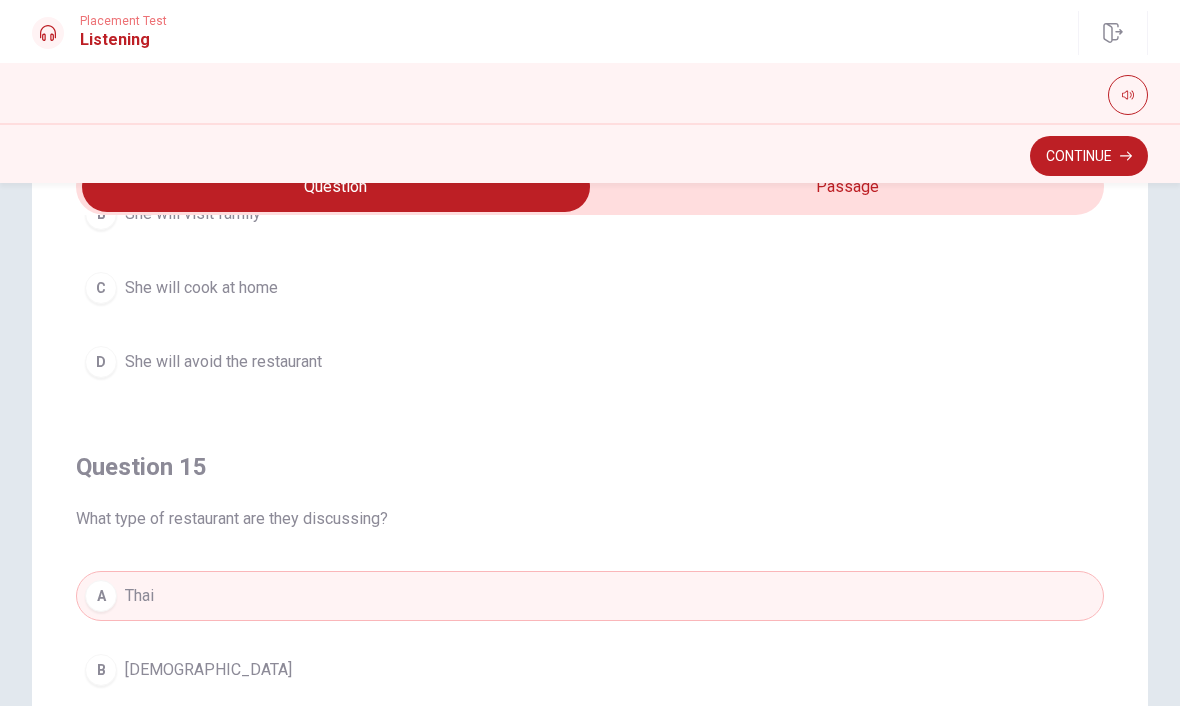 scroll, scrollTop: 1620, scrollLeft: 0, axis: vertical 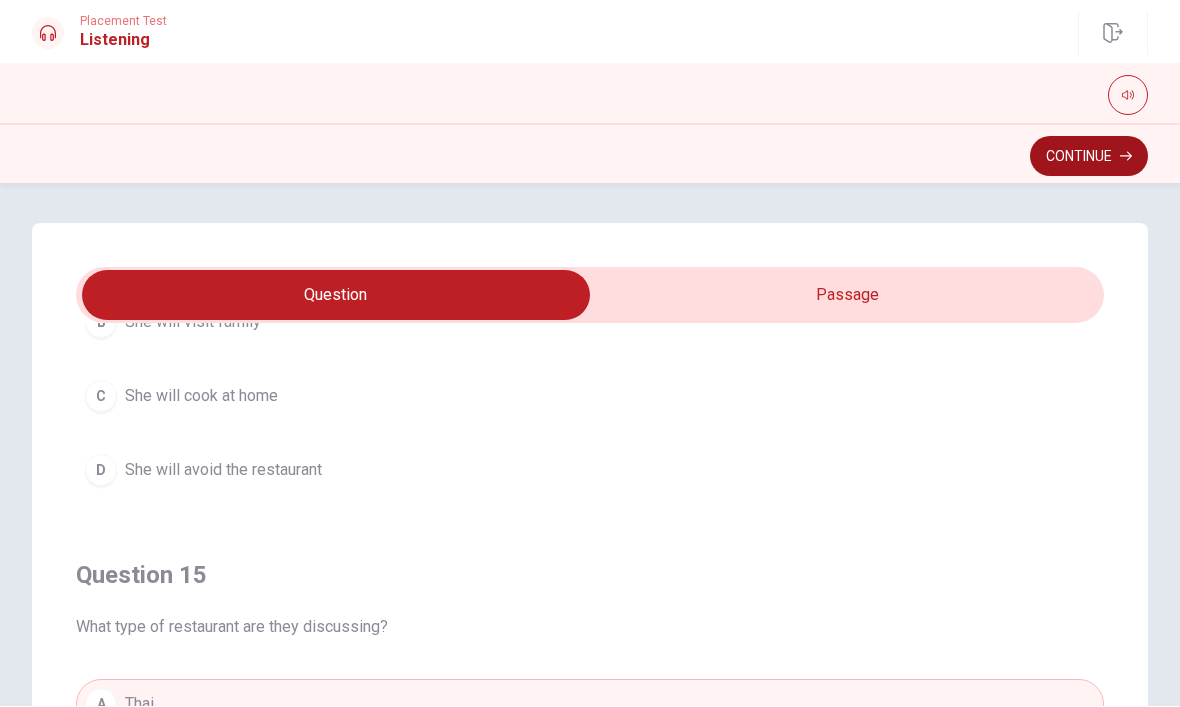 click on "Continue" at bounding box center (1089, 157) 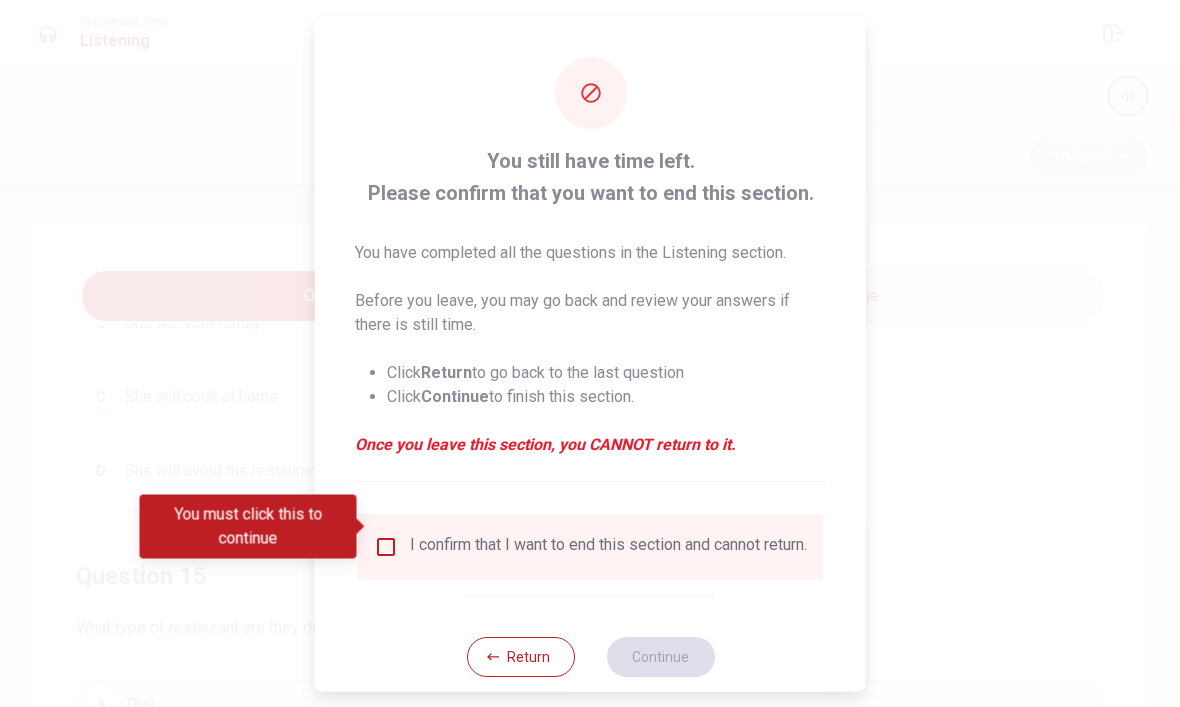scroll, scrollTop: 0, scrollLeft: 0, axis: both 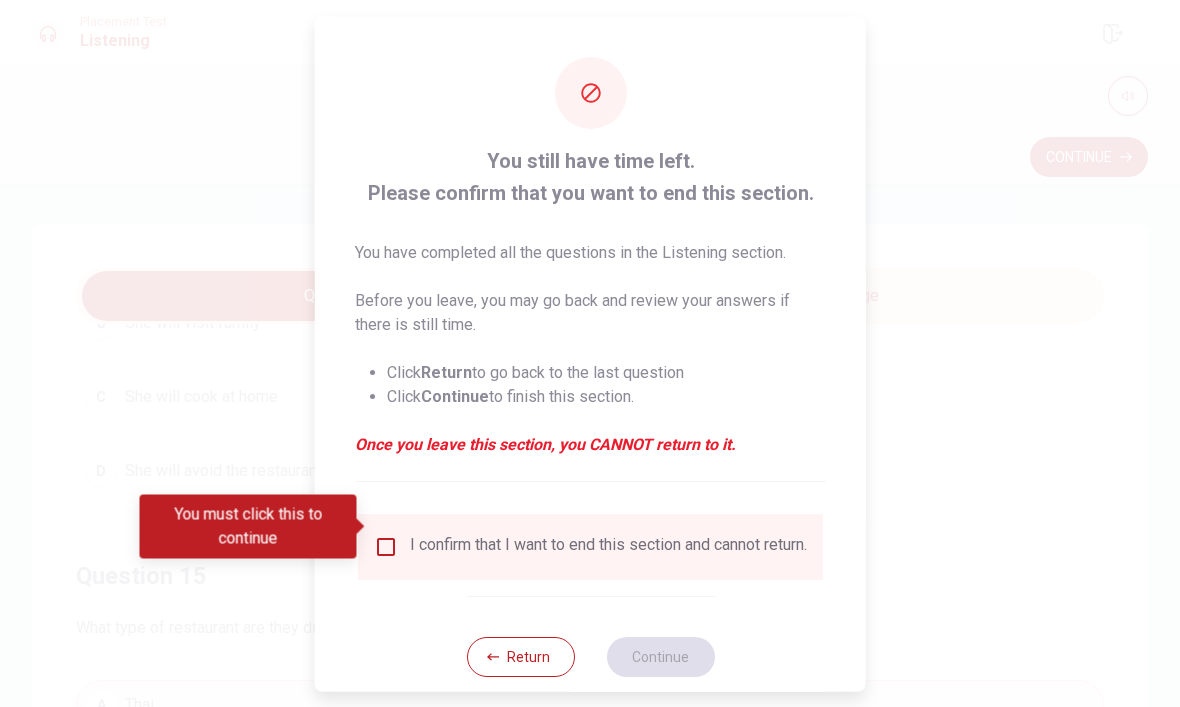click on "I confirm that I want to end this section and cannot return." at bounding box center (590, 546) 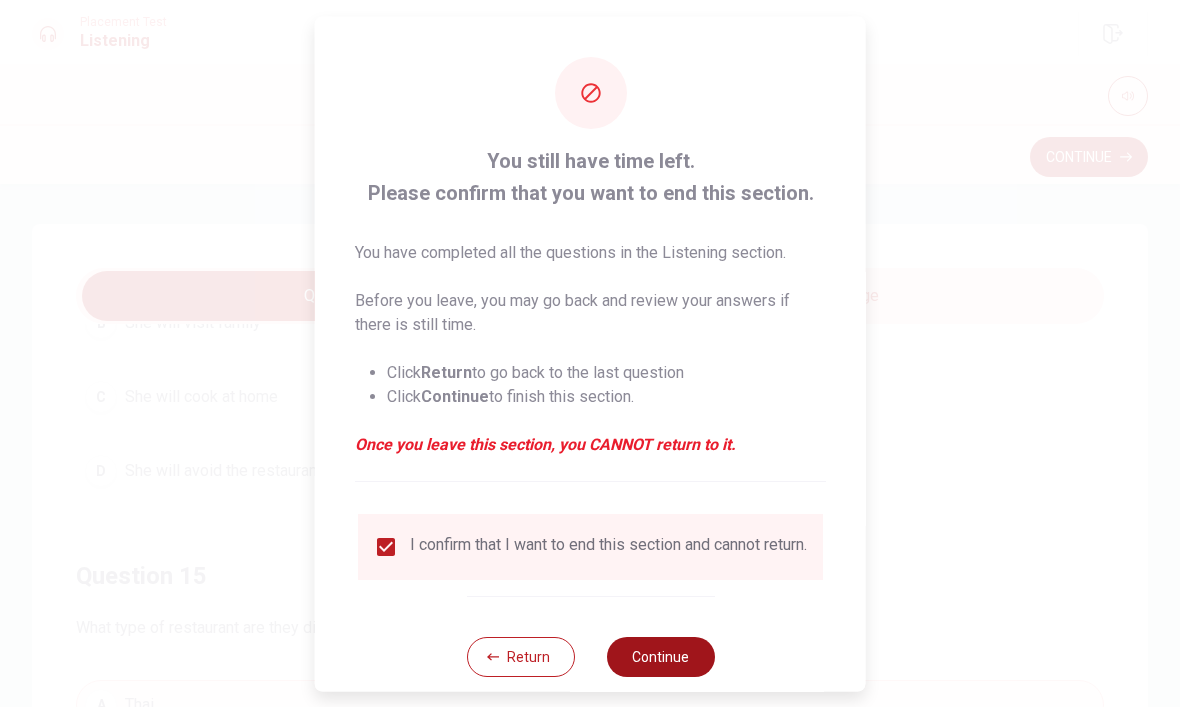 click on "Continue" at bounding box center [660, 656] 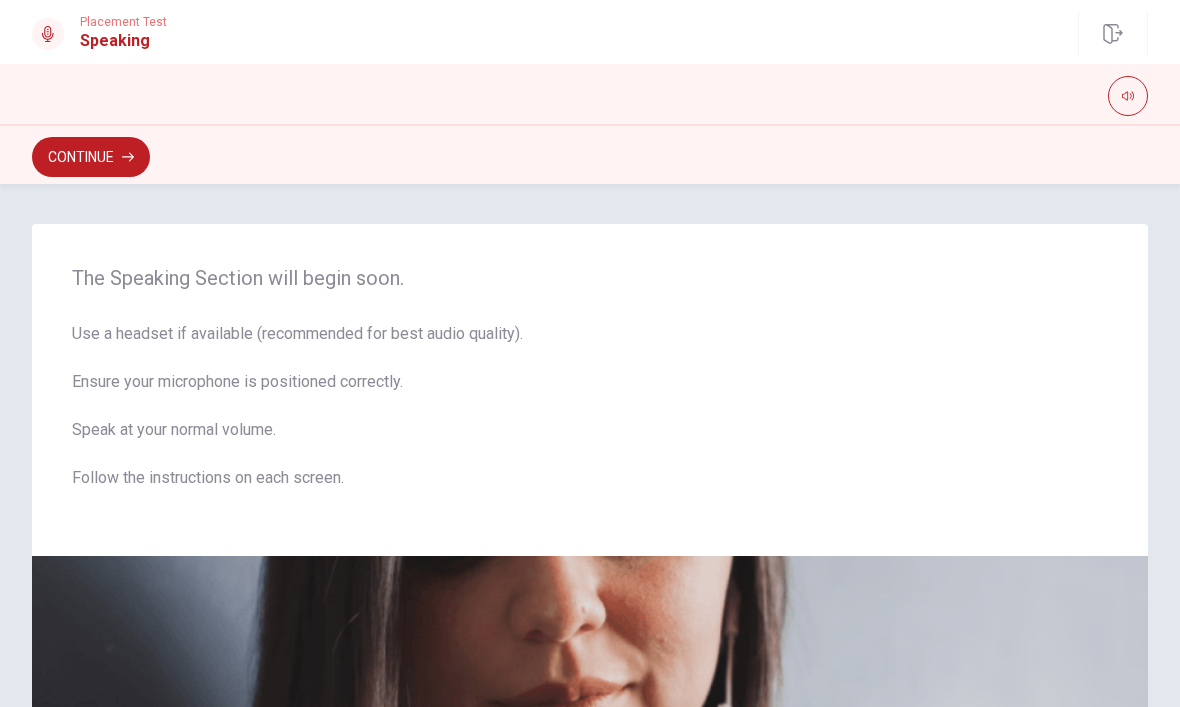 scroll, scrollTop: 0, scrollLeft: 0, axis: both 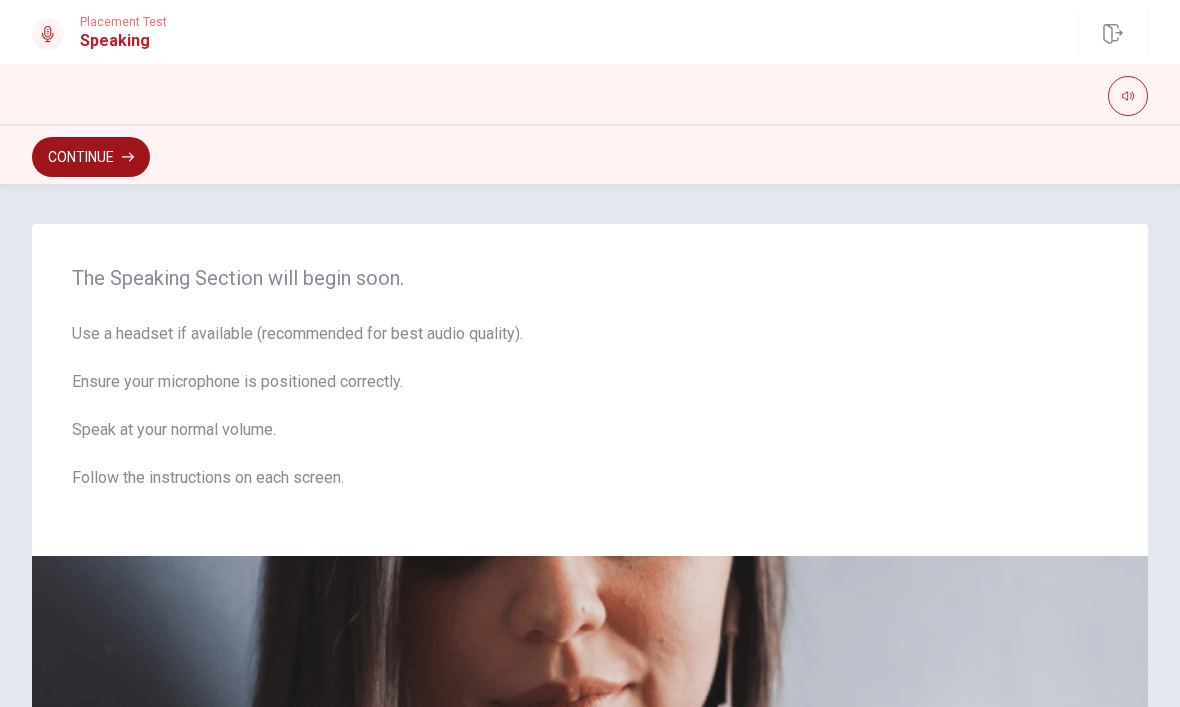 click on "Continue" at bounding box center (91, 157) 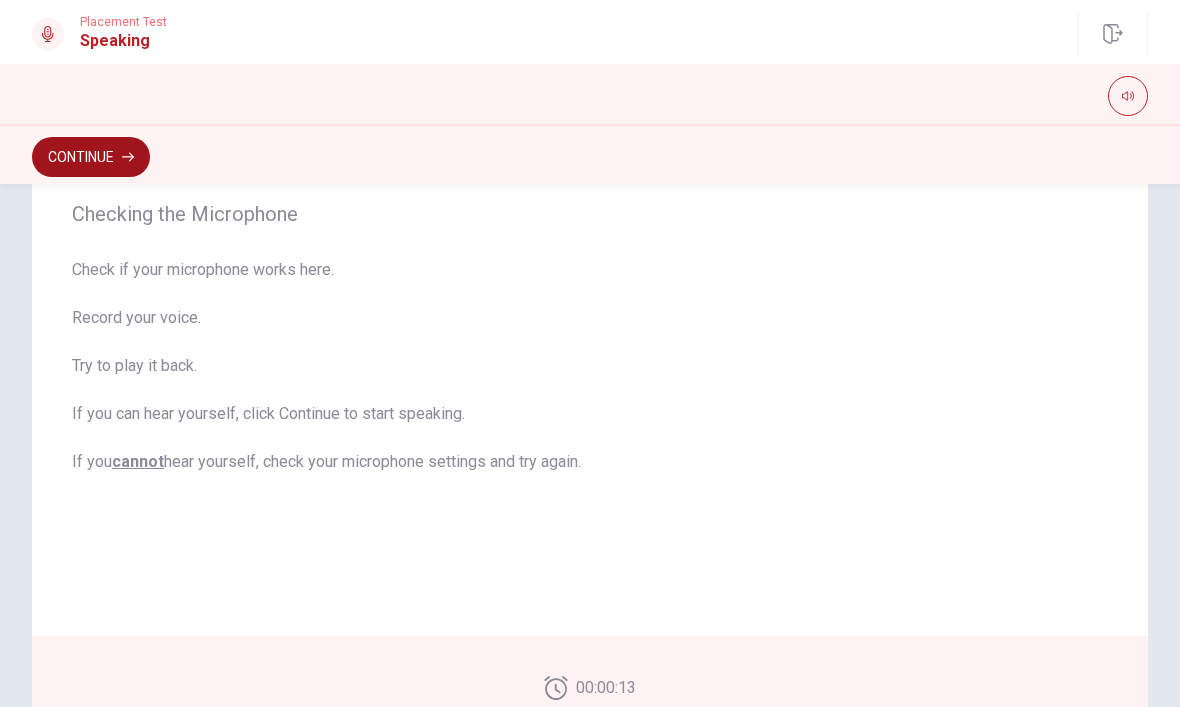 scroll, scrollTop: 184, scrollLeft: 0, axis: vertical 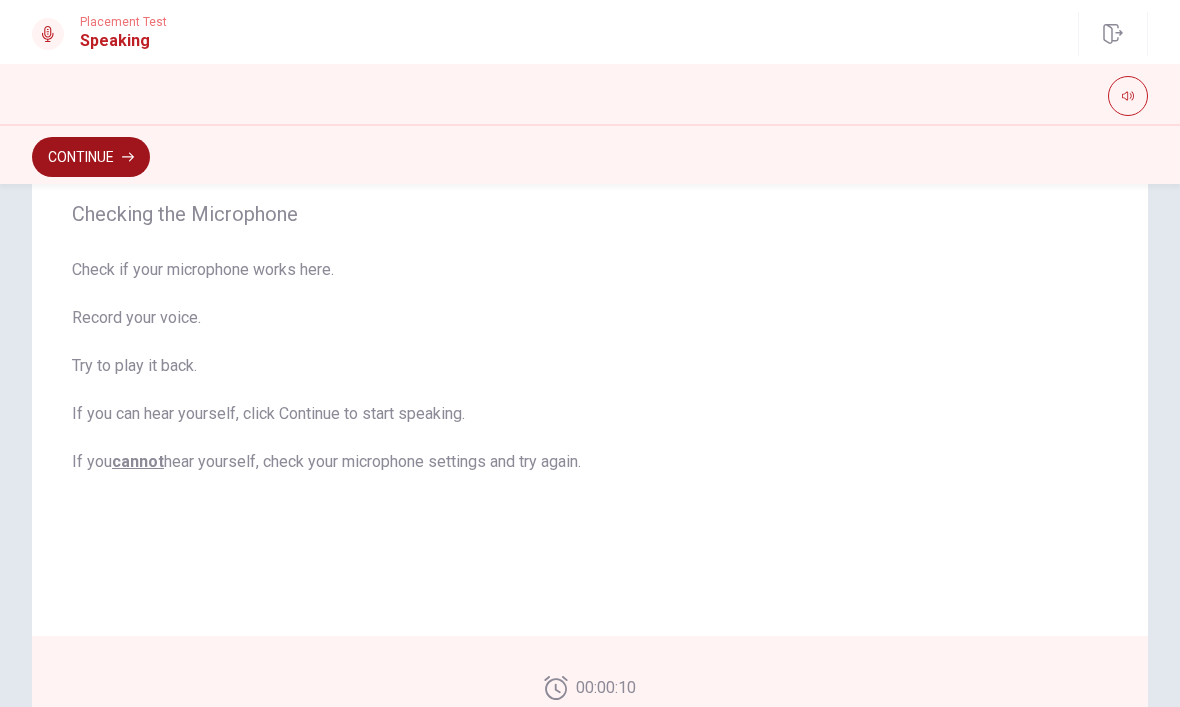click on "Continue" at bounding box center [91, 157] 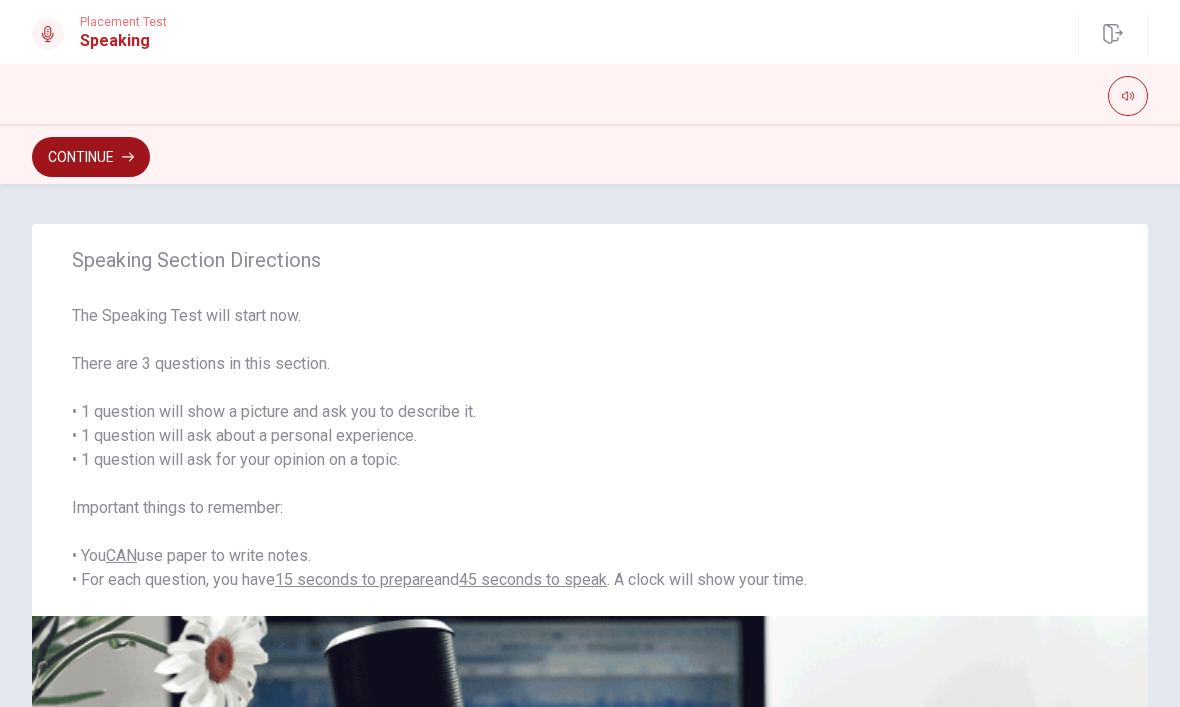 scroll, scrollTop: -2, scrollLeft: 0, axis: vertical 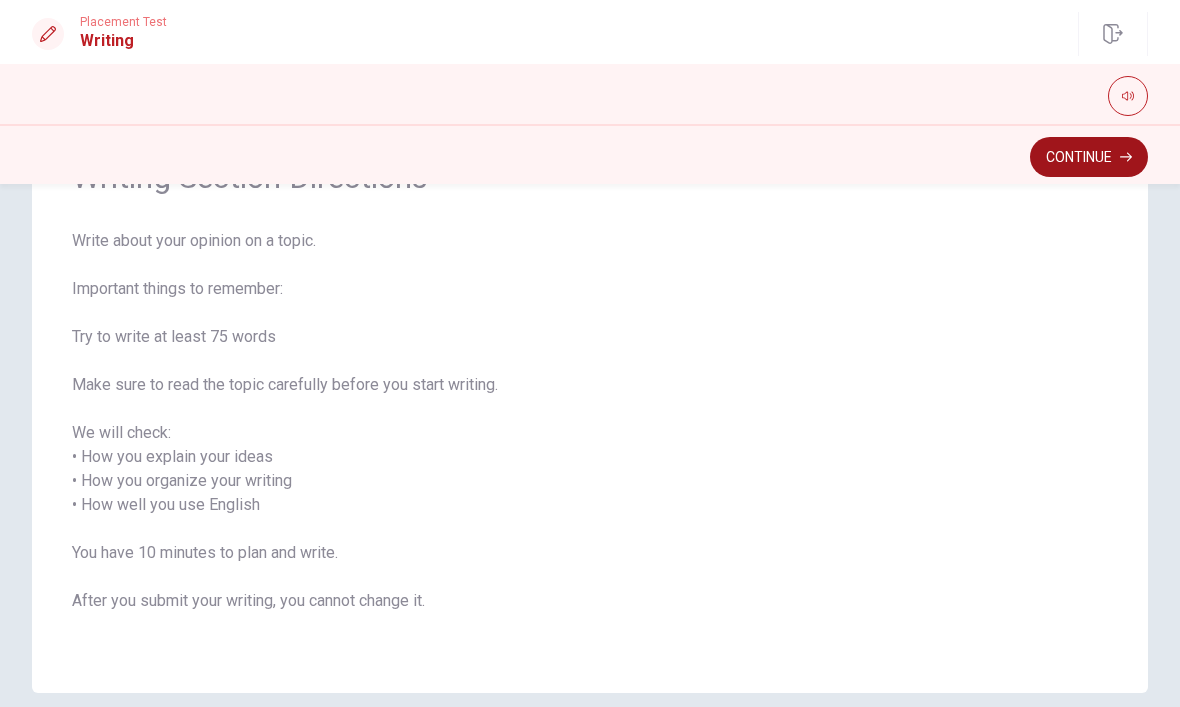 click on "Continue" at bounding box center [1089, 157] 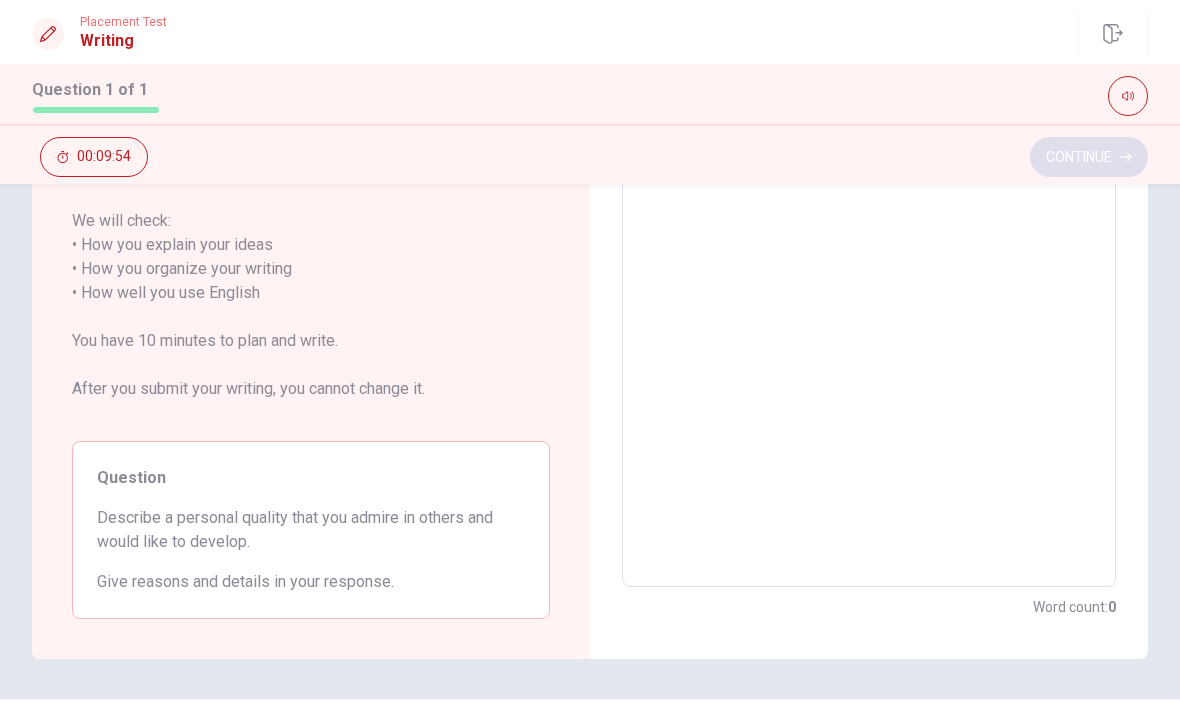 scroll, scrollTop: 297, scrollLeft: 0, axis: vertical 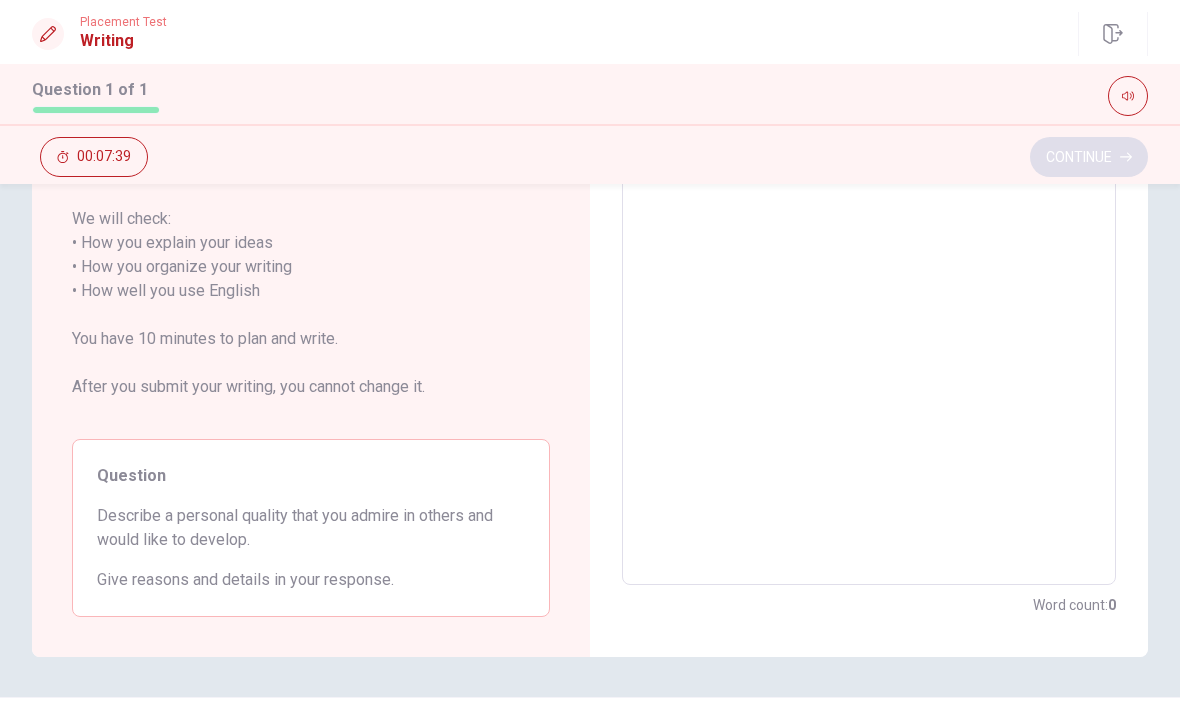 click at bounding box center [869, 291] 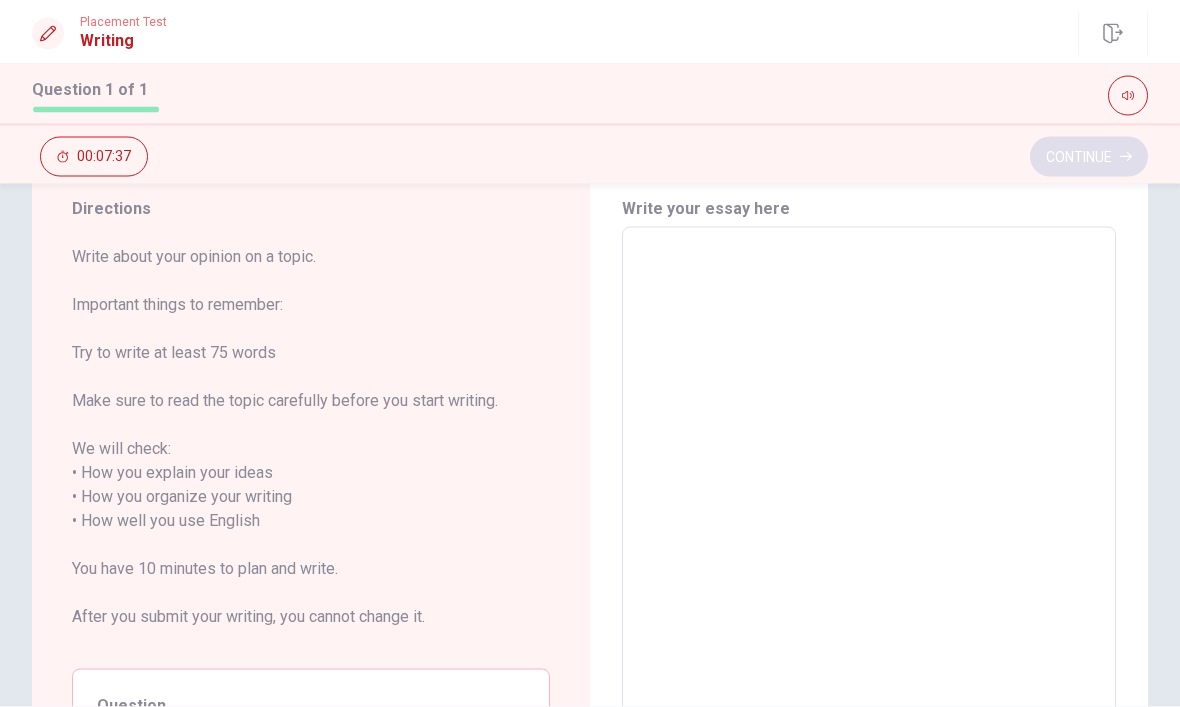 scroll, scrollTop: 68, scrollLeft: 0, axis: vertical 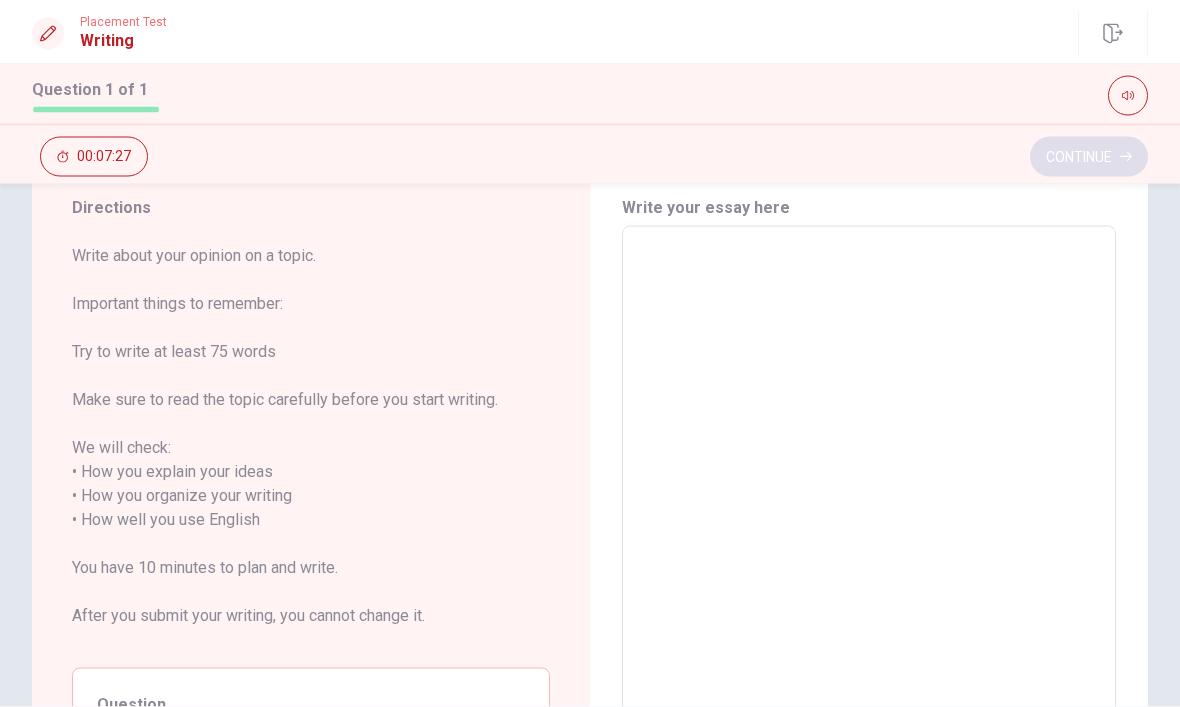 type on "I" 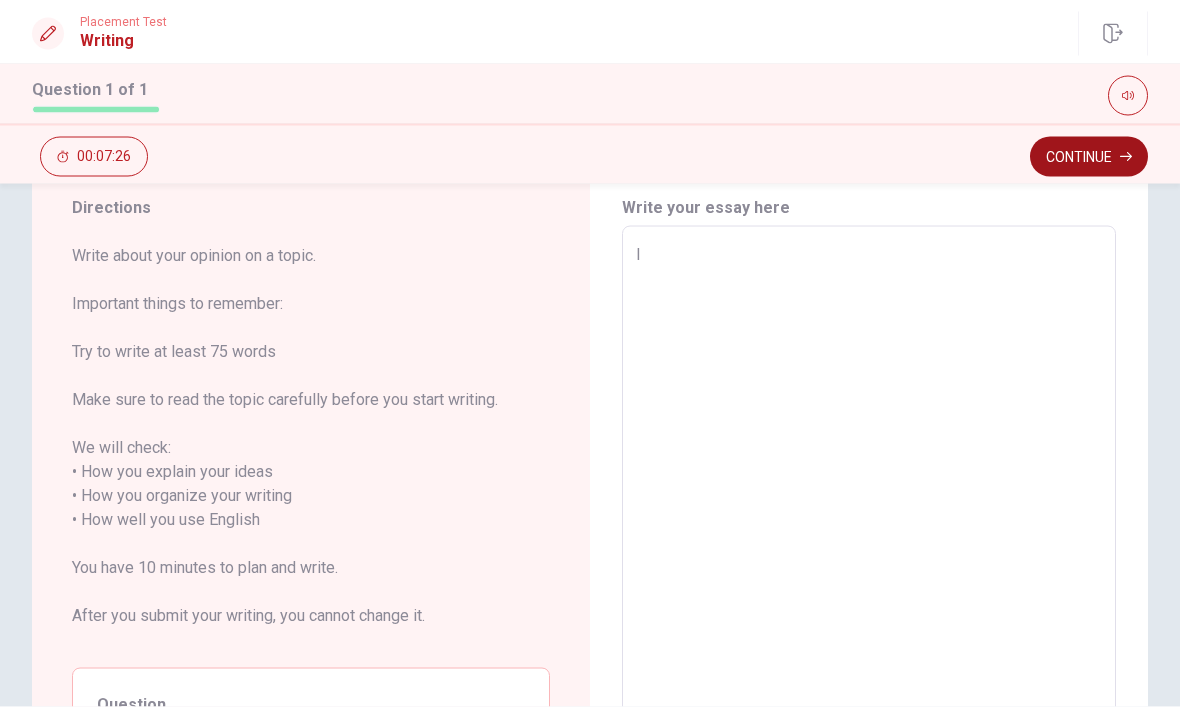 type on "I" 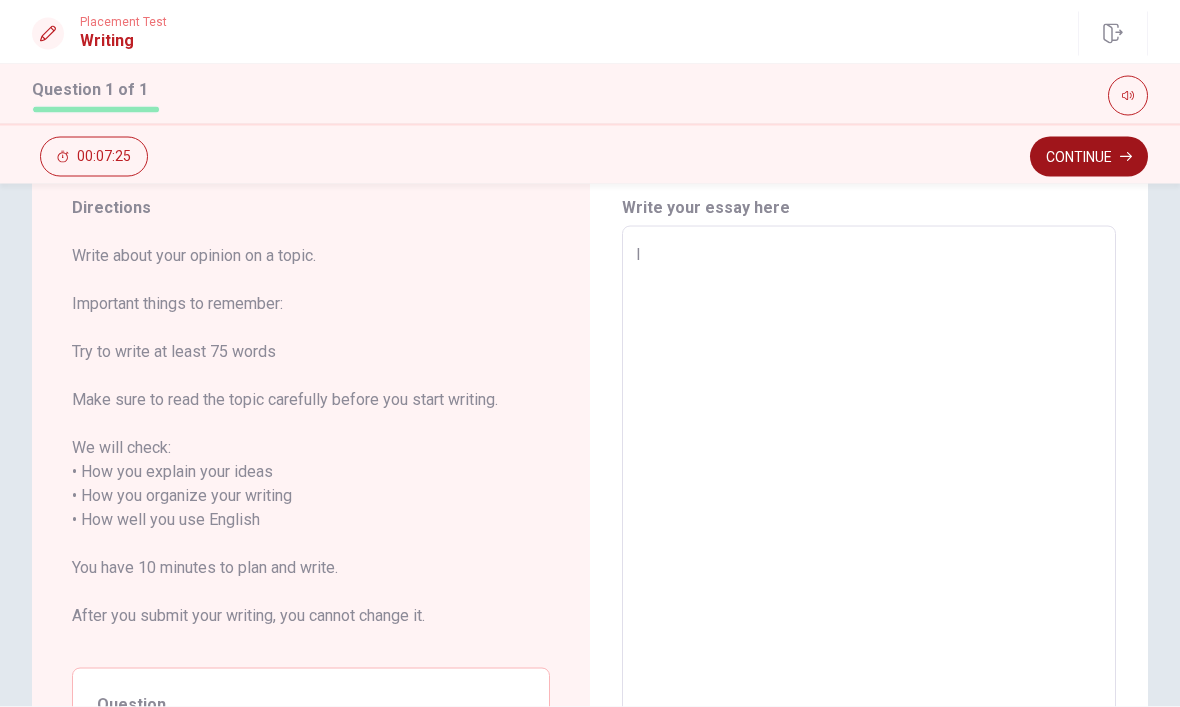 type on "x" 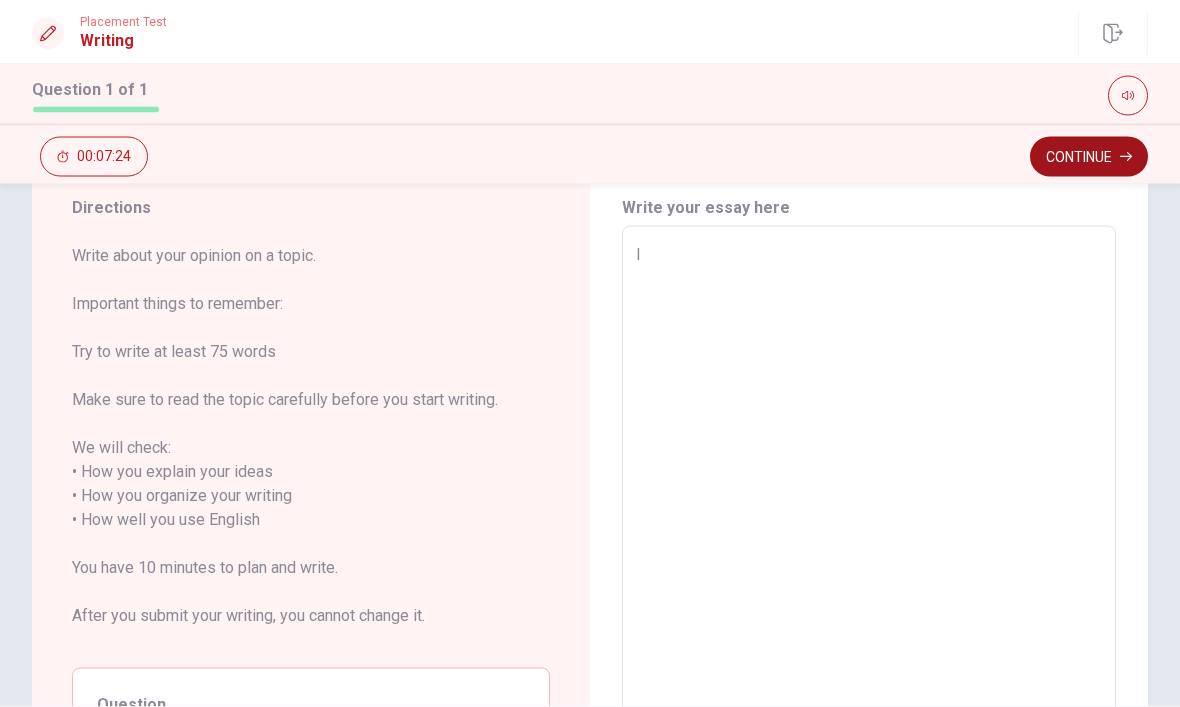 type on "I o" 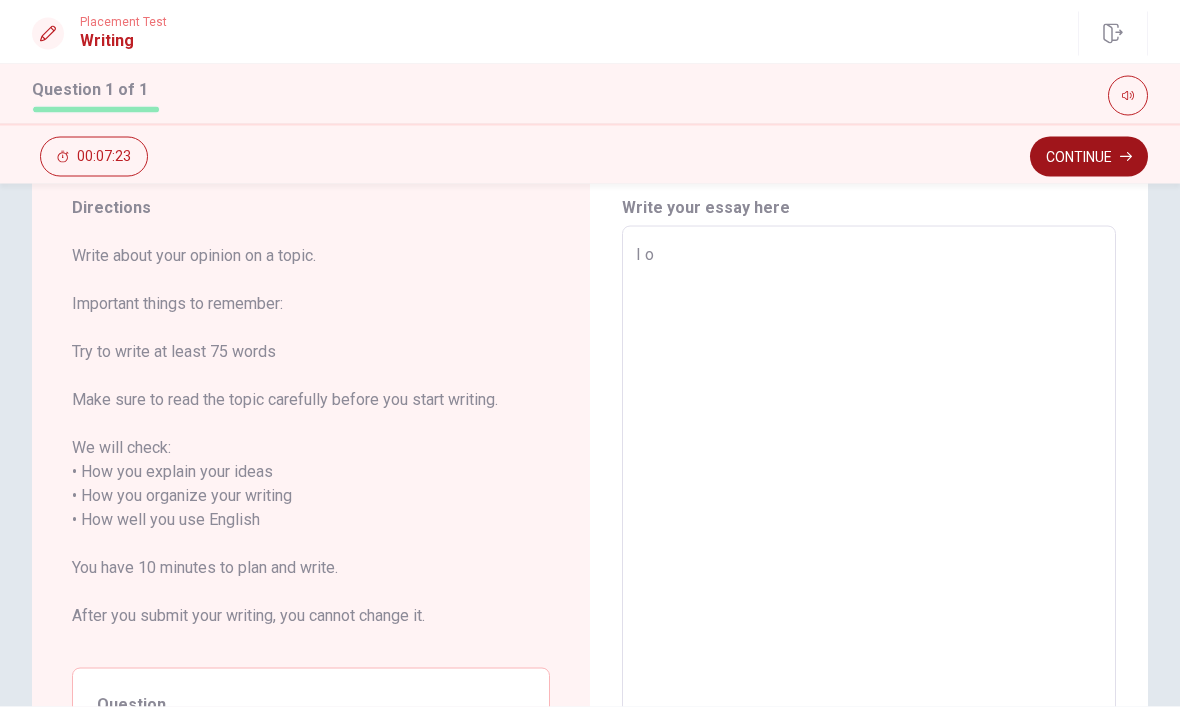 type on "x" 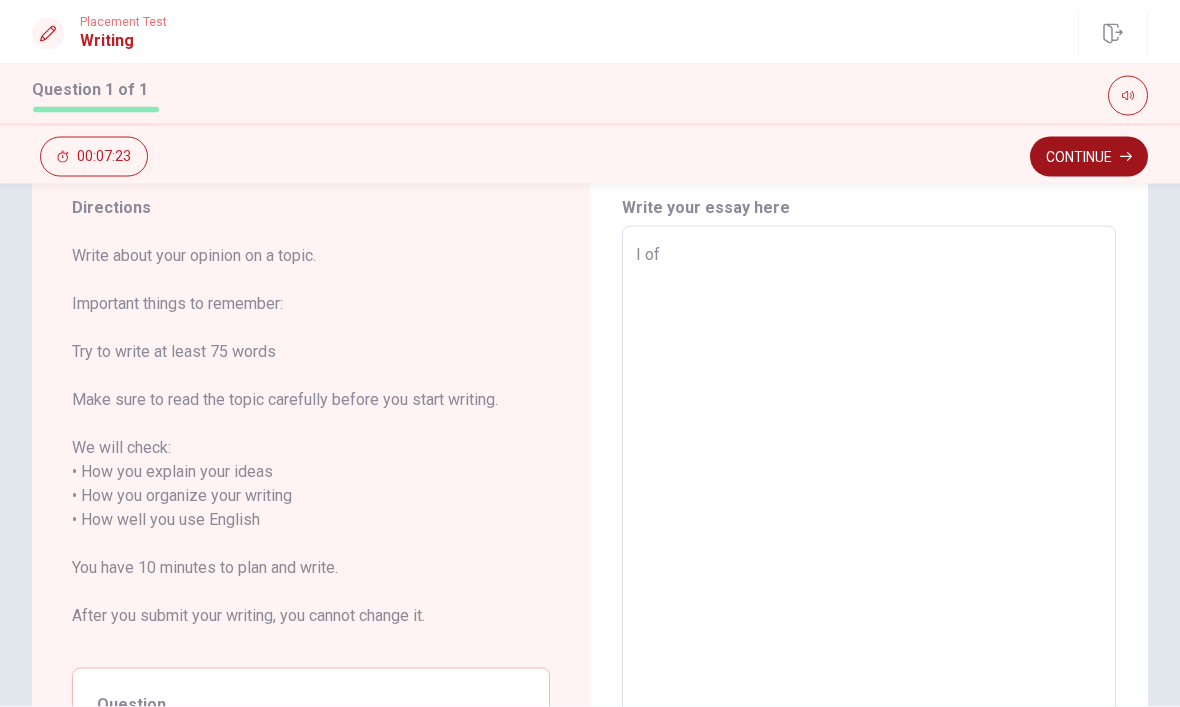 type on "x" 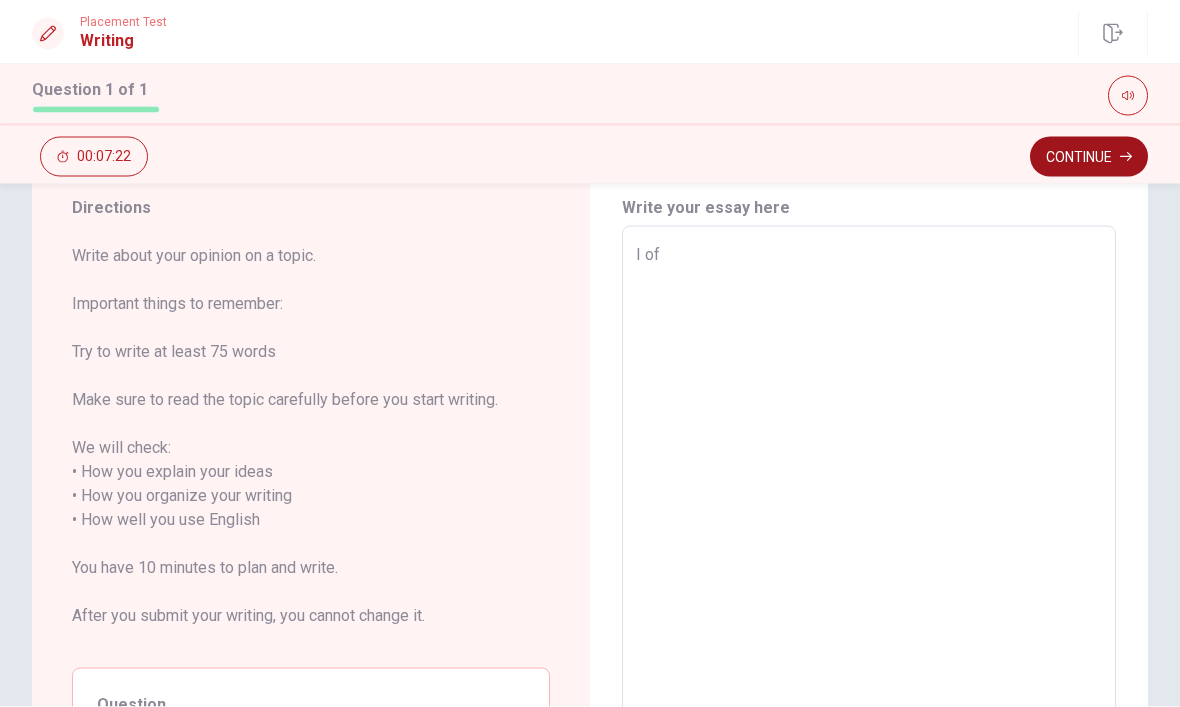 type on "I oft" 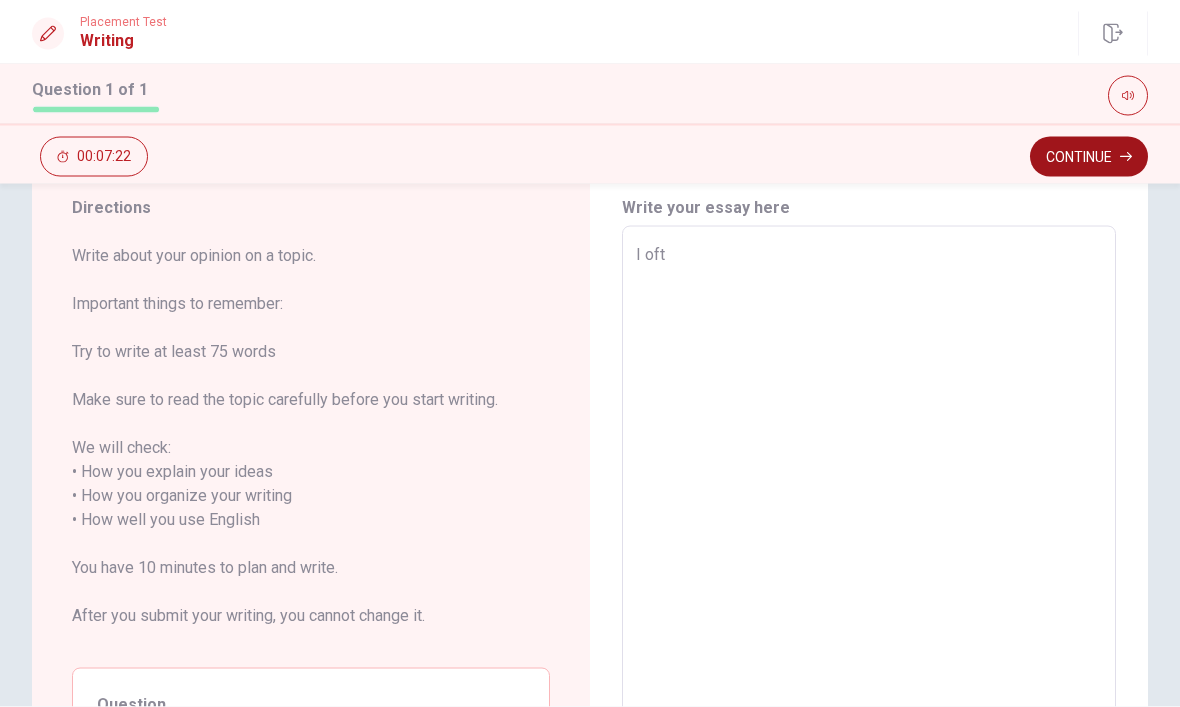 type on "x" 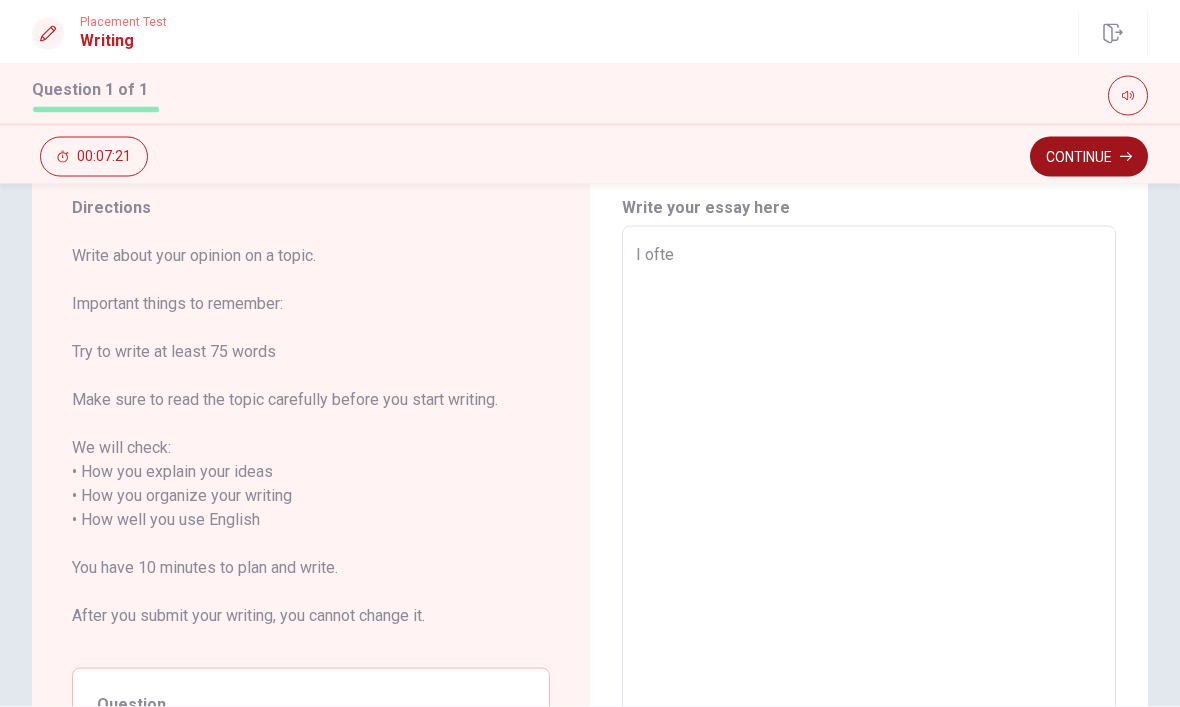 type on "x" 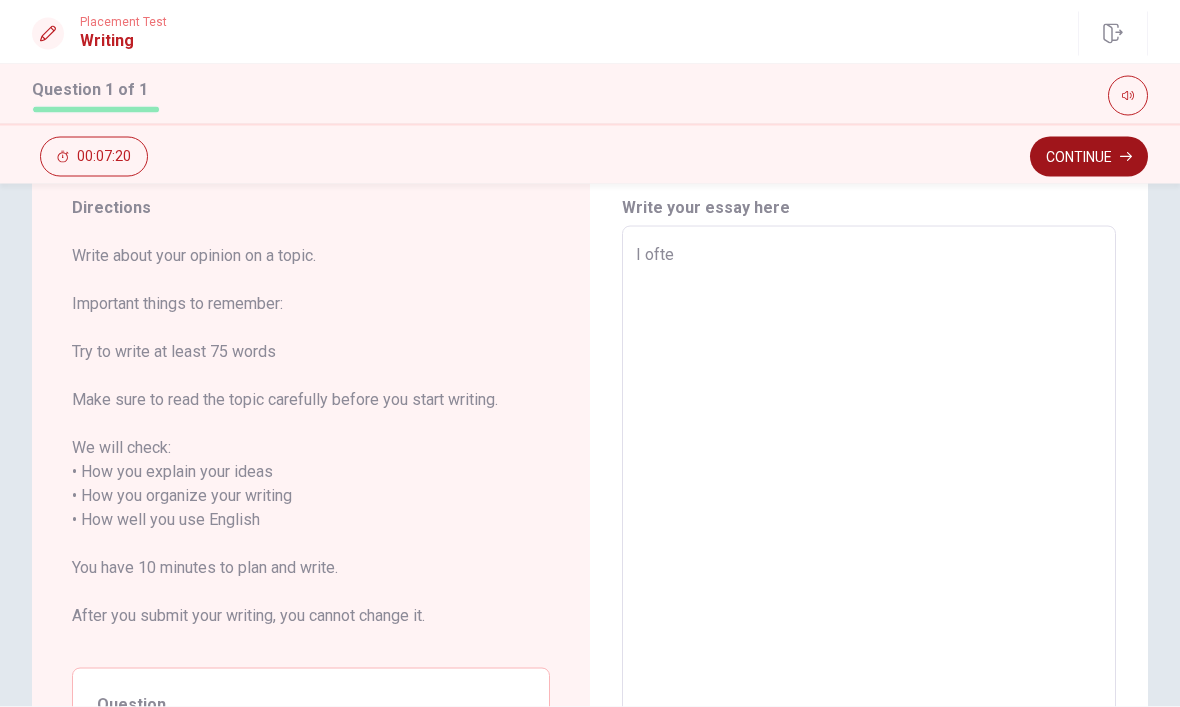 type on "I often" 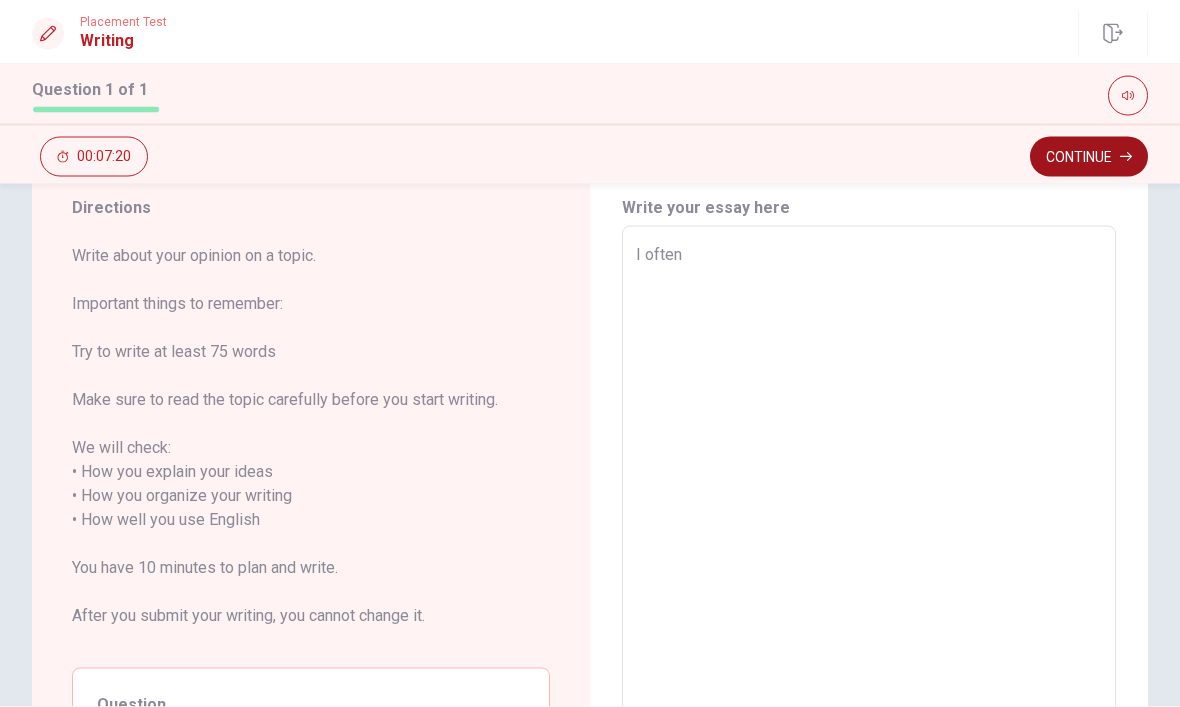type on "x" 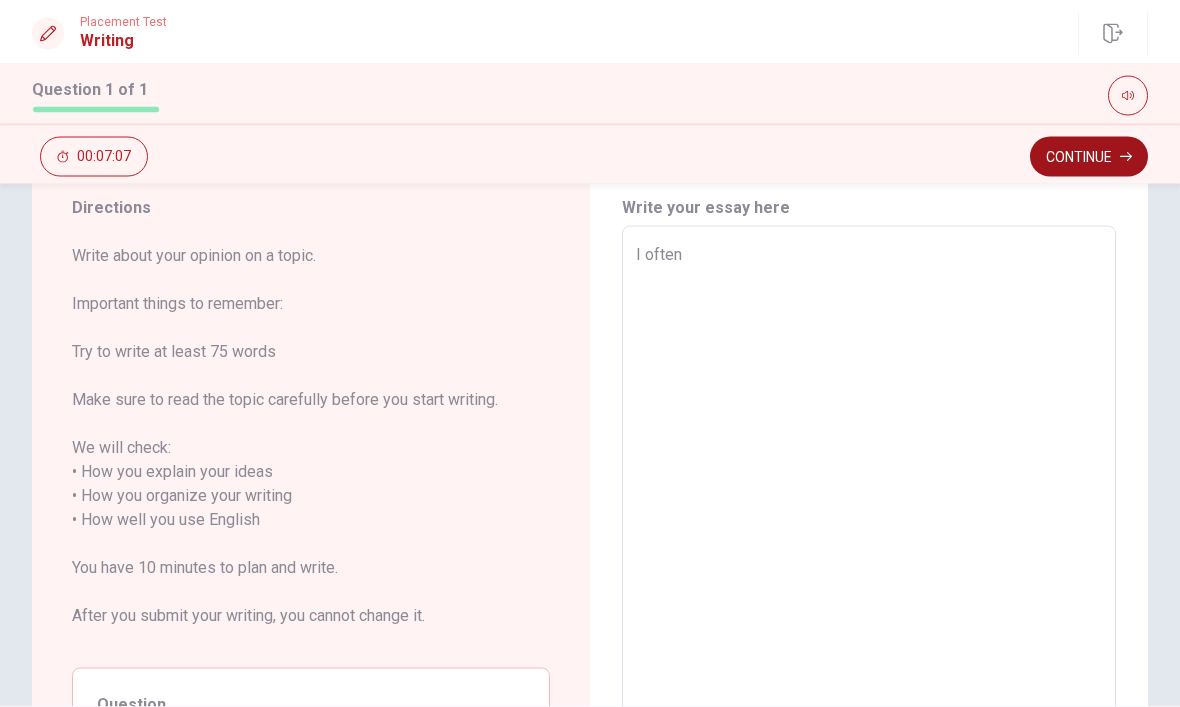 type on "x" 